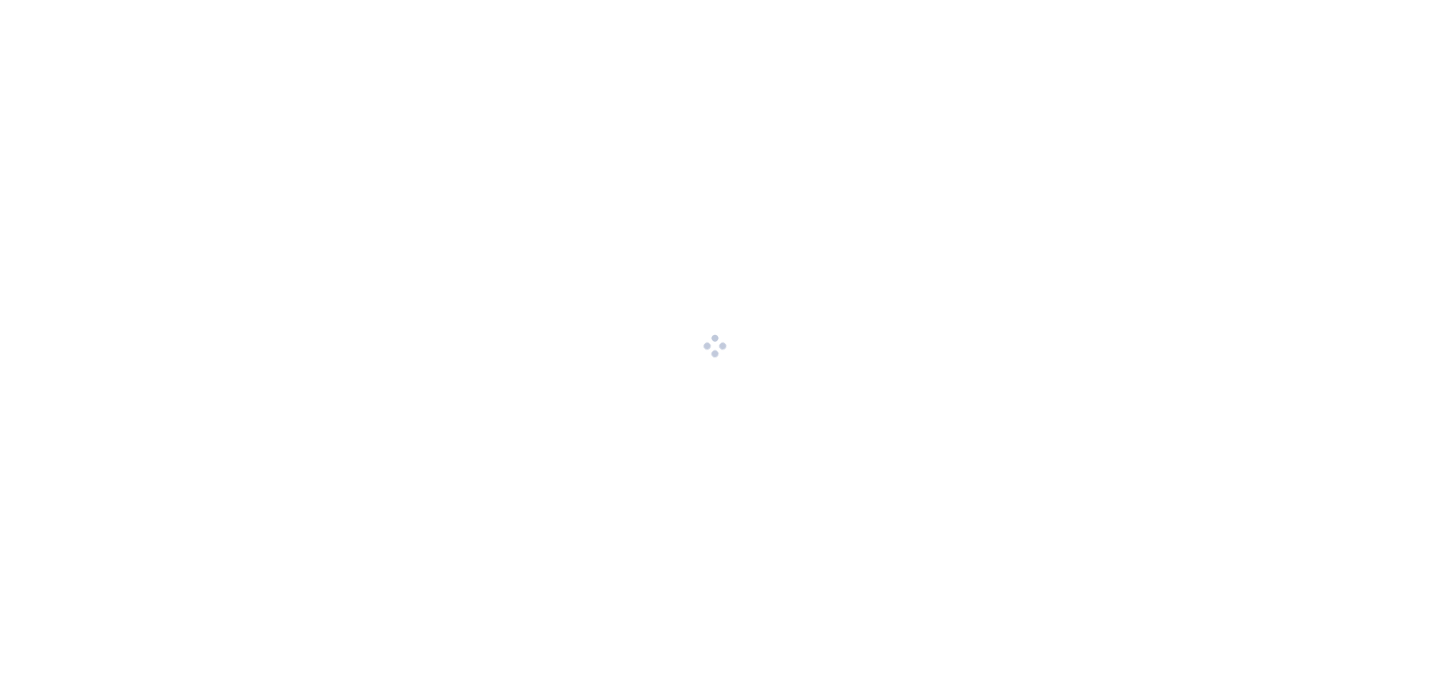 scroll, scrollTop: 0, scrollLeft: 0, axis: both 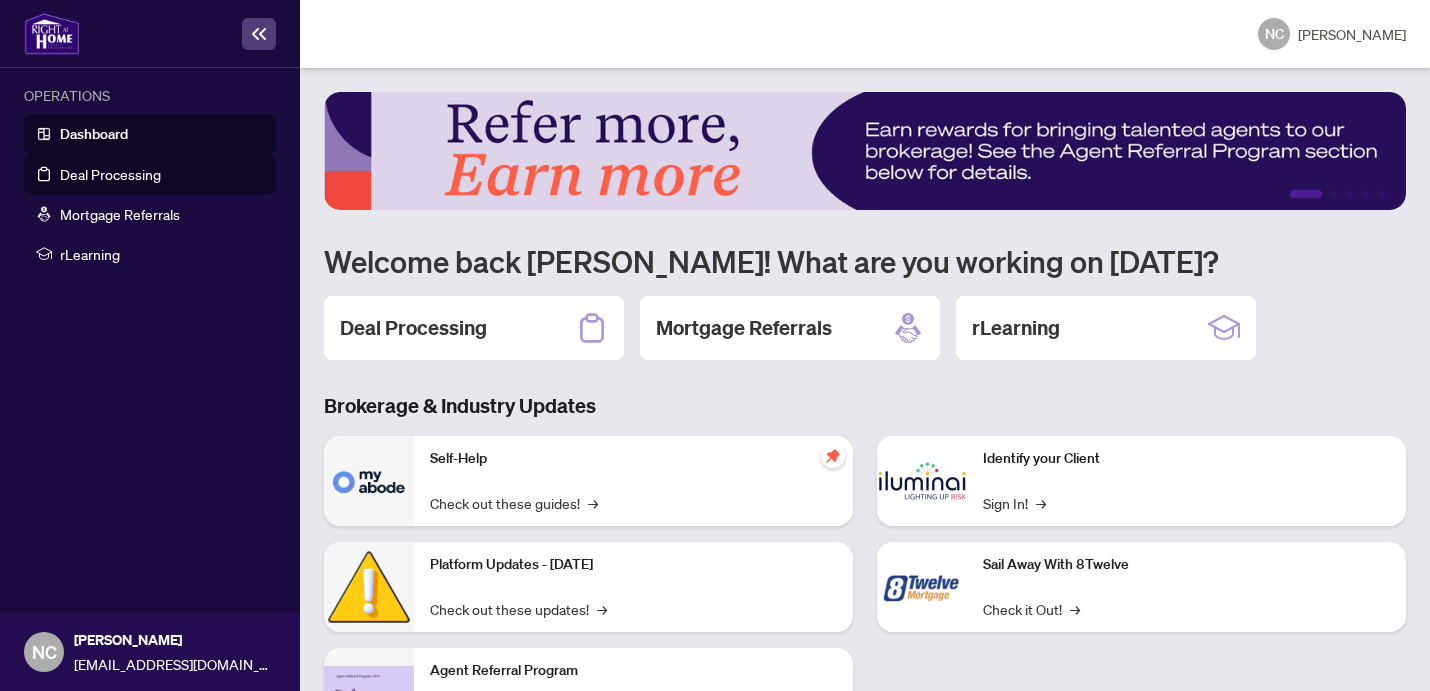 click on "Deal Processing" at bounding box center (110, 174) 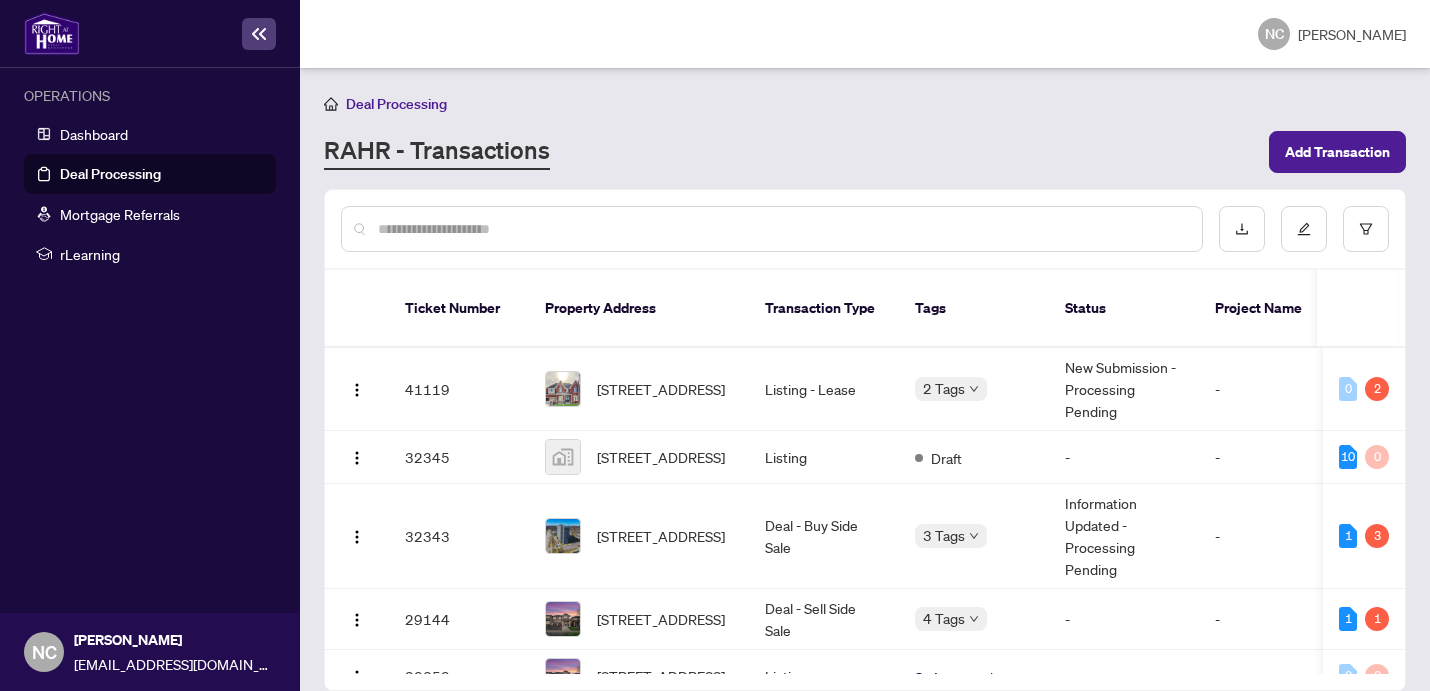 click at bounding box center (782, 229) 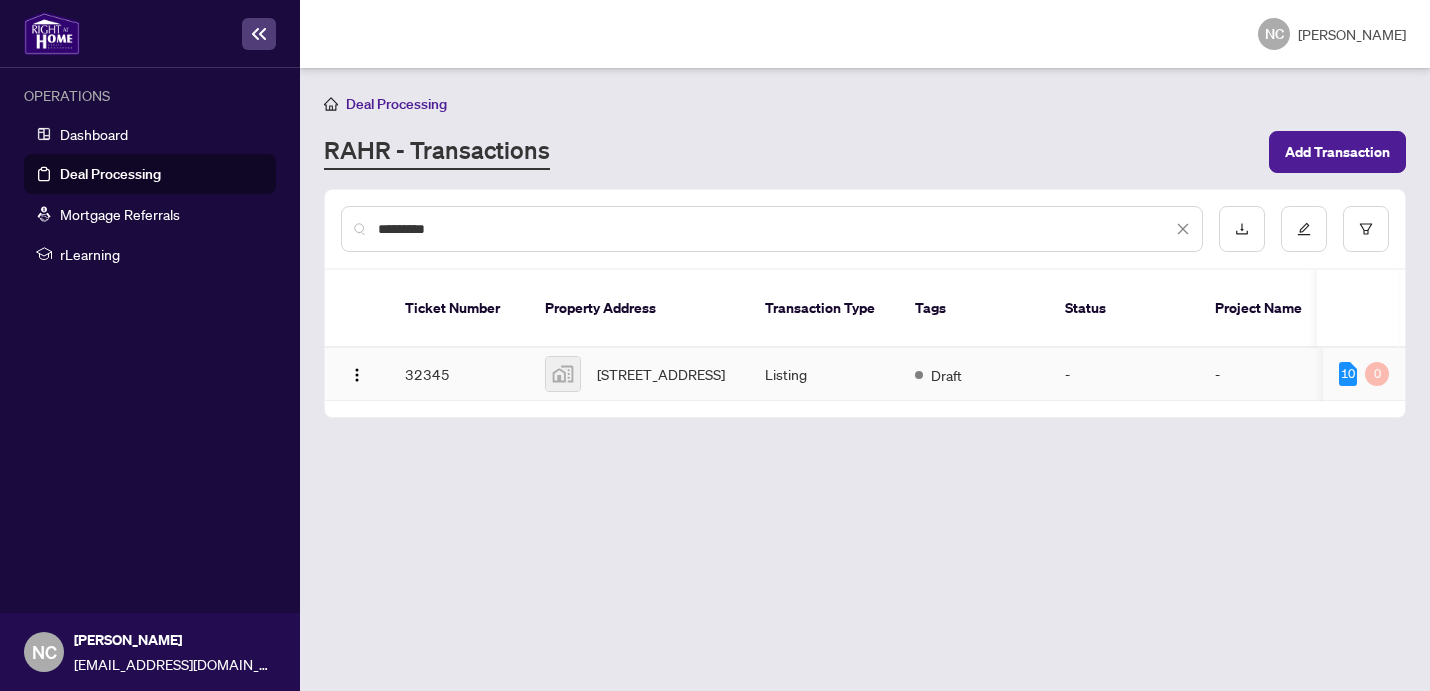 type on "*********" 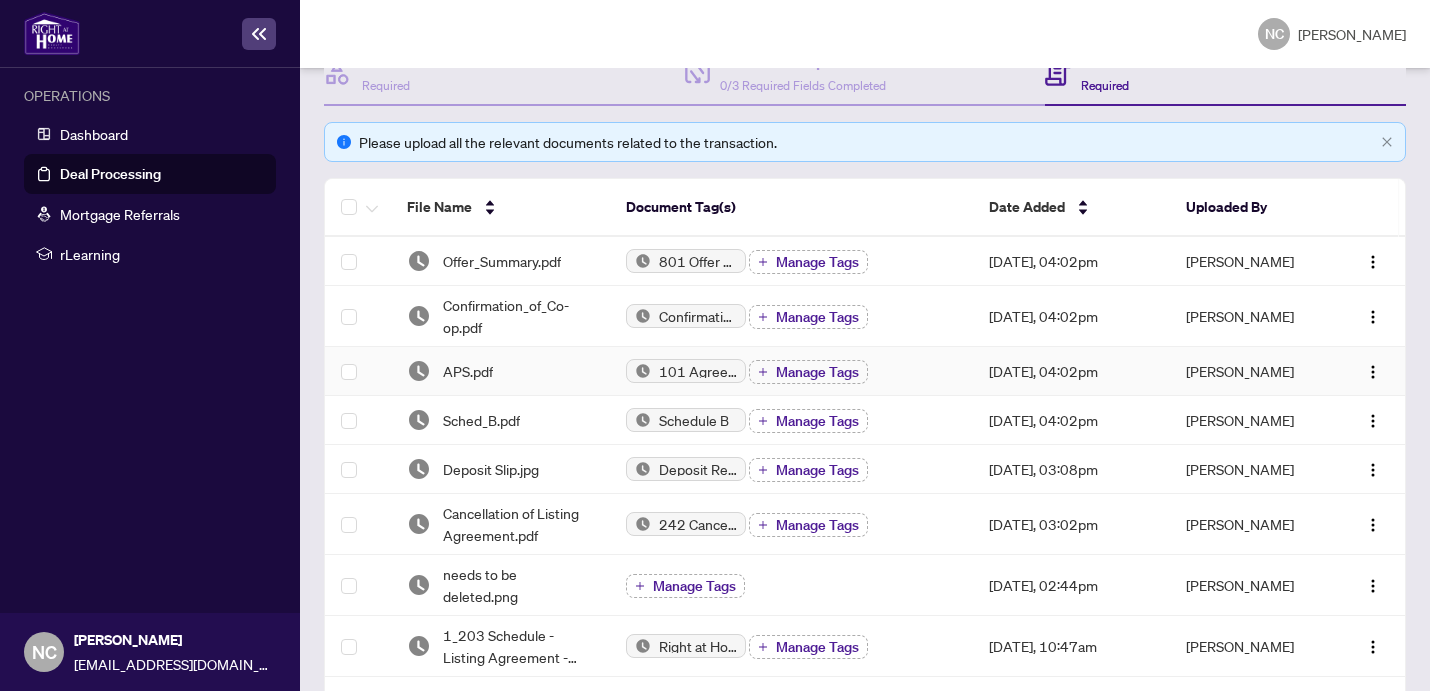 scroll, scrollTop: 251, scrollLeft: 0, axis: vertical 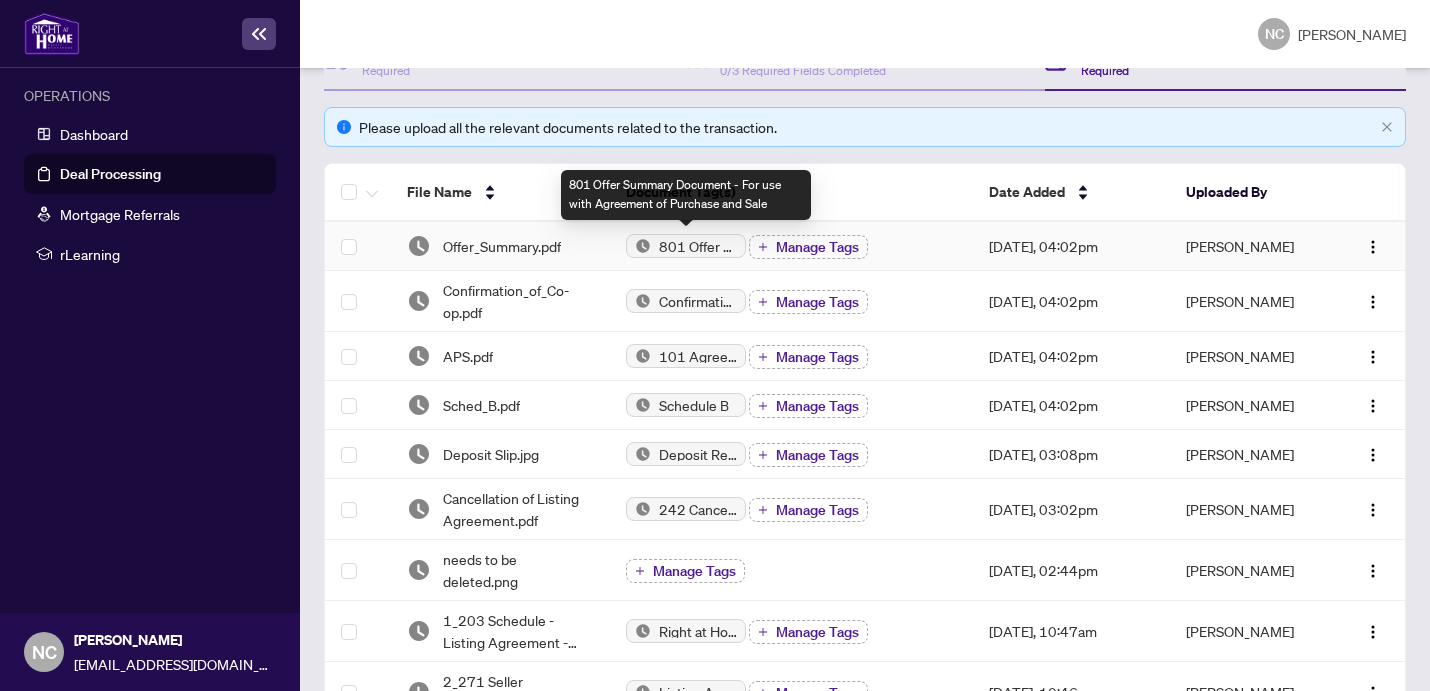 click on "801 Offer Summary Document - For use with Agreement of Purchase and Sale" at bounding box center (698, 246) 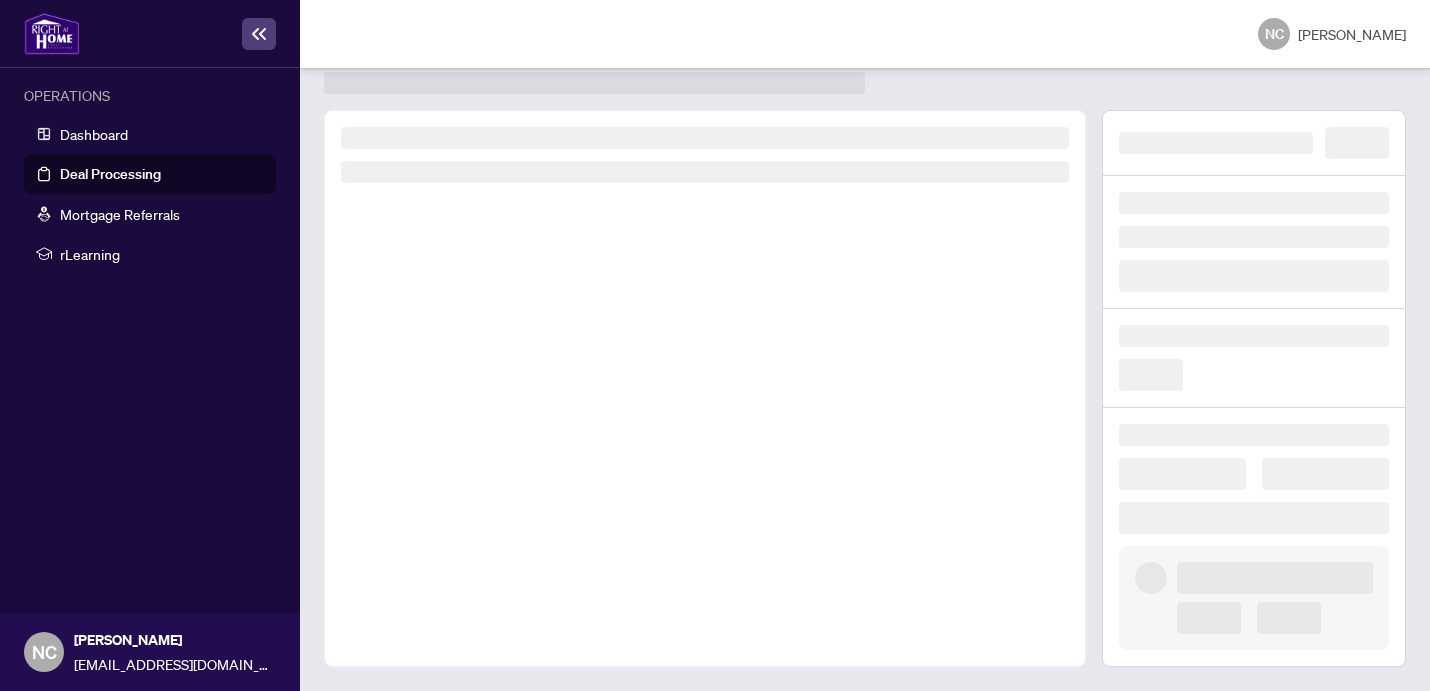 scroll, scrollTop: 0, scrollLeft: 0, axis: both 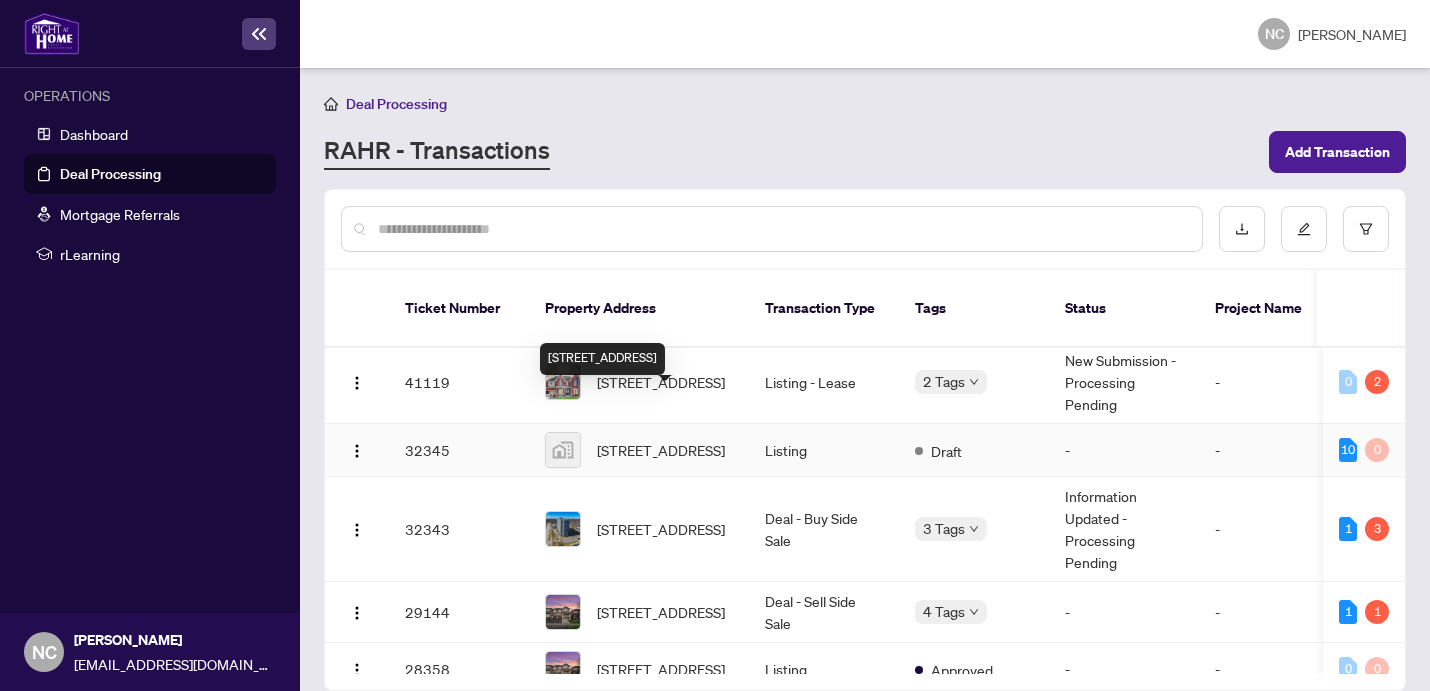 click on "14 Amulet Street, Scarborough, ON, Canada" at bounding box center (661, 450) 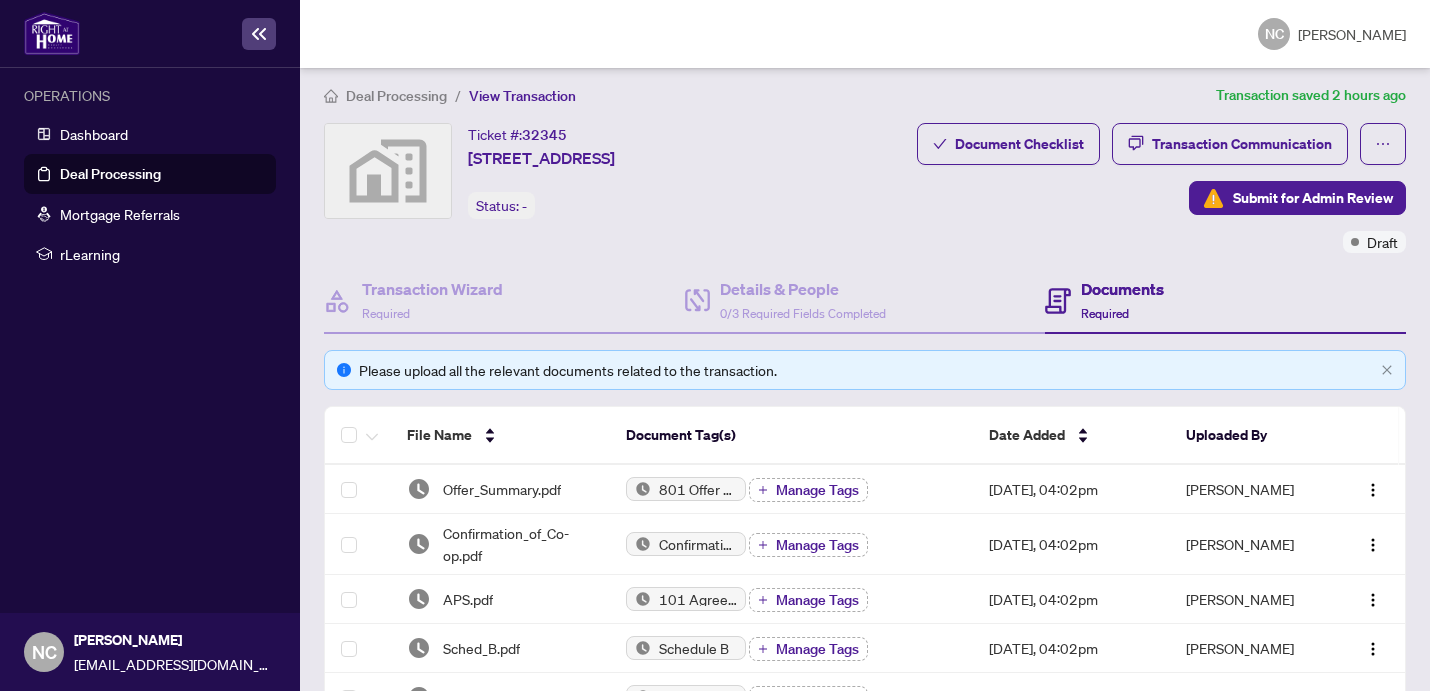 scroll, scrollTop: 0, scrollLeft: 0, axis: both 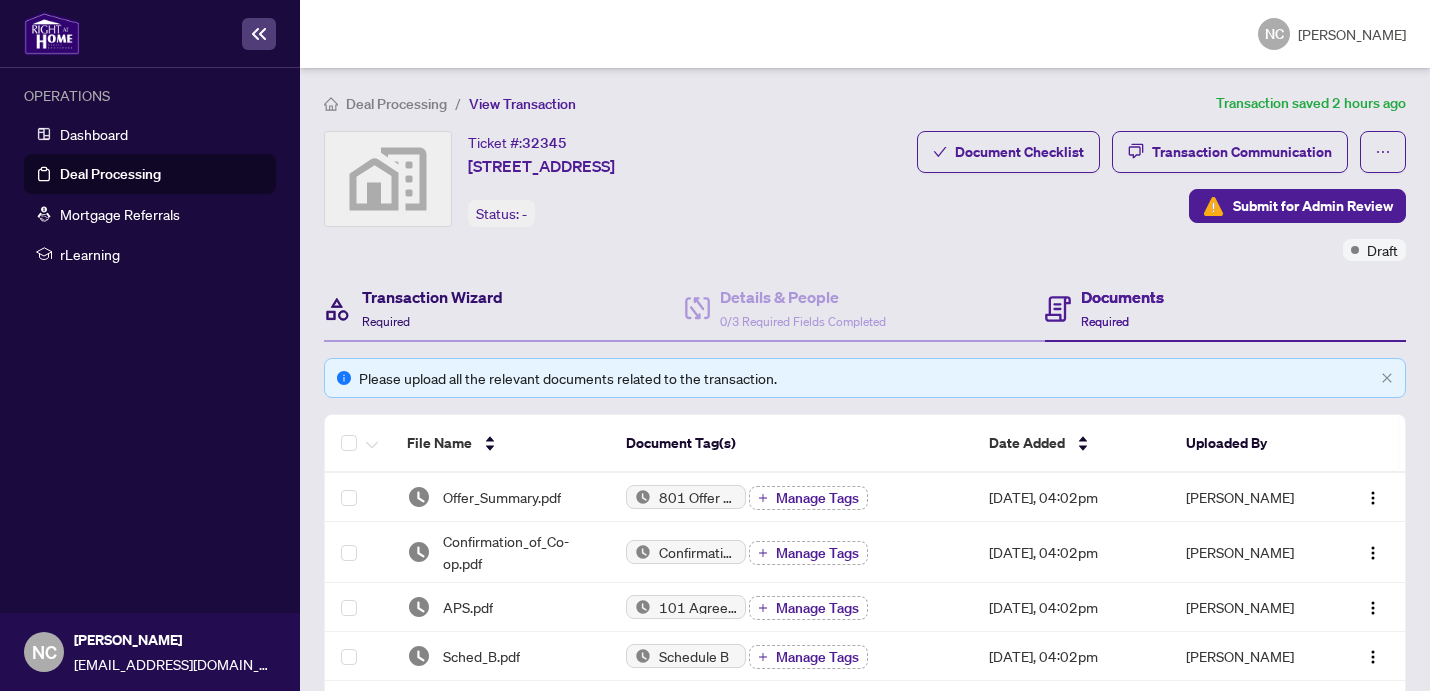 click on "Transaction Wizard" at bounding box center [432, 297] 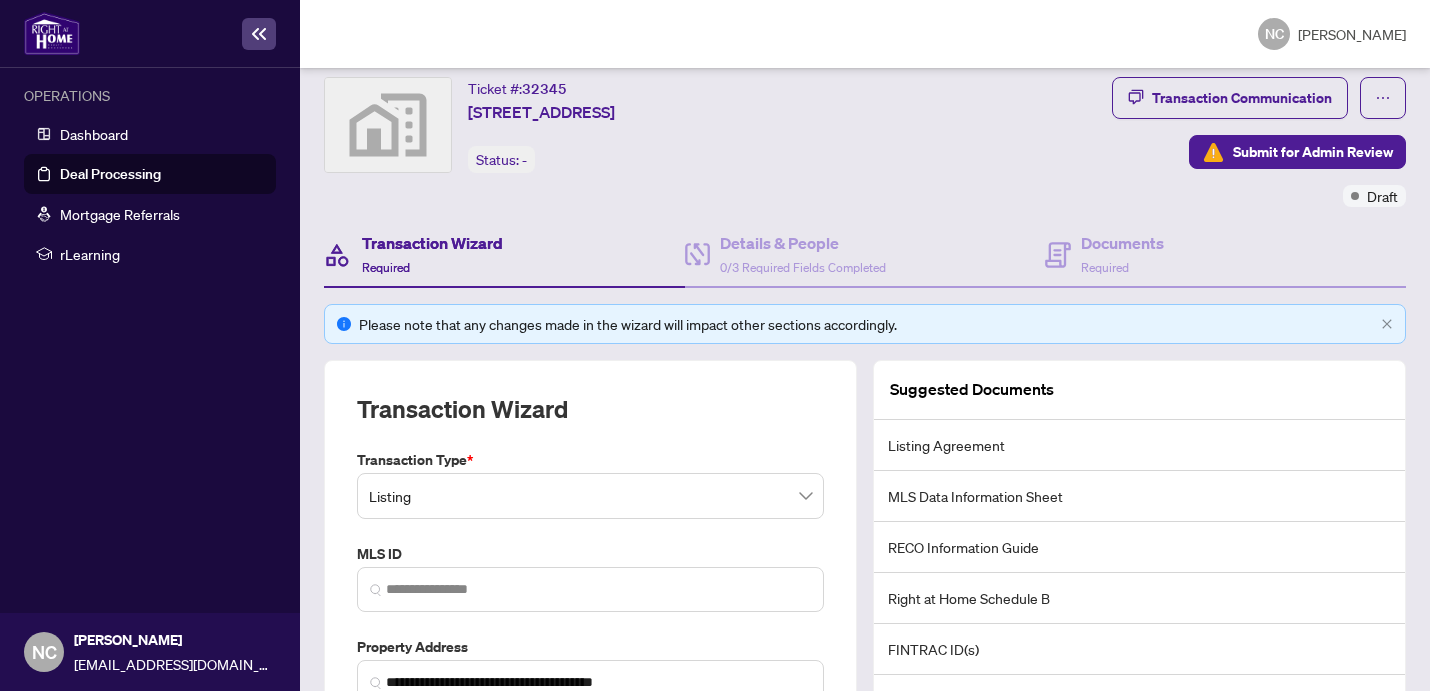 scroll, scrollTop: 42, scrollLeft: 0, axis: vertical 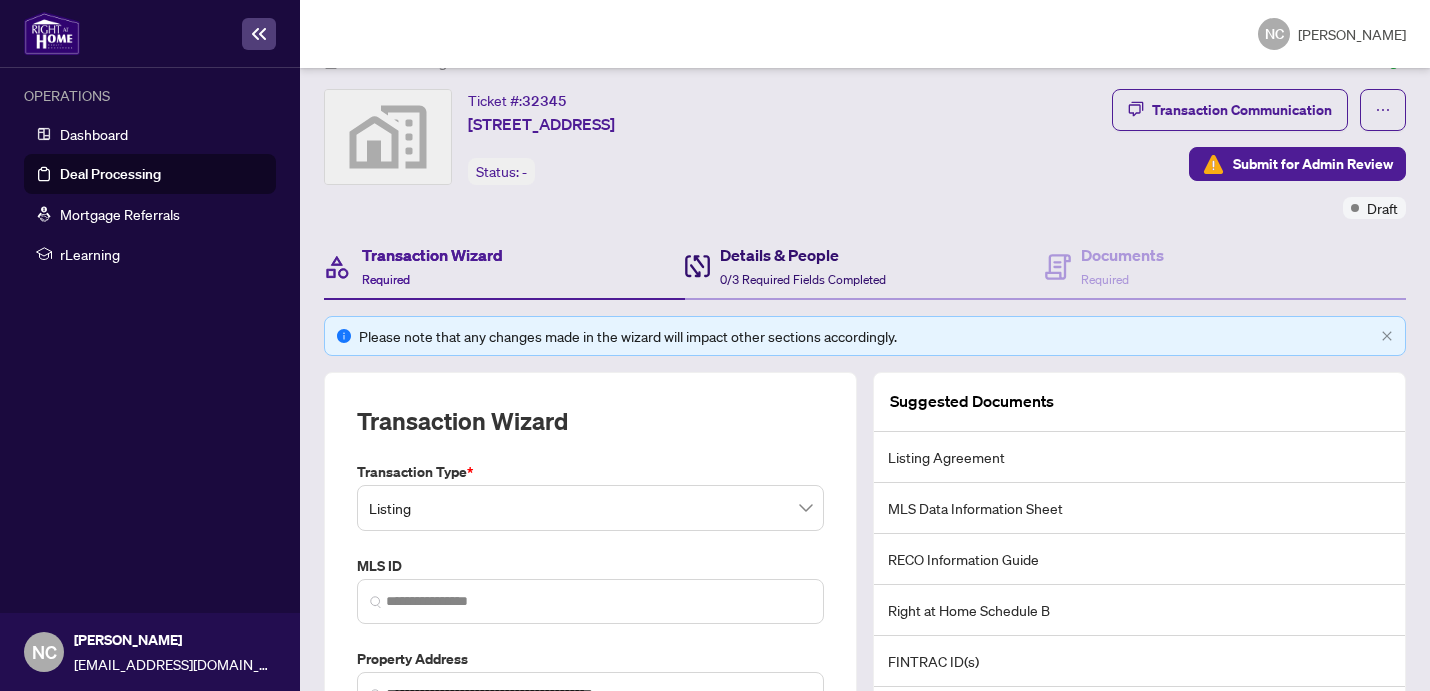 click on "Details & People 0/3 Required Fields Completed" at bounding box center (803, 266) 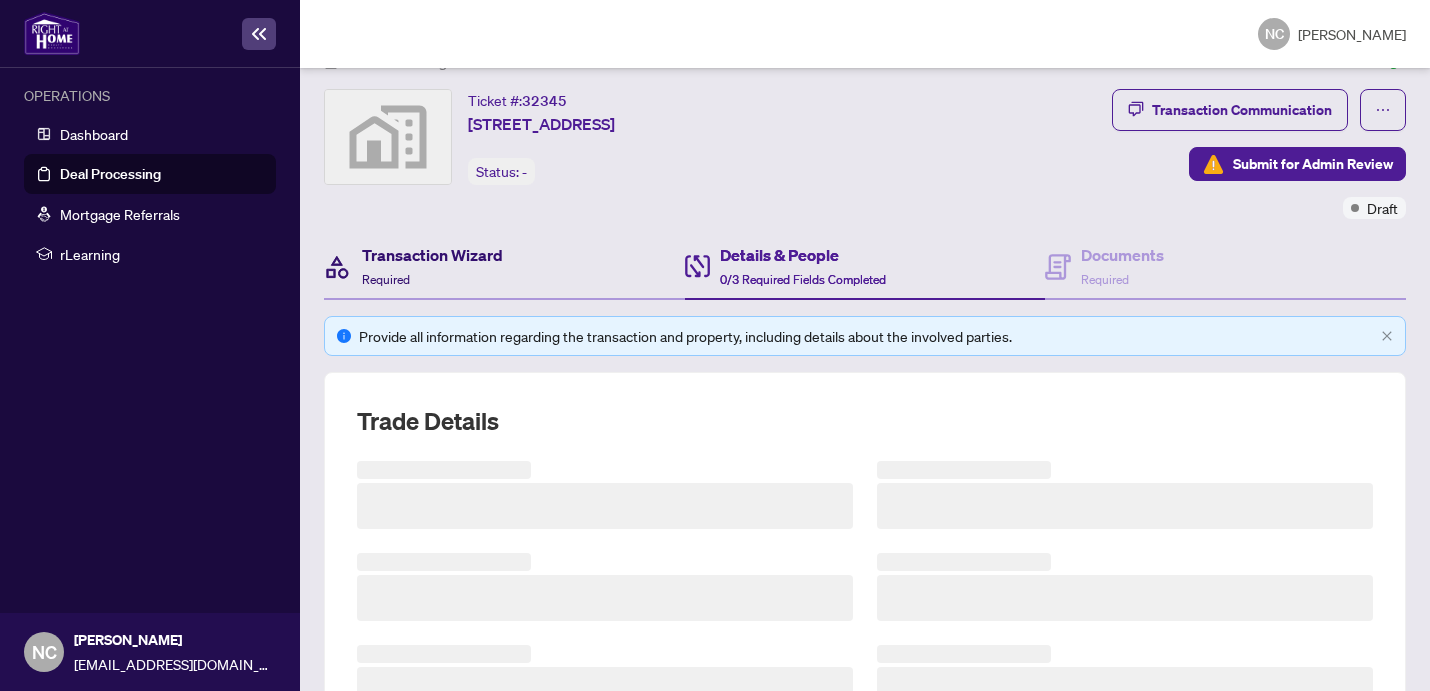 click on "Transaction Wizard" at bounding box center [432, 255] 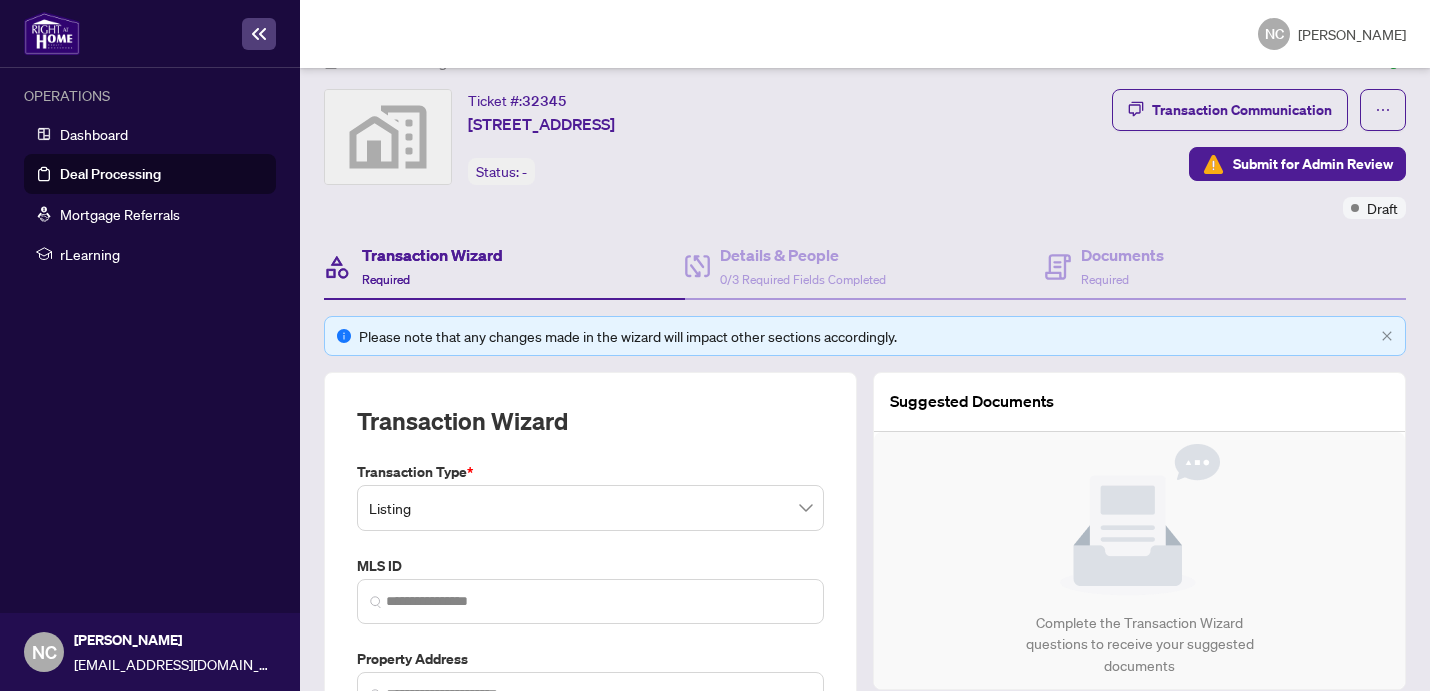 type on "**********" 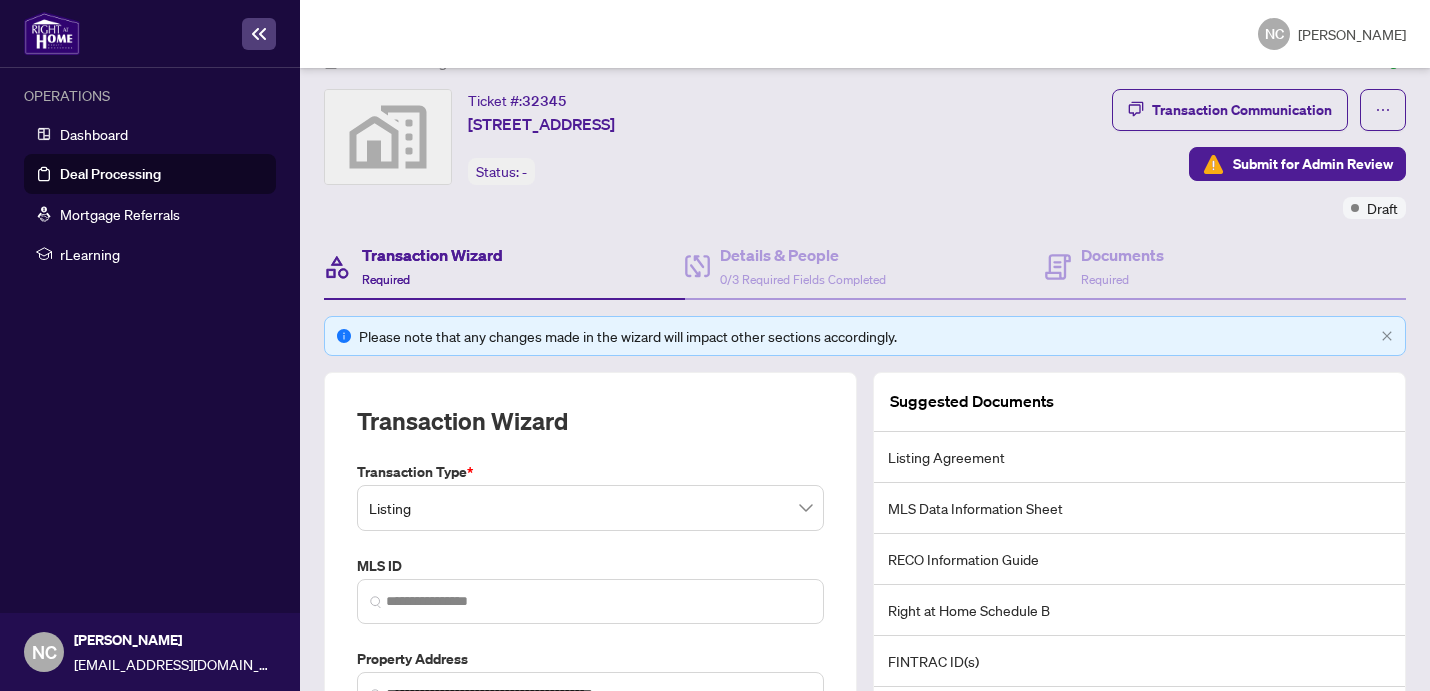 click on "Transaction Wizard" at bounding box center (432, 255) 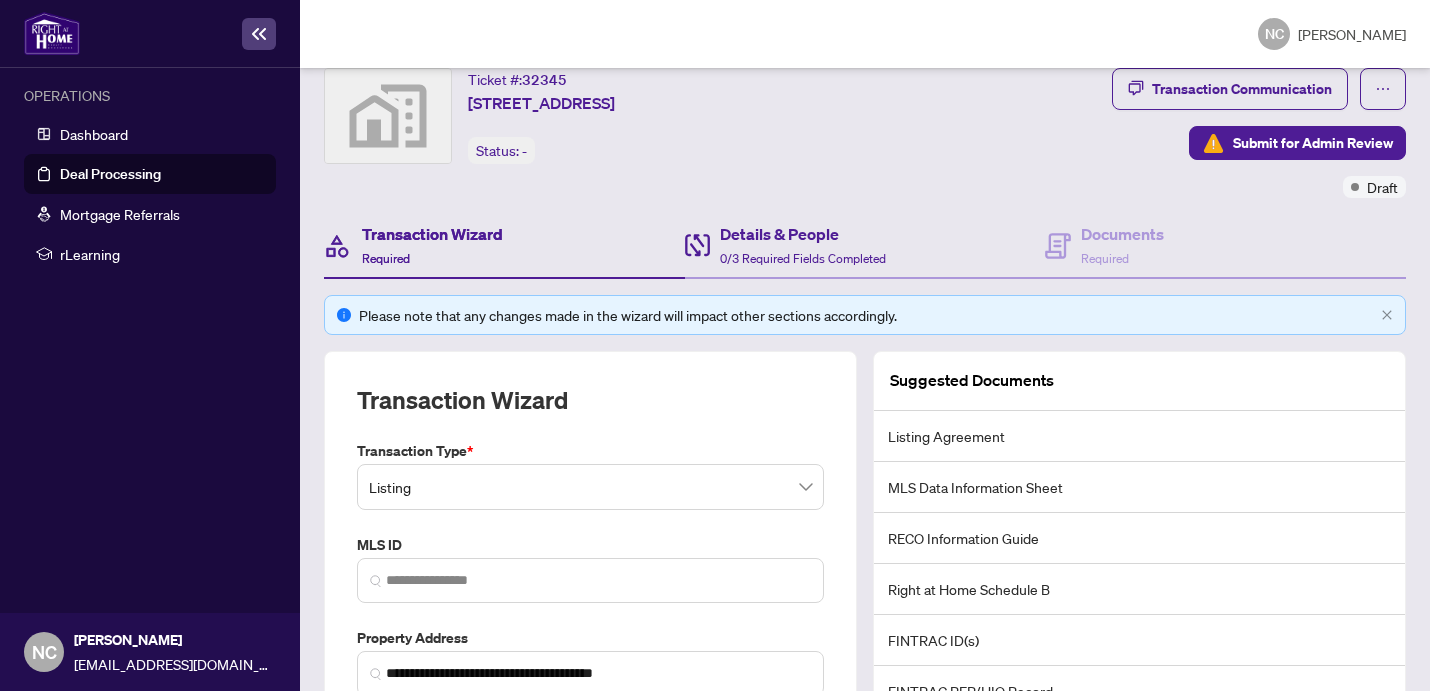 scroll, scrollTop: 0, scrollLeft: 0, axis: both 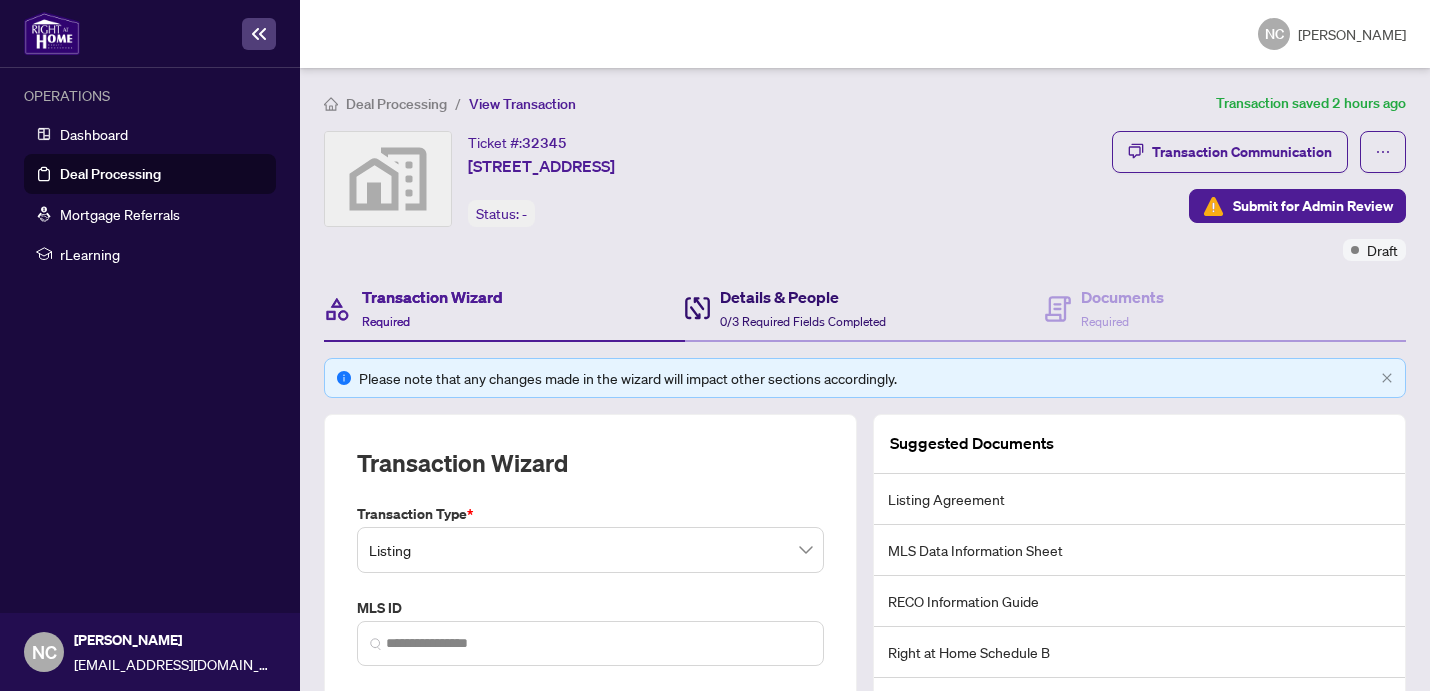 click on "Details & People" at bounding box center [803, 297] 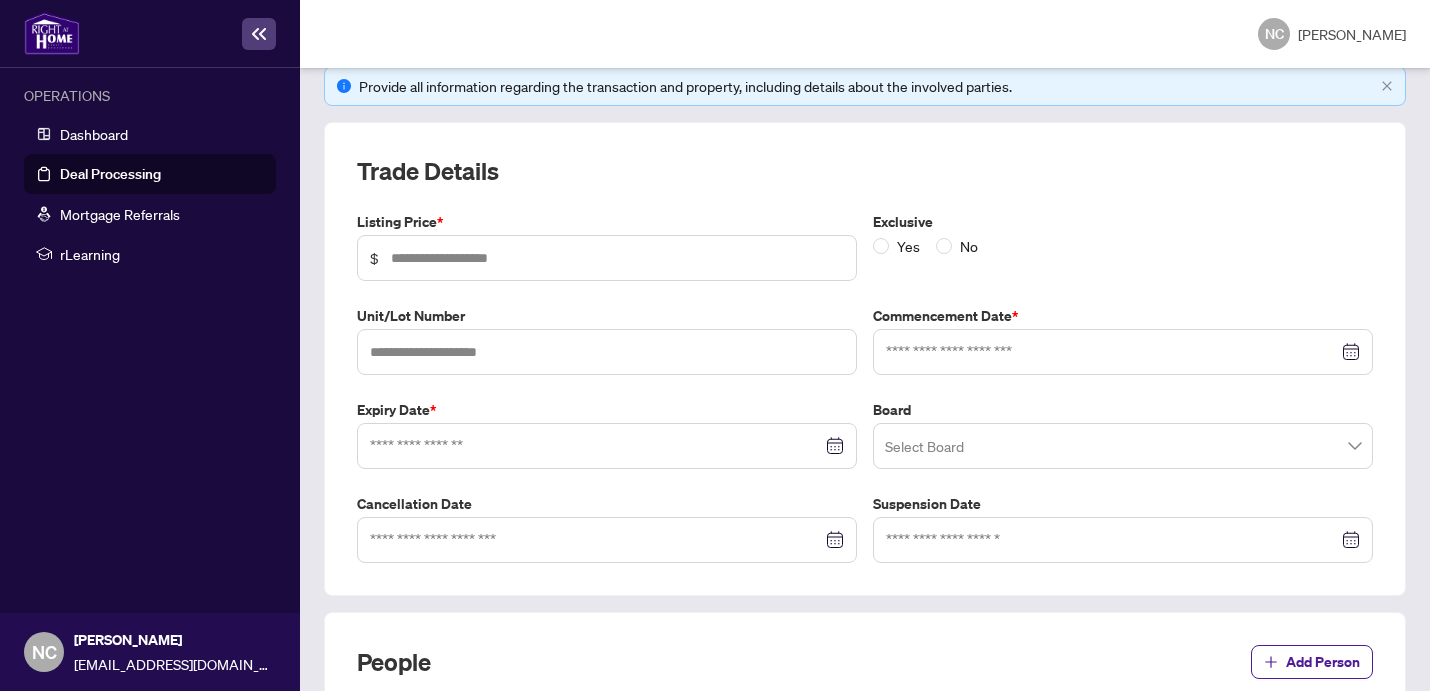 scroll, scrollTop: 0, scrollLeft: 0, axis: both 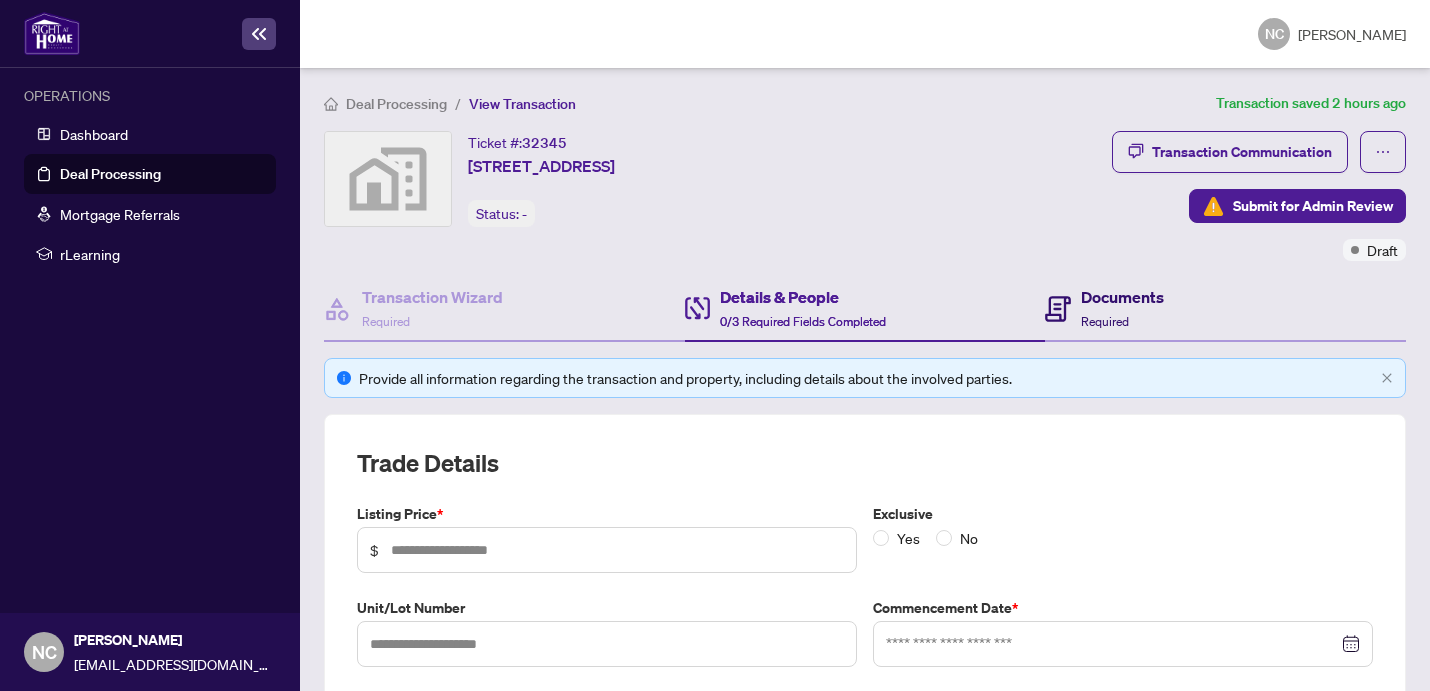 click on "Documents Required" at bounding box center [1104, 308] 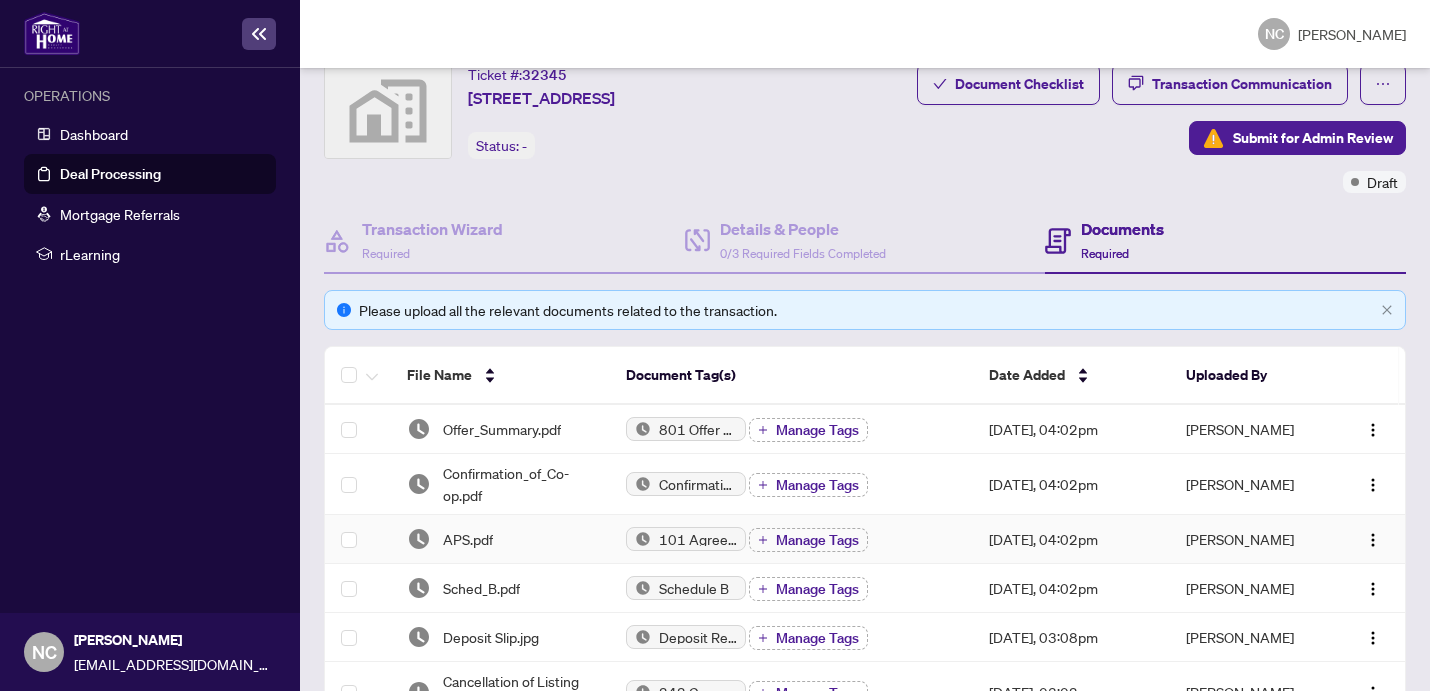 scroll, scrollTop: 66, scrollLeft: 0, axis: vertical 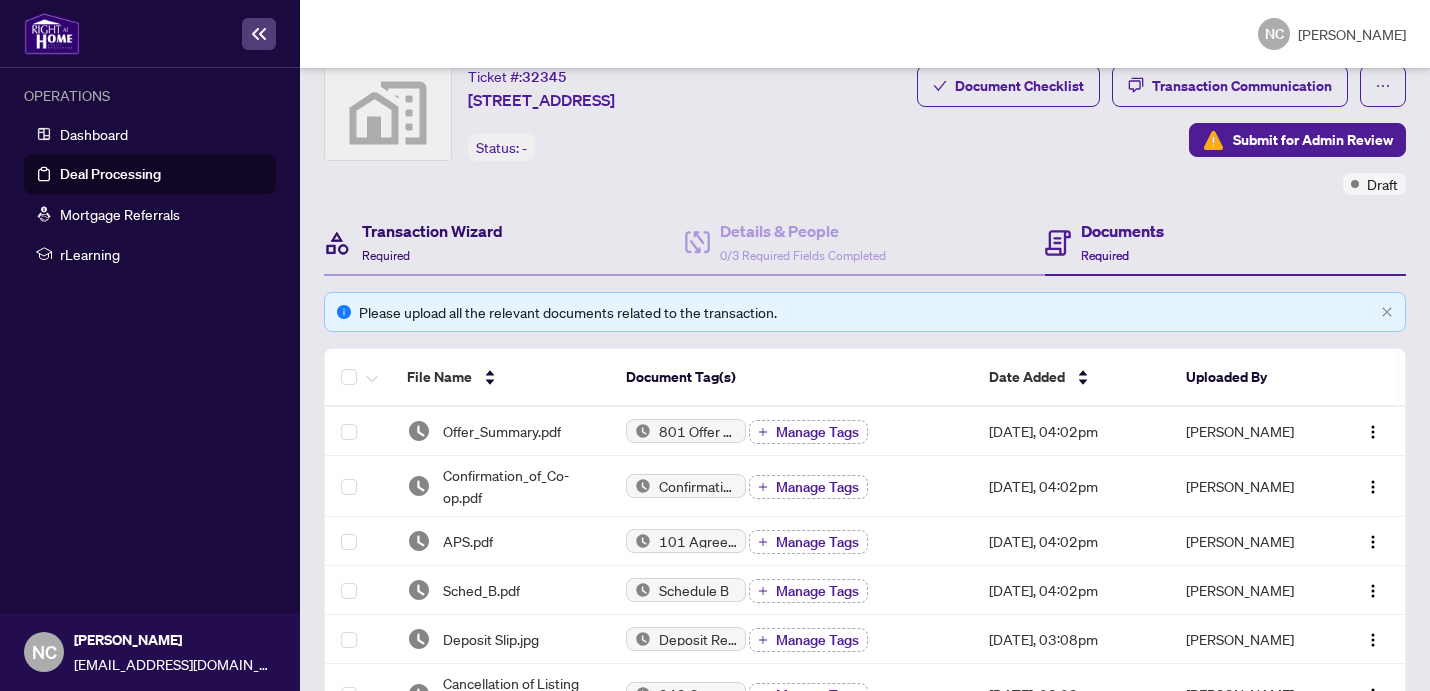 click on "Transaction Wizard Required" at bounding box center (432, 242) 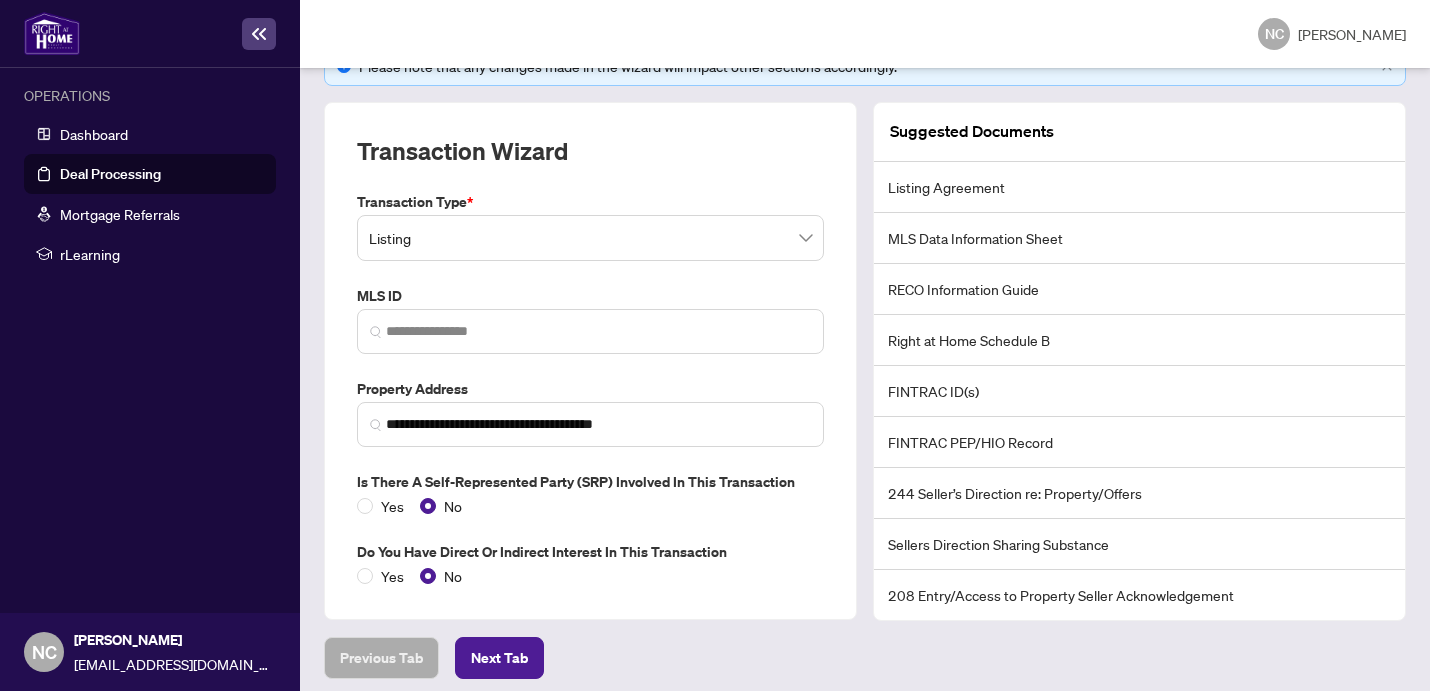 scroll, scrollTop: 313, scrollLeft: 0, axis: vertical 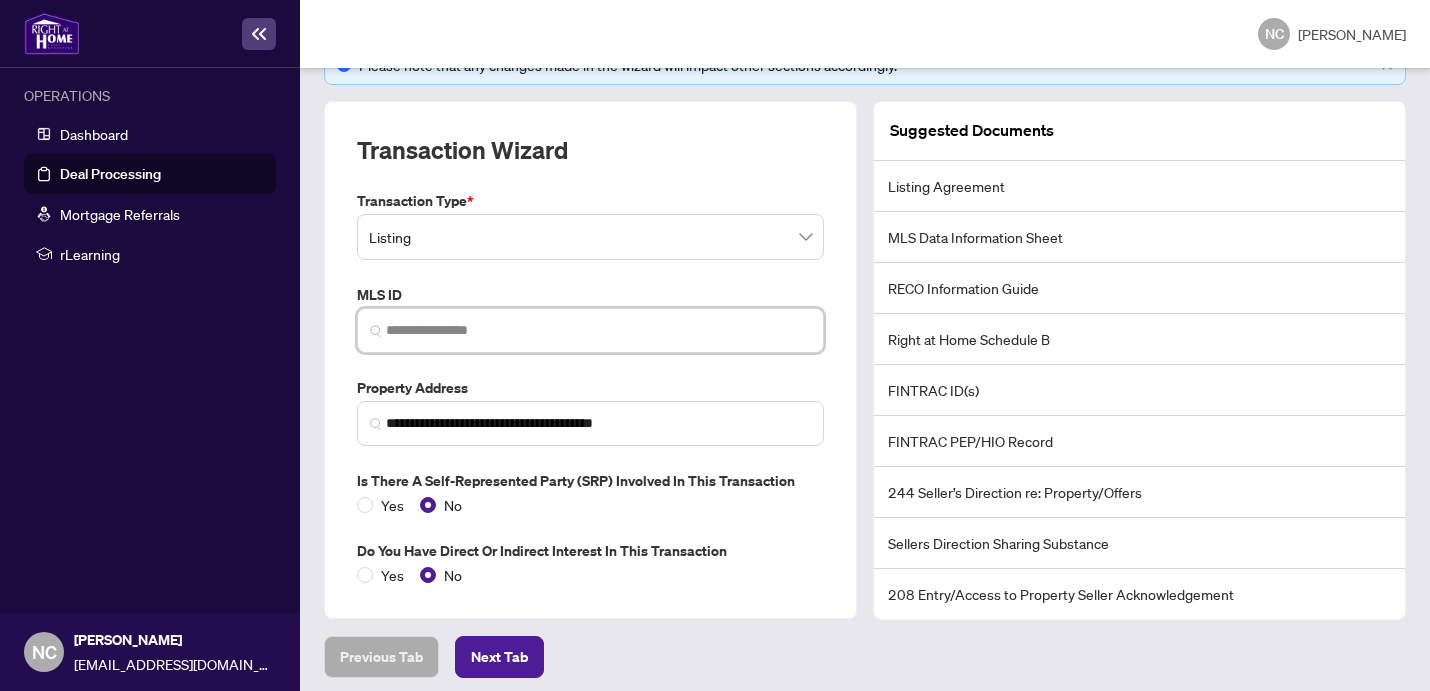 click at bounding box center [590, 330] 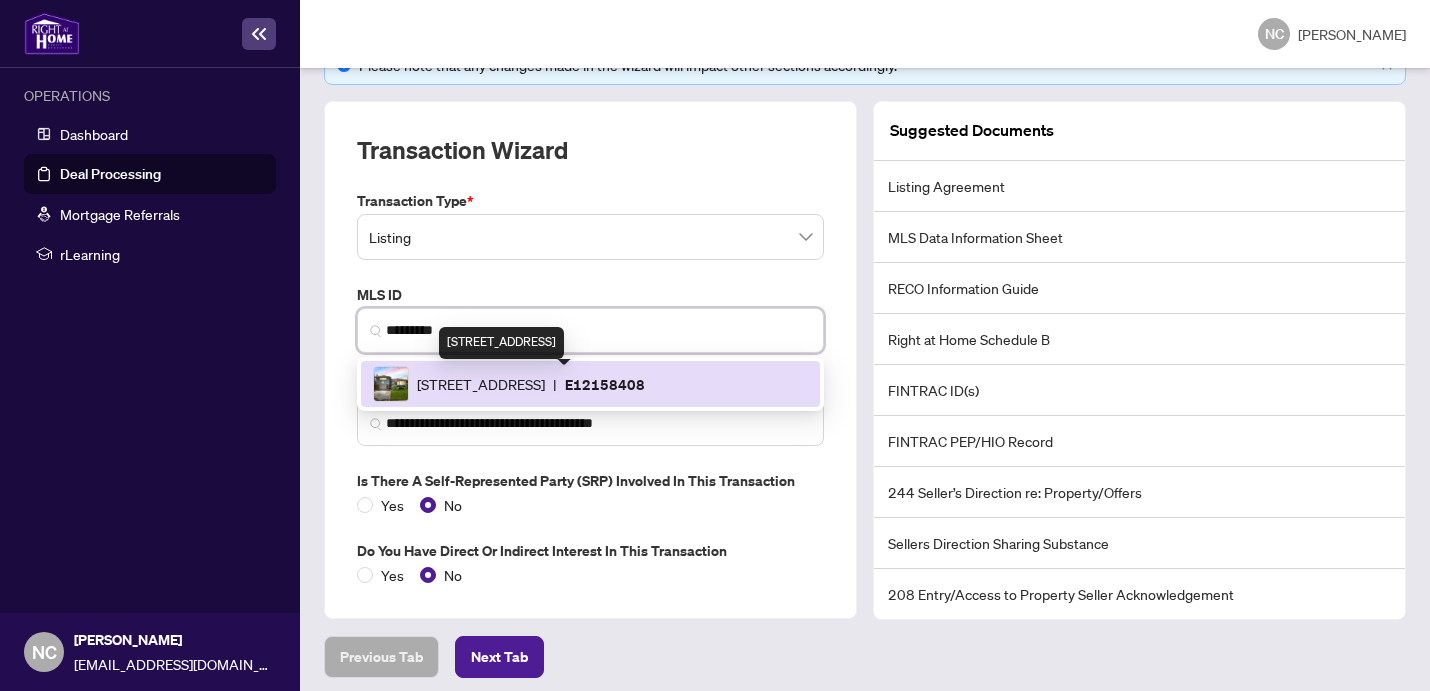 click on "[STREET_ADDRESS]" at bounding box center [481, 384] 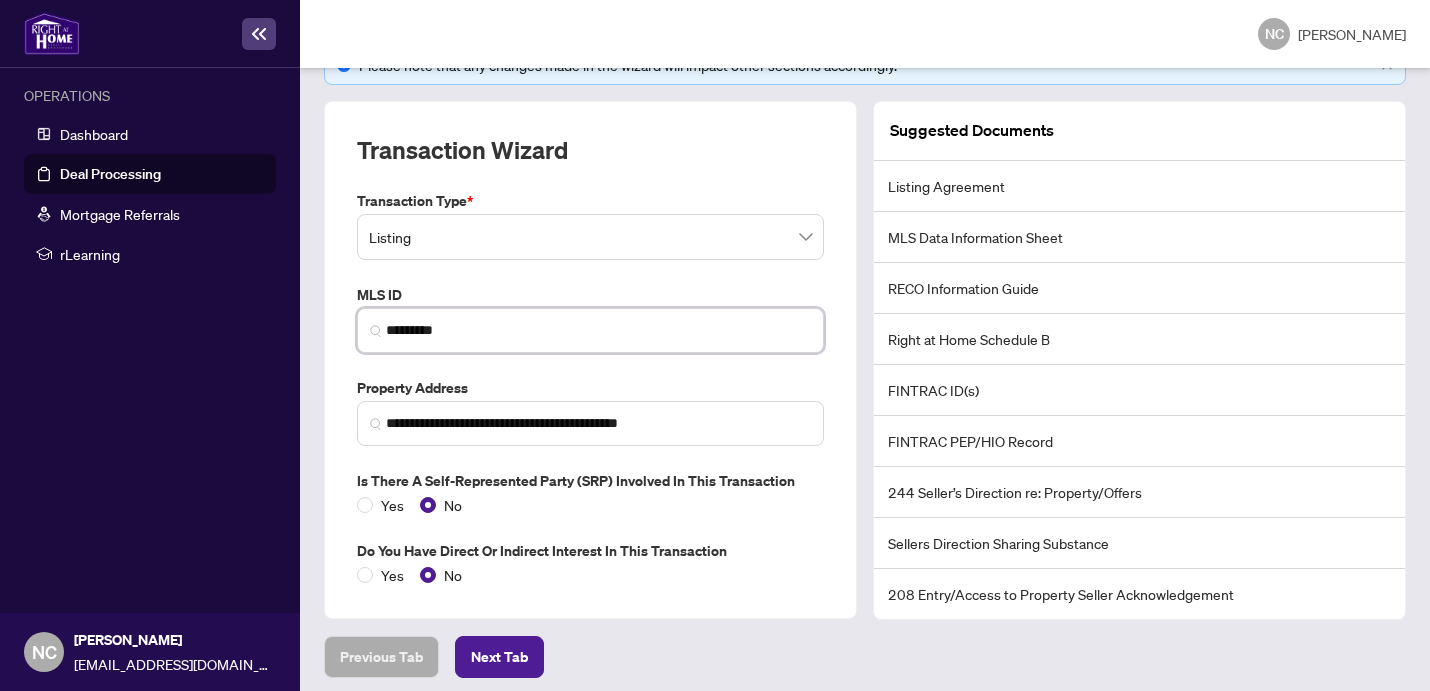 scroll, scrollTop: 321, scrollLeft: 0, axis: vertical 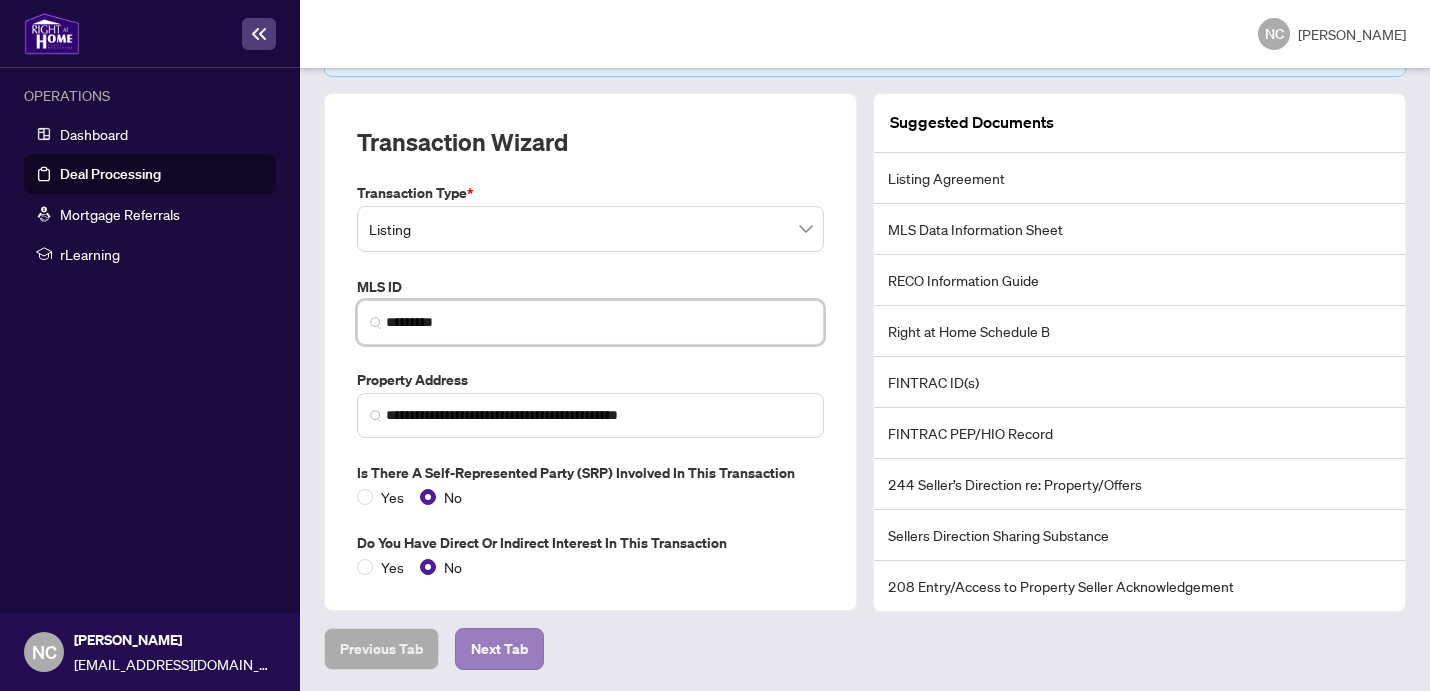 type on "*********" 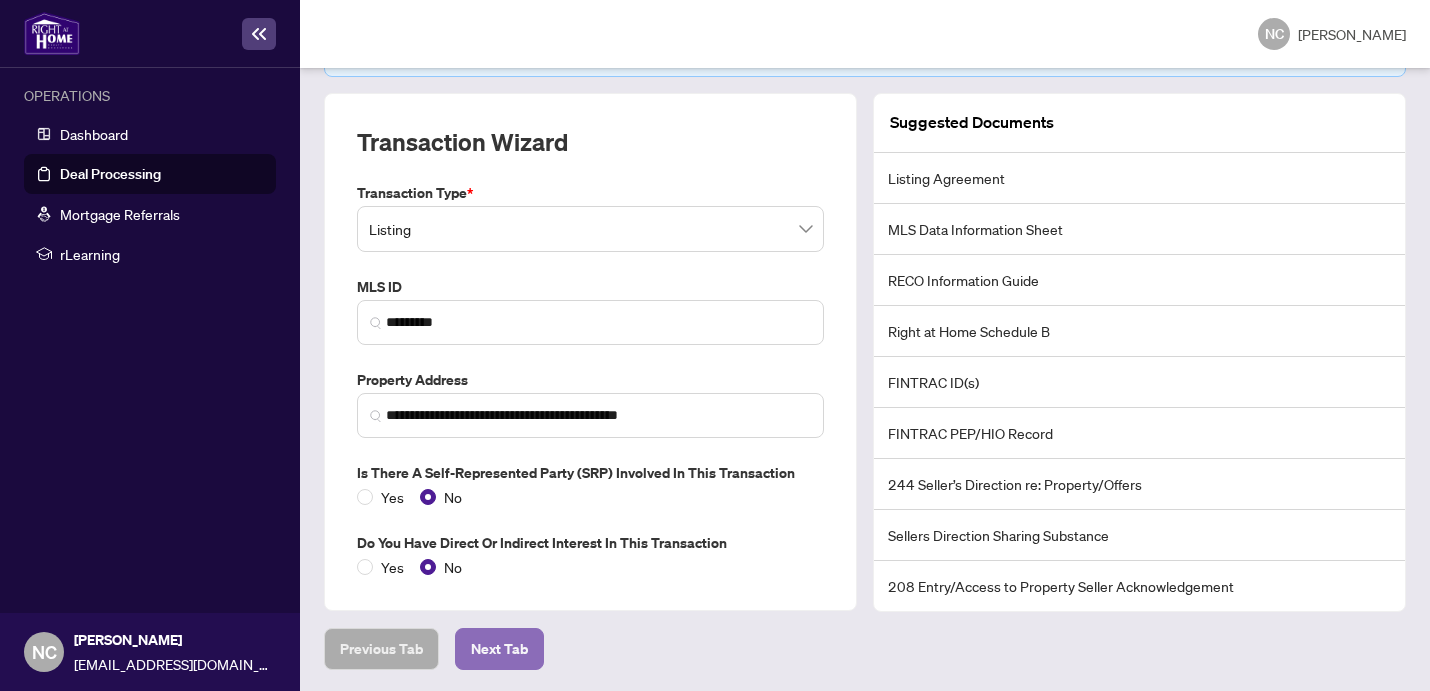 click on "Next Tab" at bounding box center [499, 649] 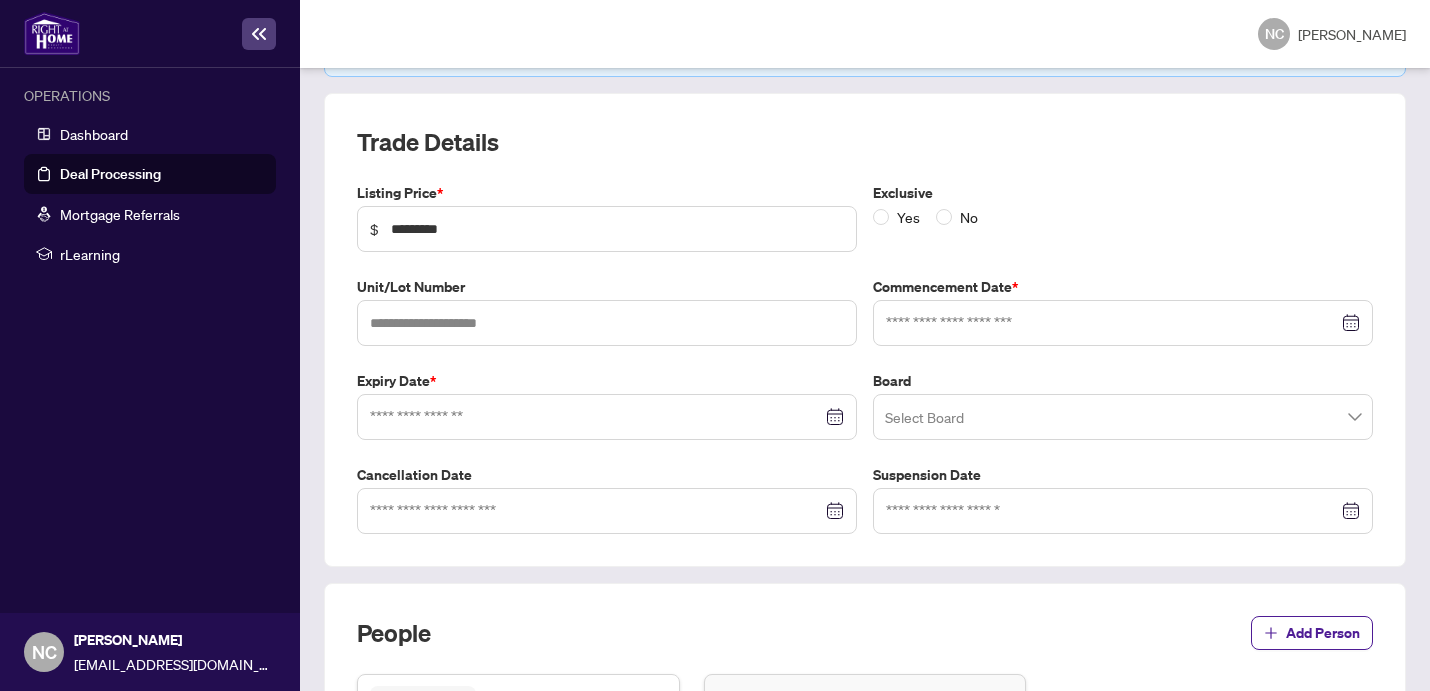 type on "**********" 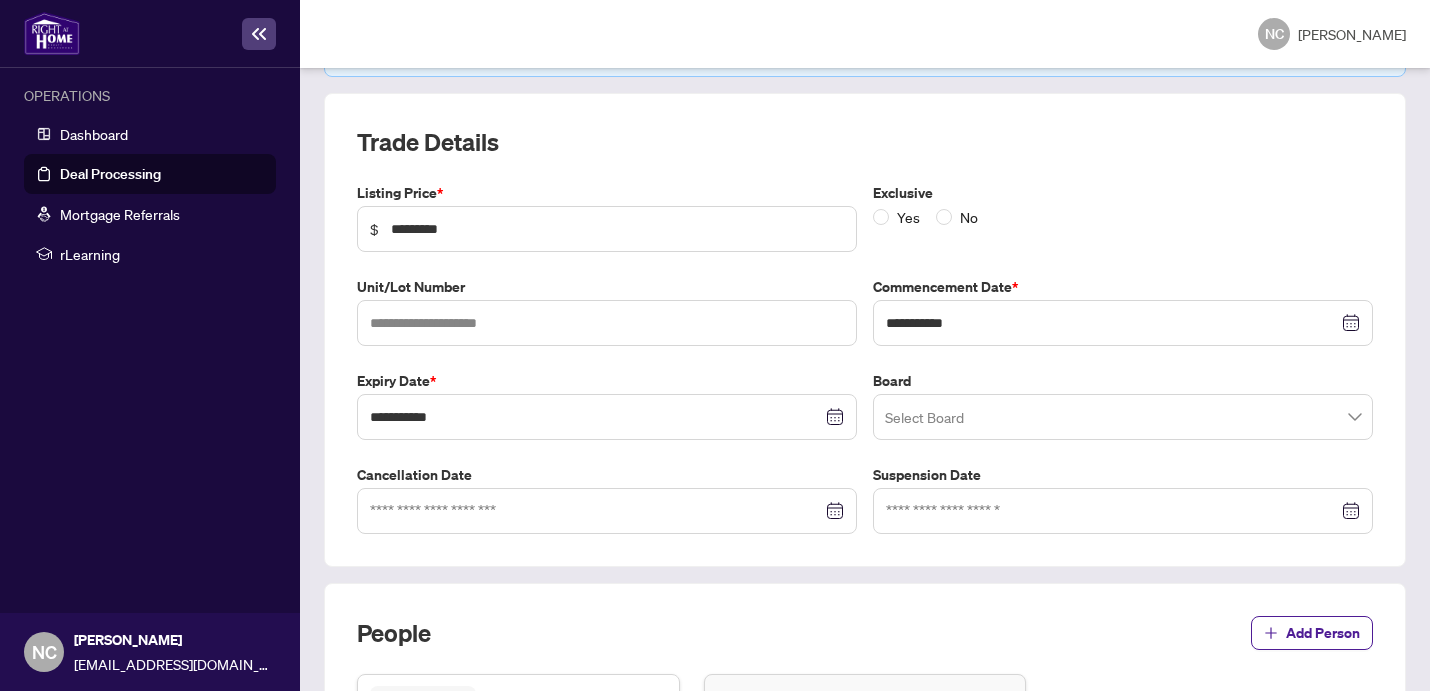 scroll, scrollTop: 348, scrollLeft: 0, axis: vertical 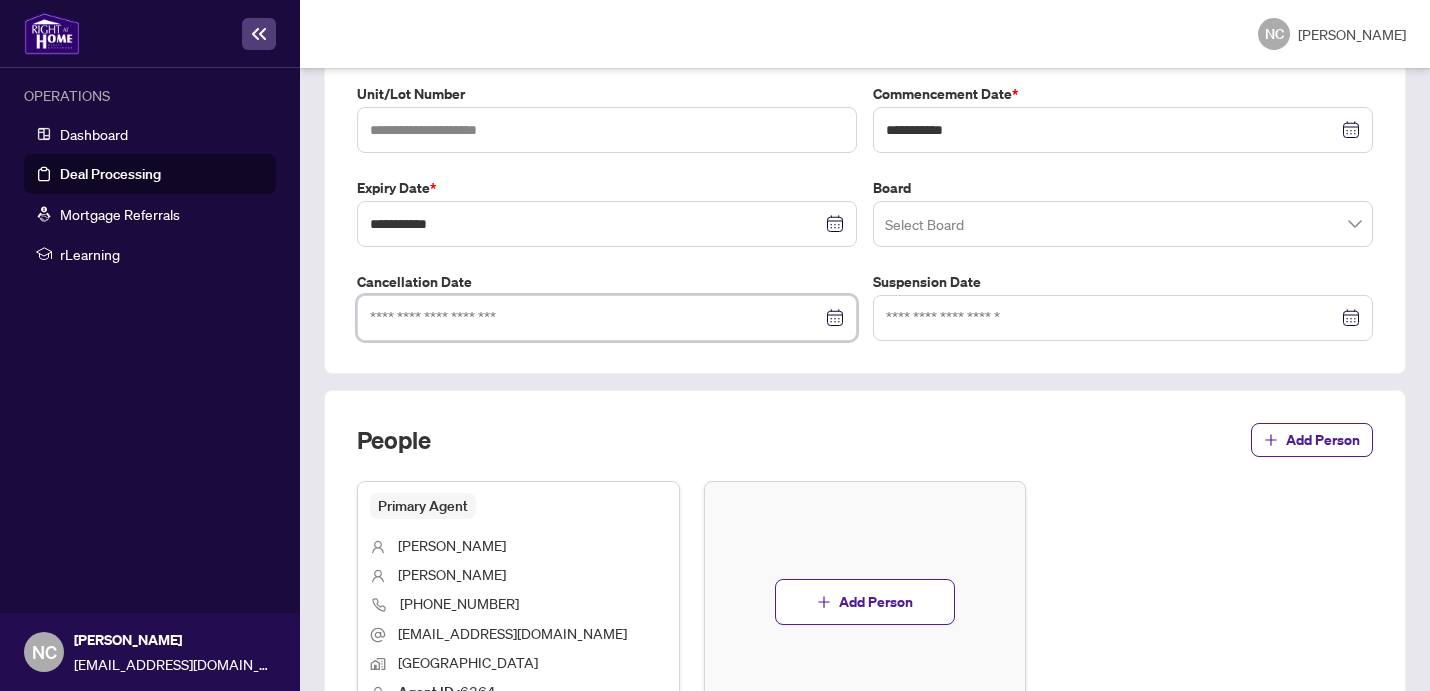 click at bounding box center (596, 318) 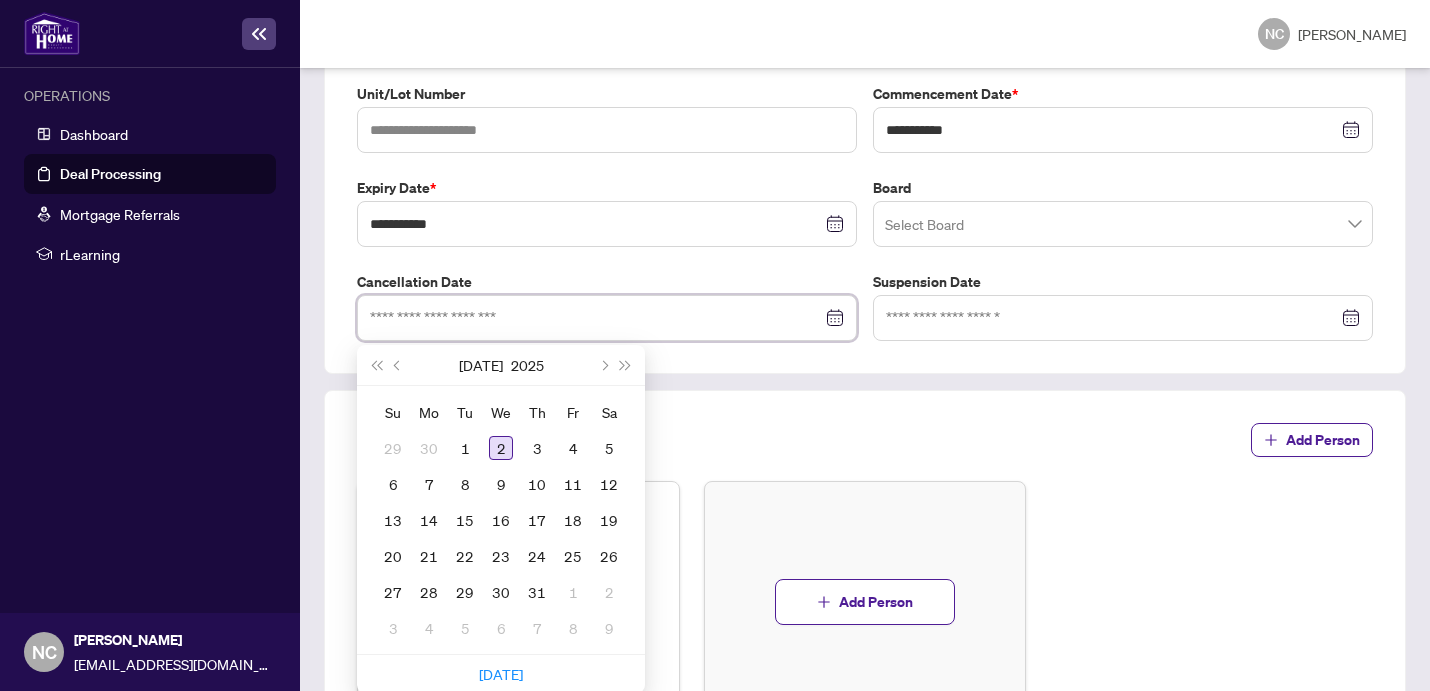 type on "**********" 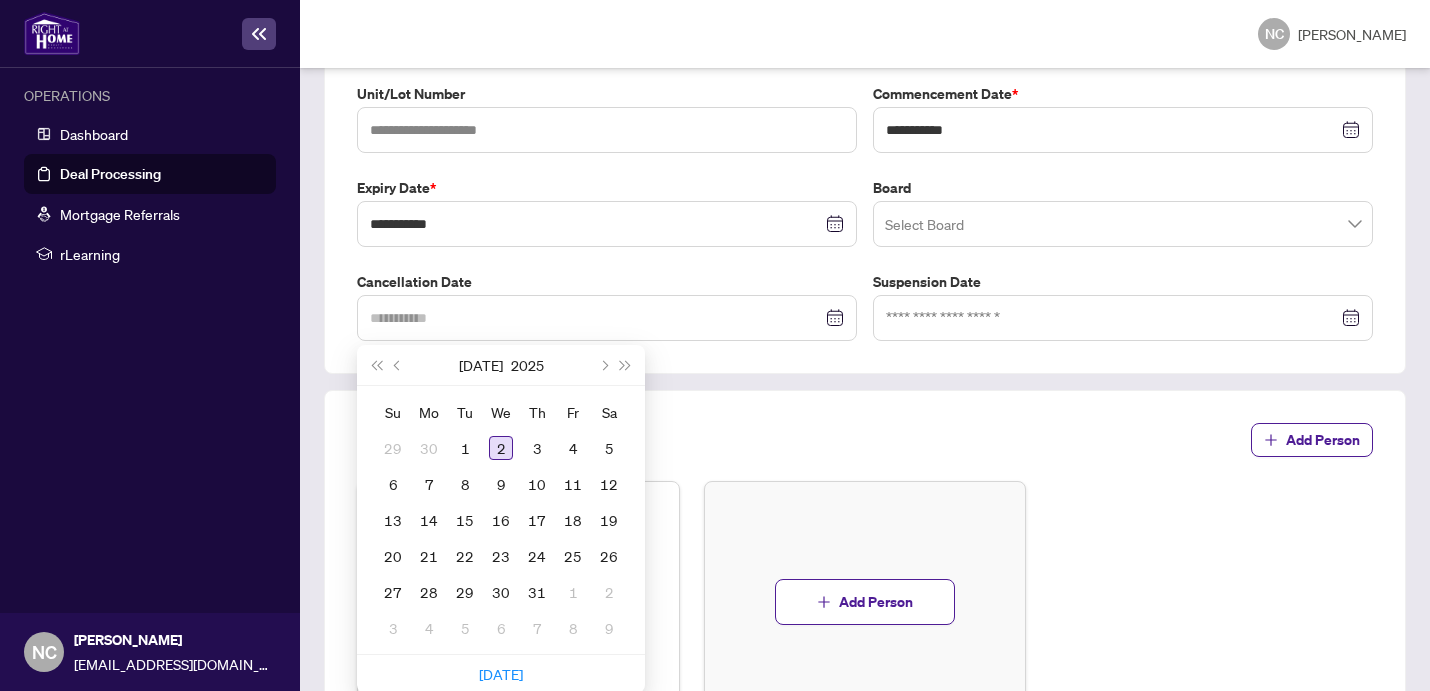 click on "2" at bounding box center [501, 448] 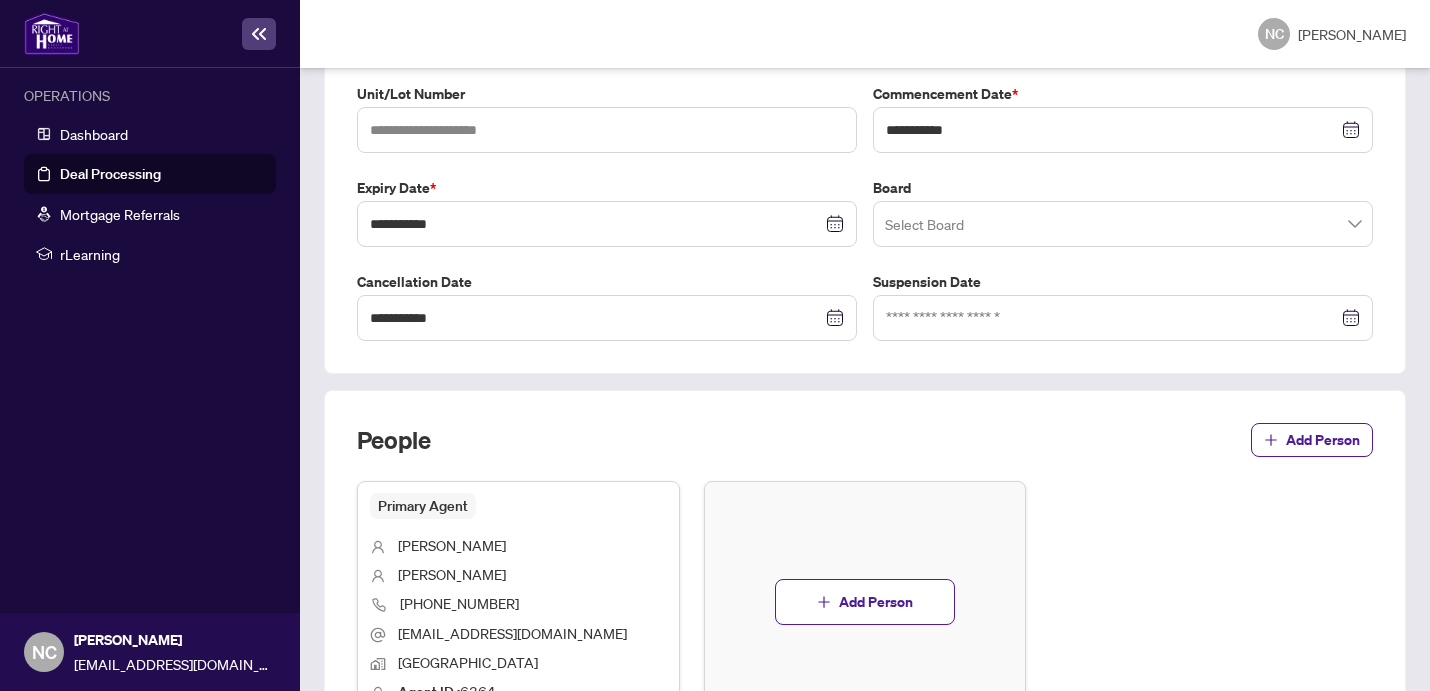 scroll, scrollTop: 659, scrollLeft: 0, axis: vertical 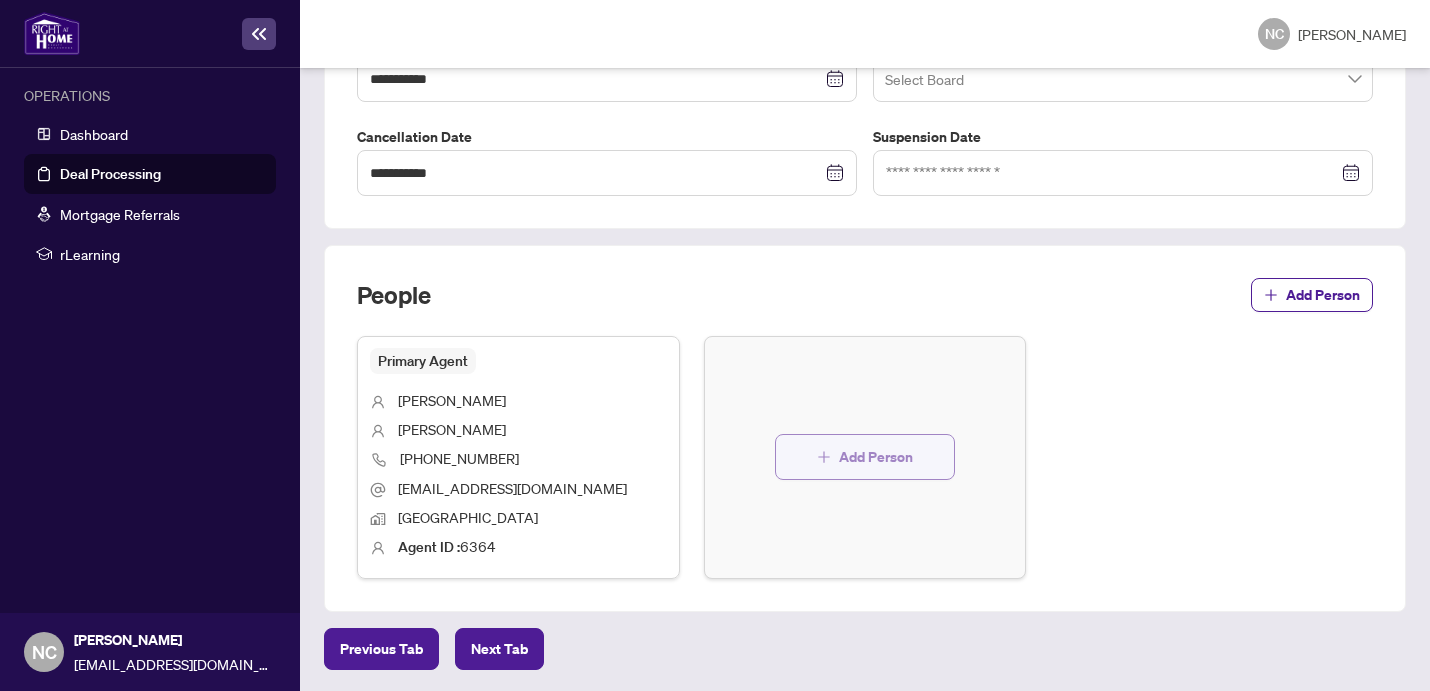 click on "Add Person" at bounding box center (865, 457) 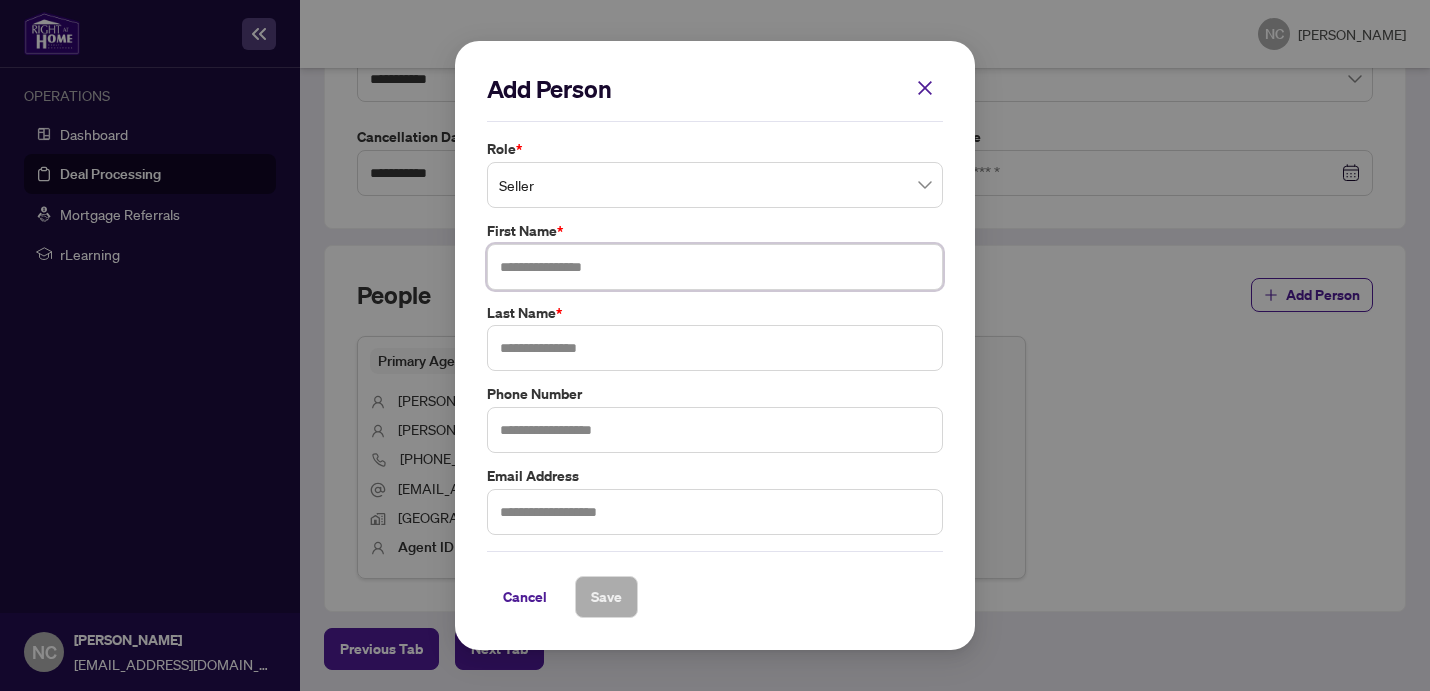 click at bounding box center (715, 267) 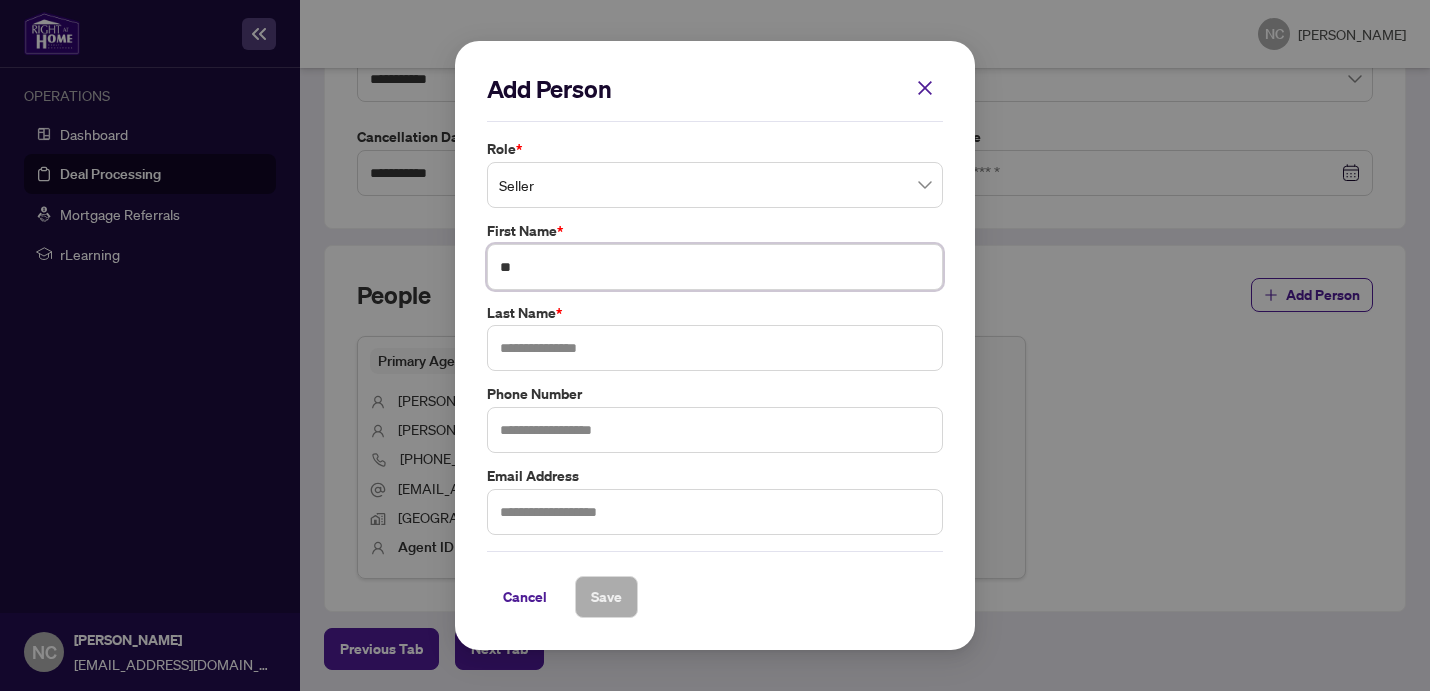 type on "*" 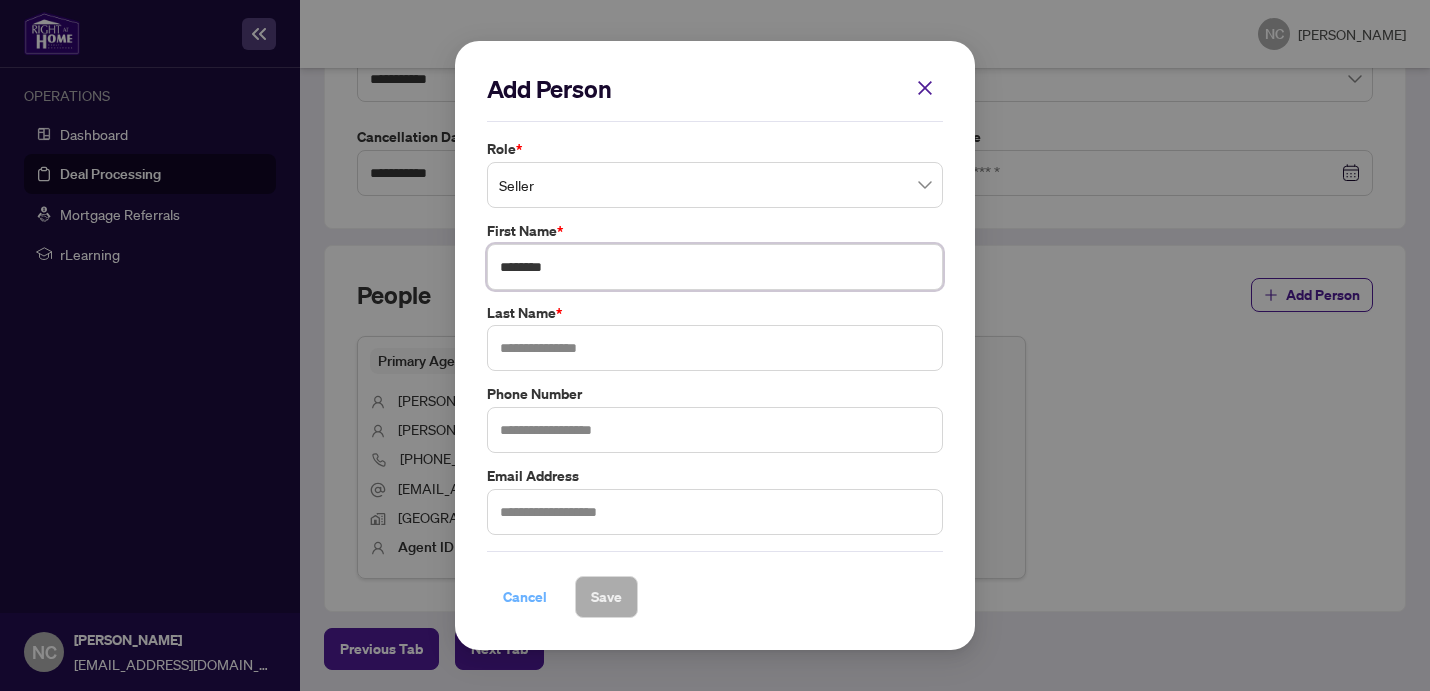 type on "********" 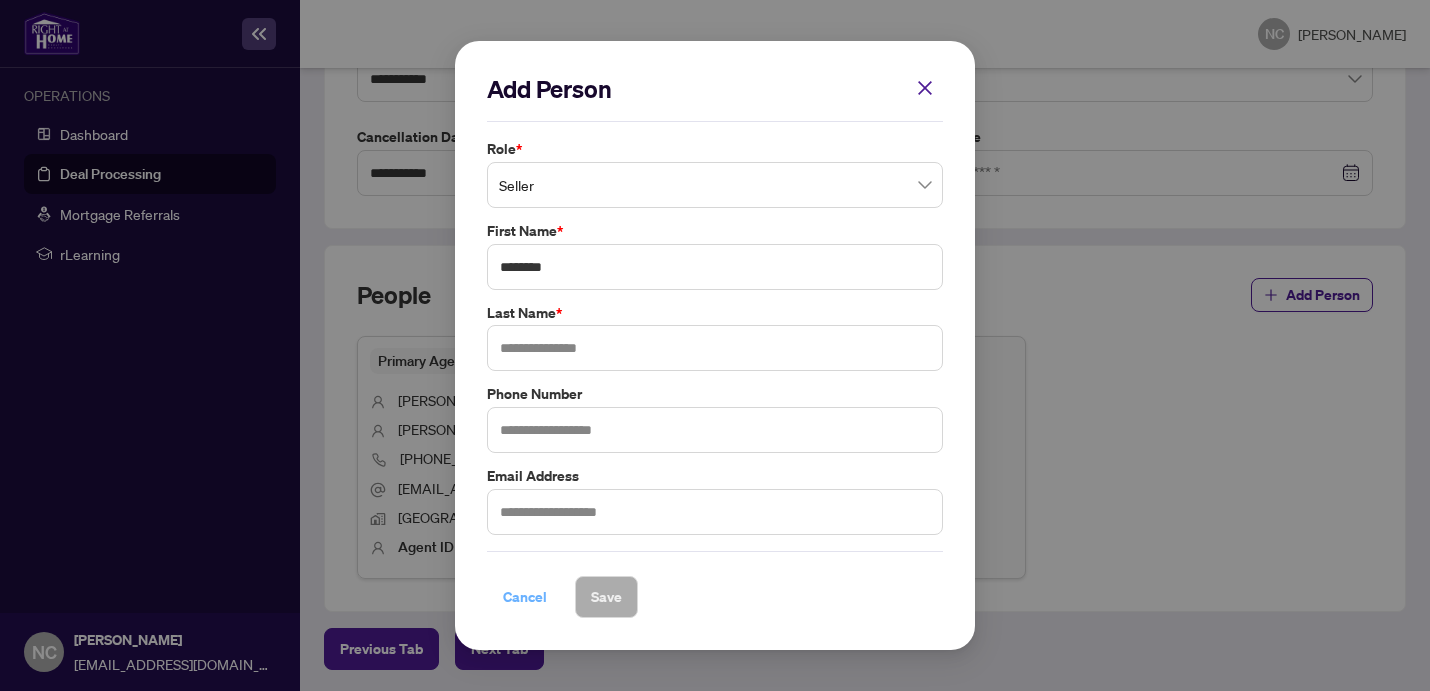click on "Cancel" at bounding box center [525, 597] 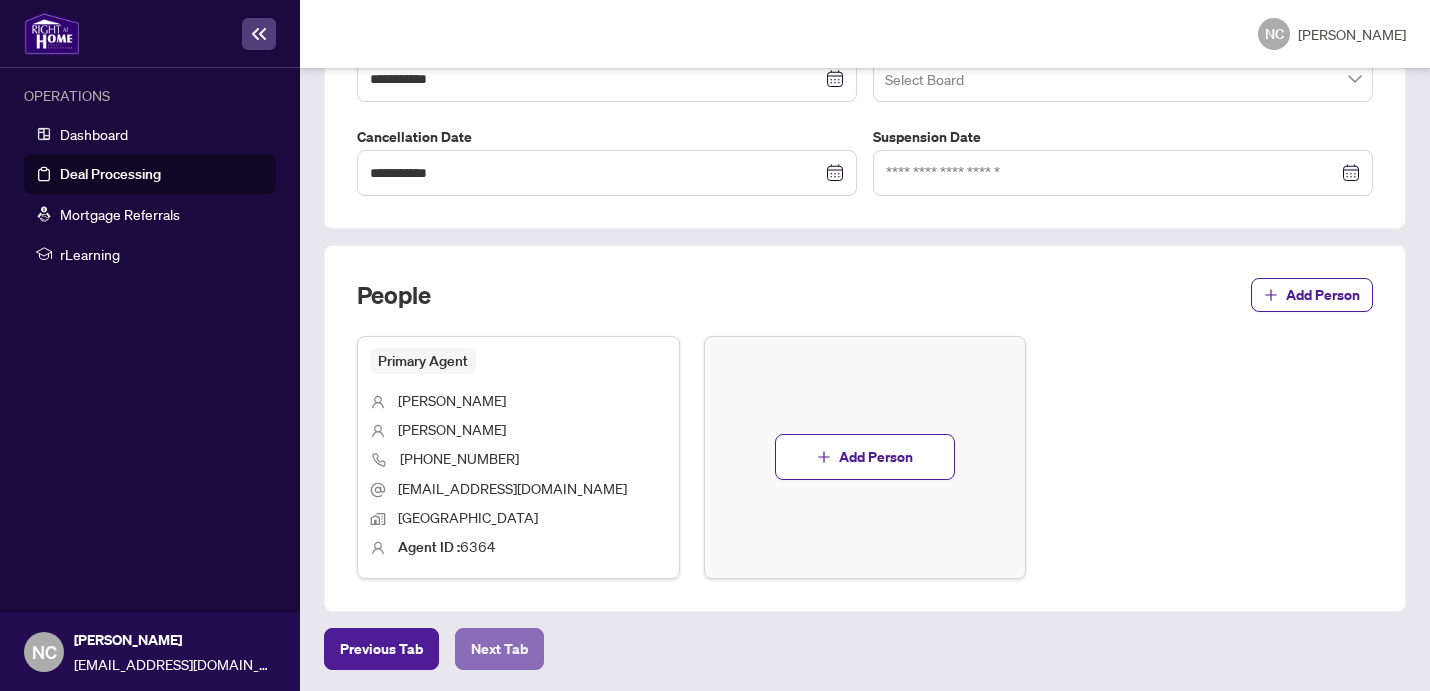 click on "Next Tab" at bounding box center (499, 649) 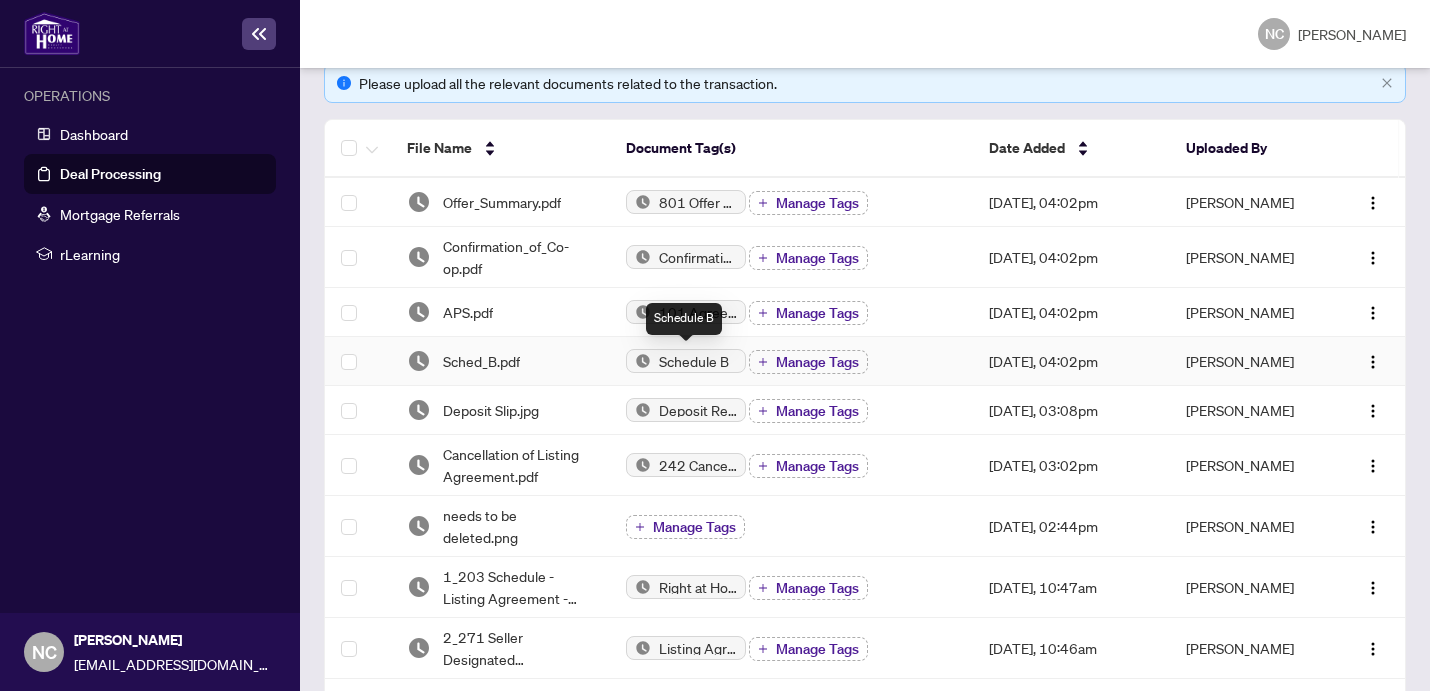 scroll, scrollTop: 296, scrollLeft: 0, axis: vertical 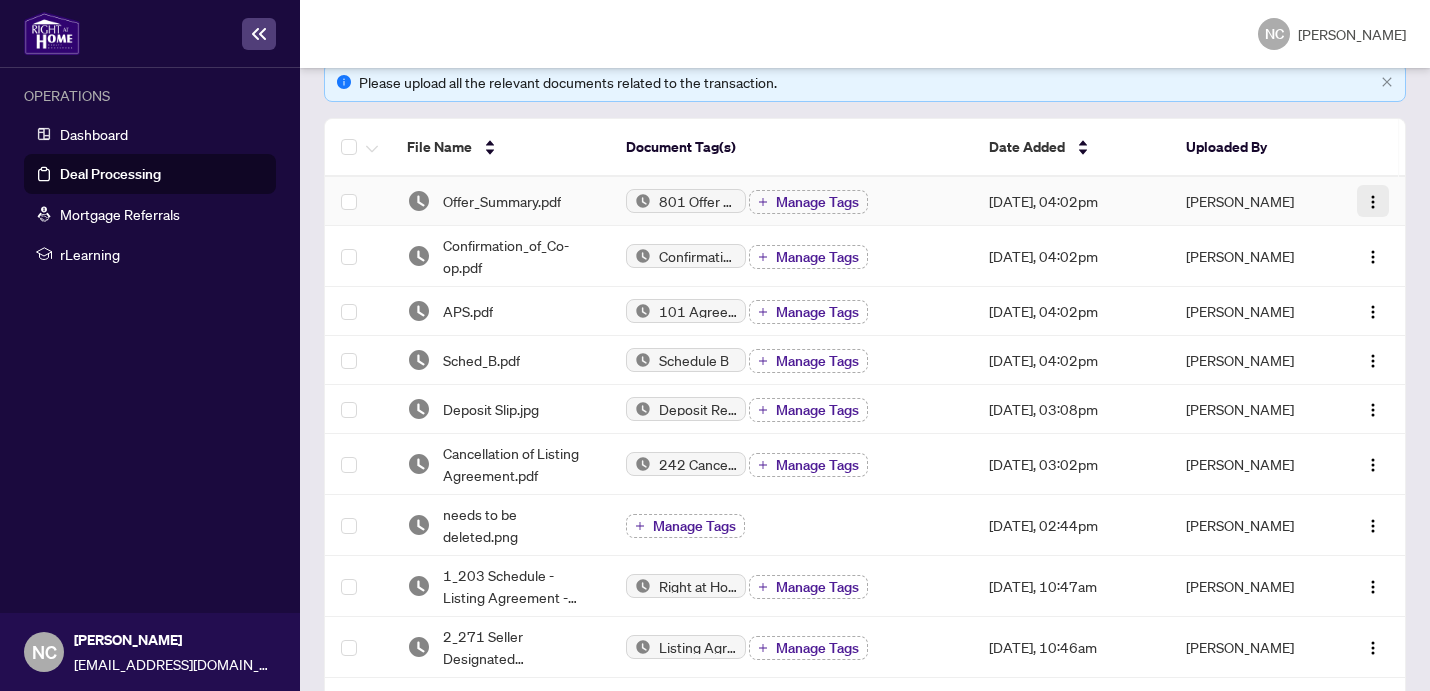 click at bounding box center (1373, 201) 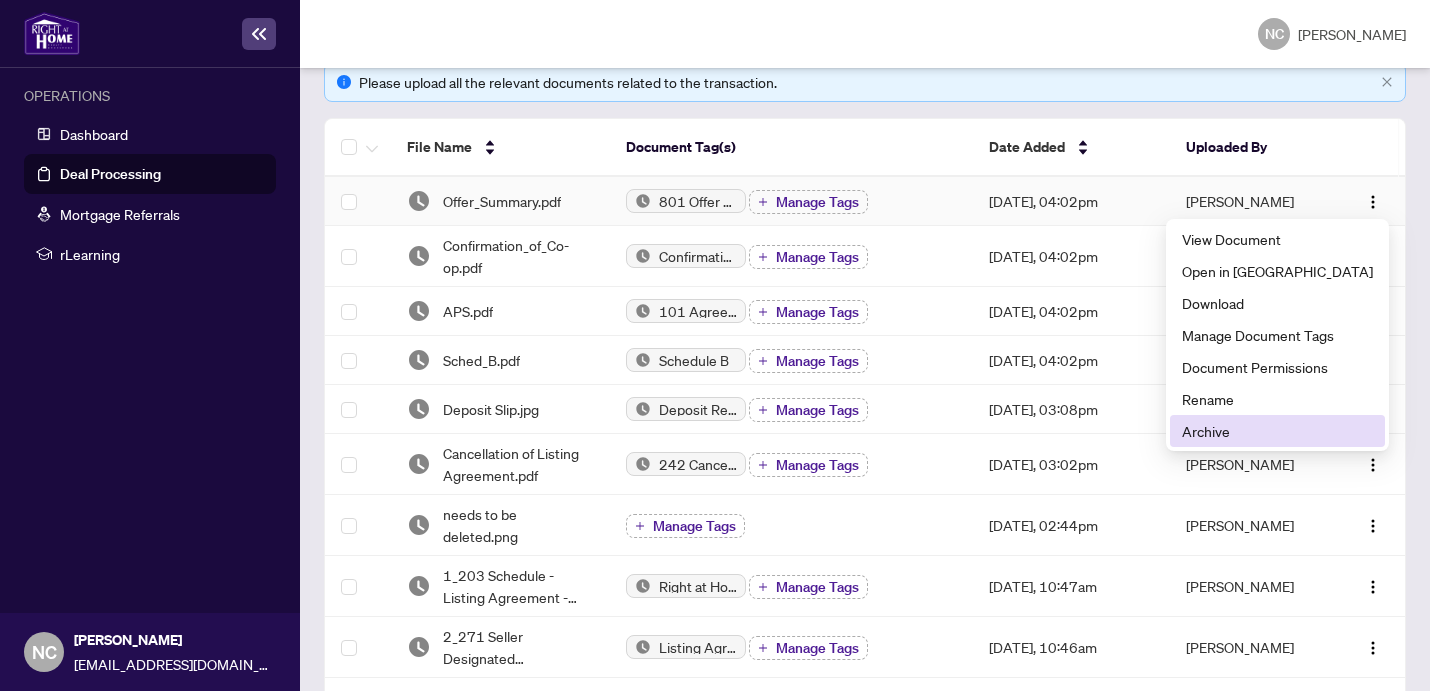 click on "Archive" at bounding box center [1277, 431] 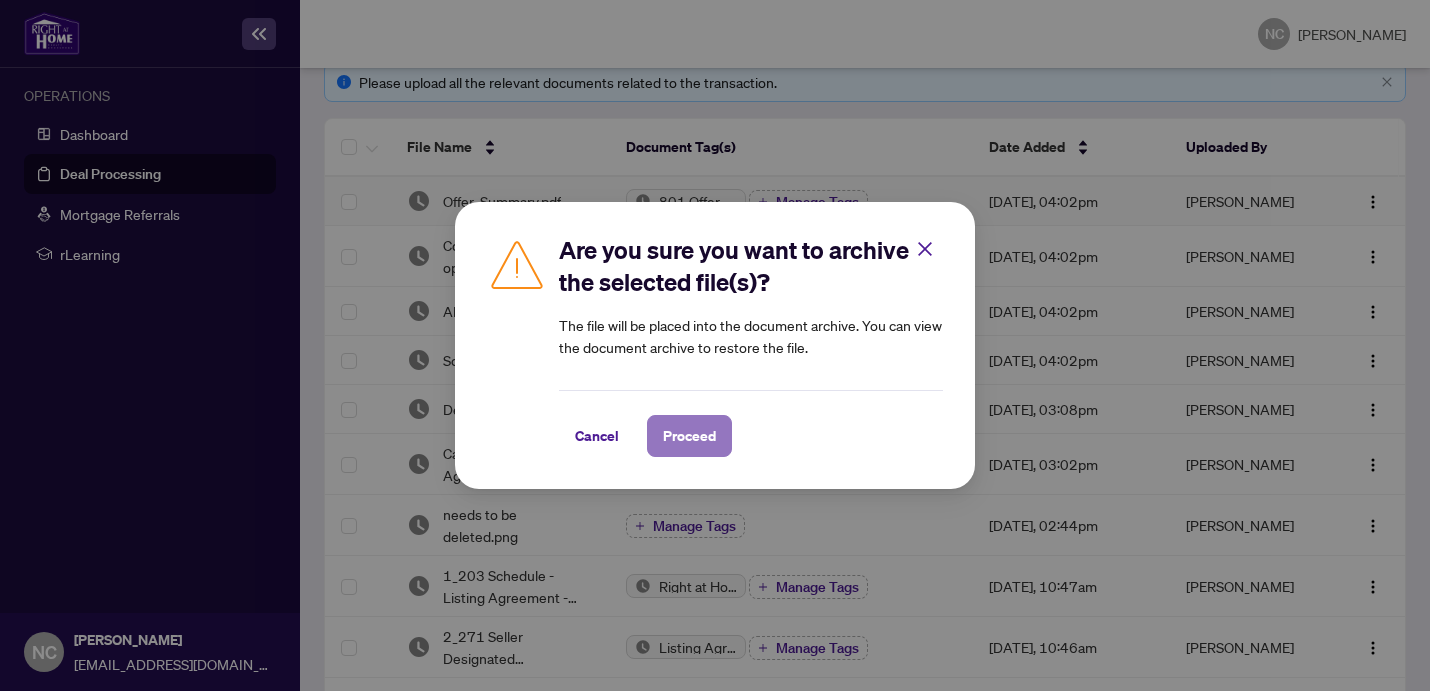 click on "Proceed" at bounding box center [689, 436] 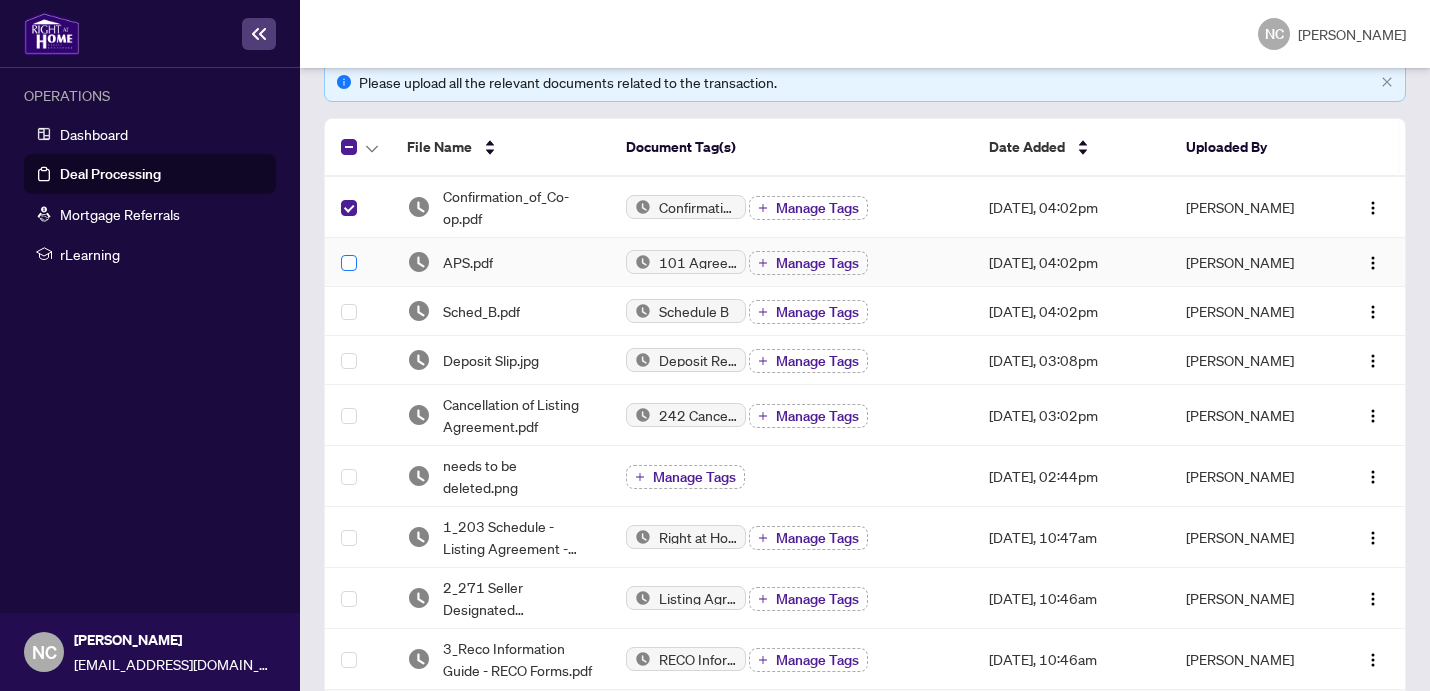 click at bounding box center (358, 262) 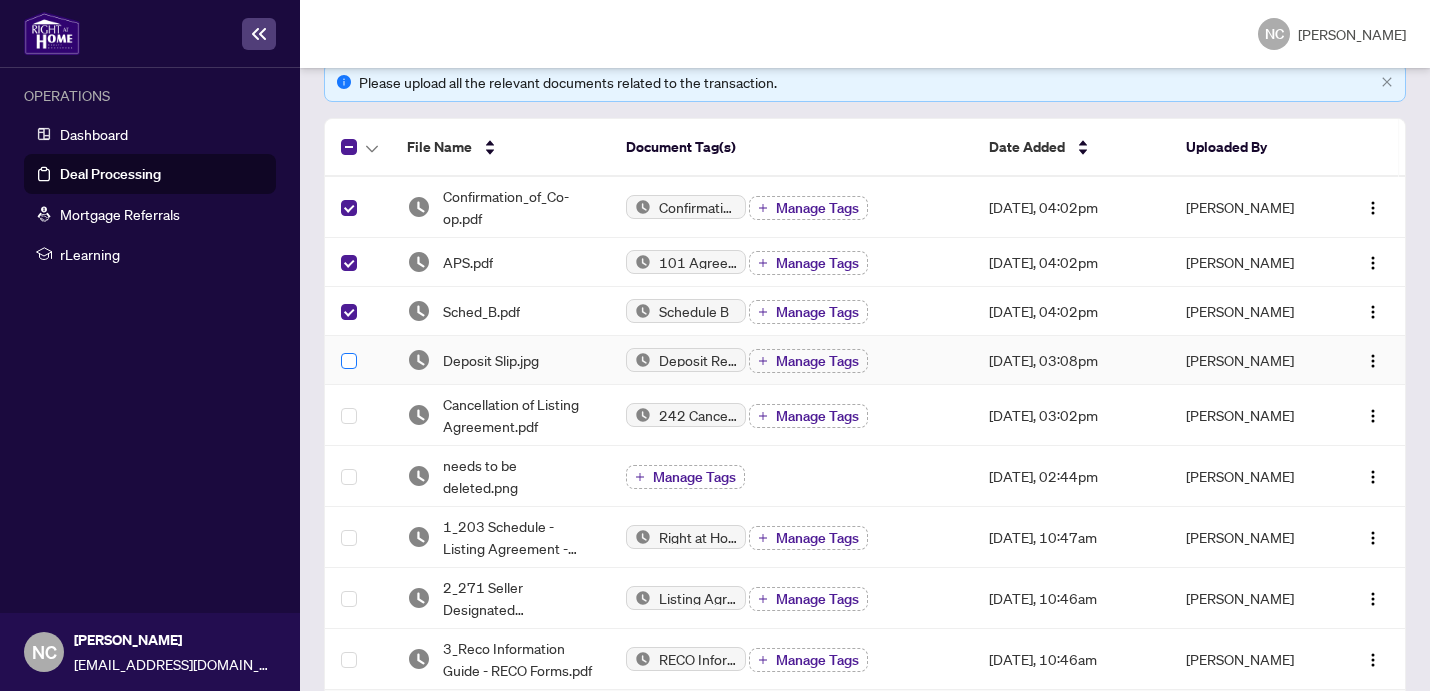 click at bounding box center [349, 361] 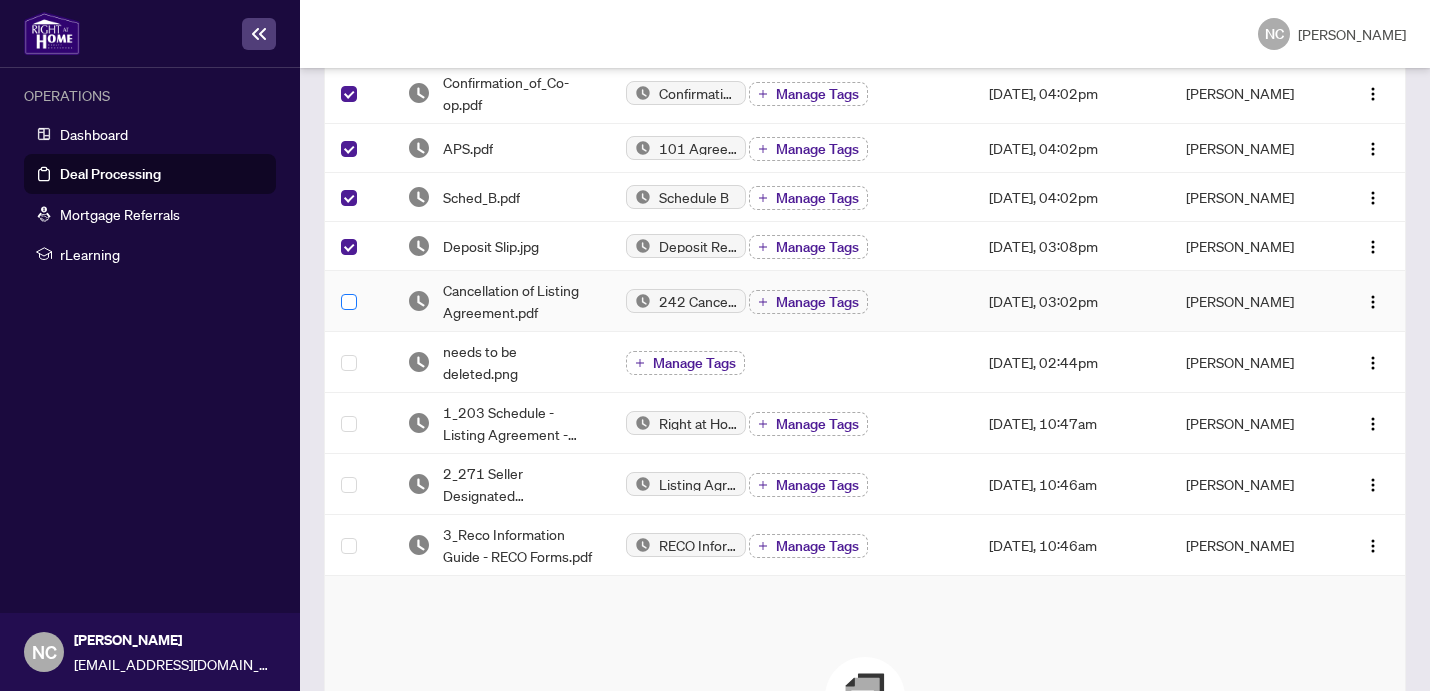 scroll, scrollTop: 411, scrollLeft: 0, axis: vertical 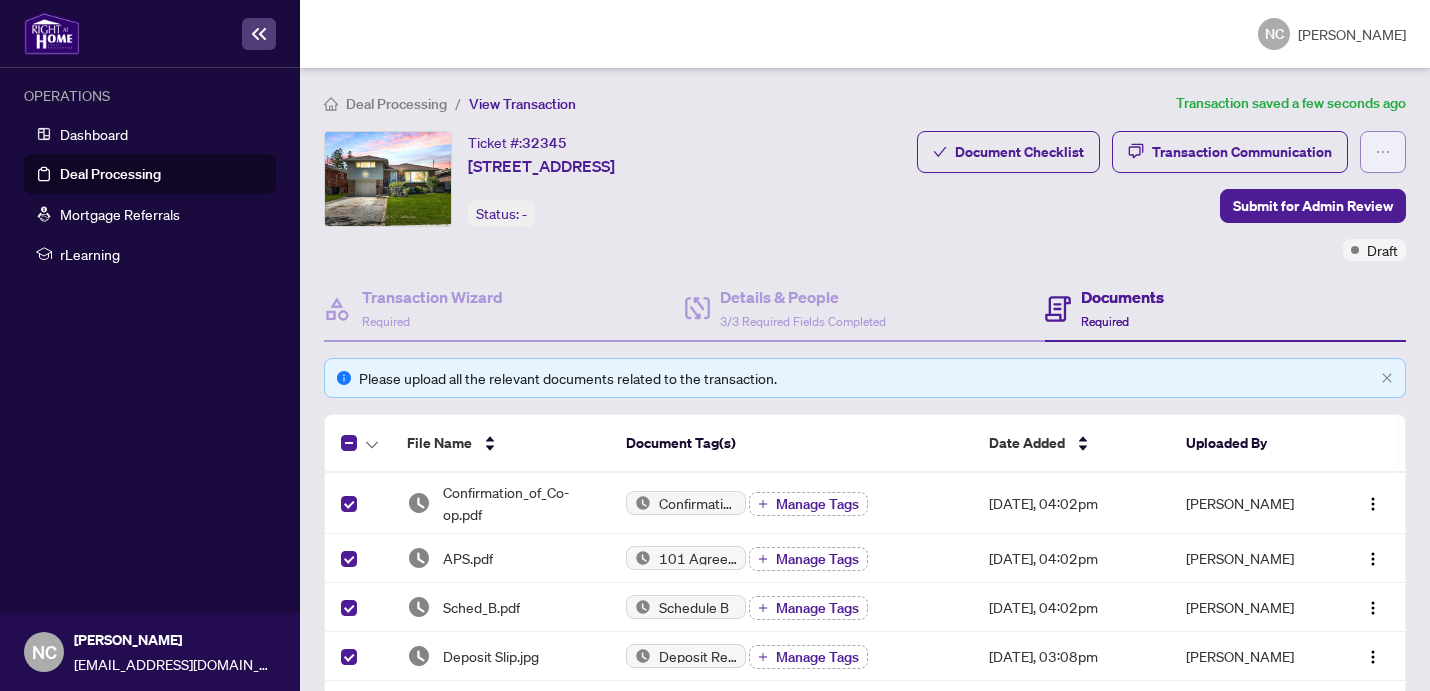 click 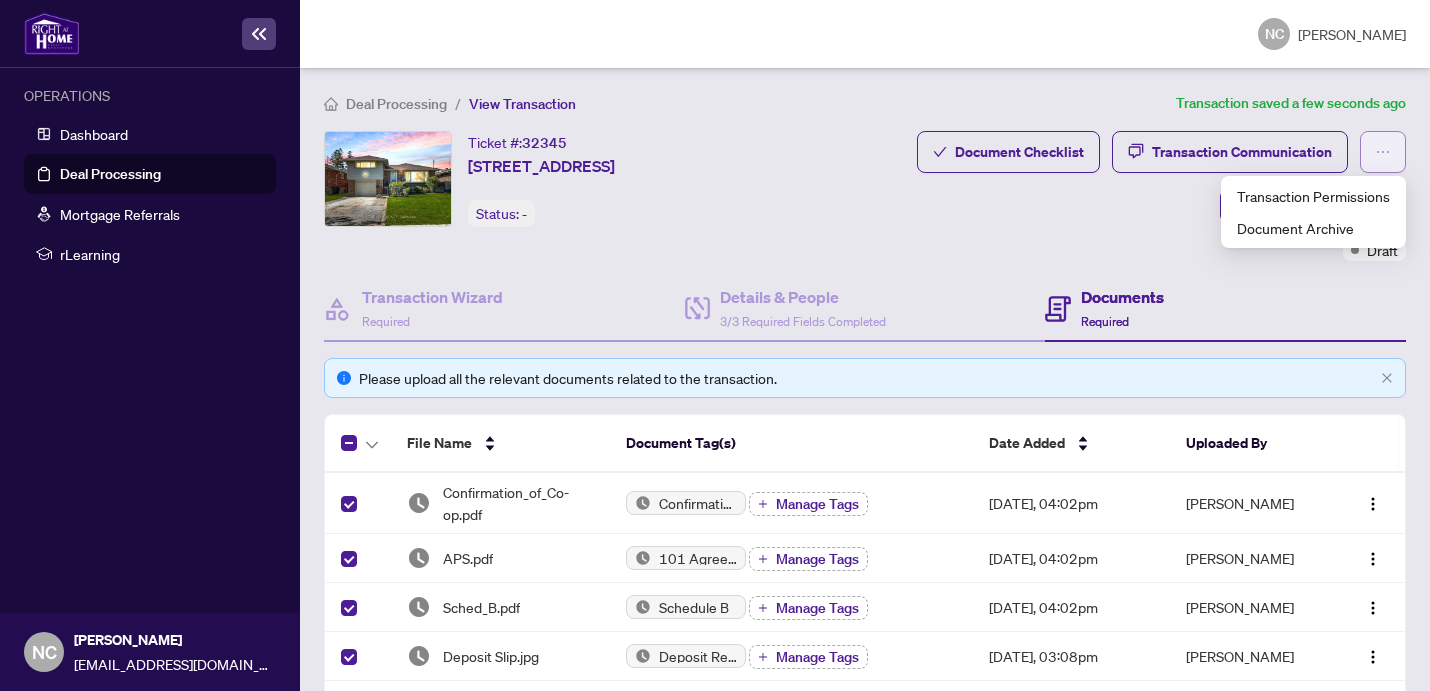 click 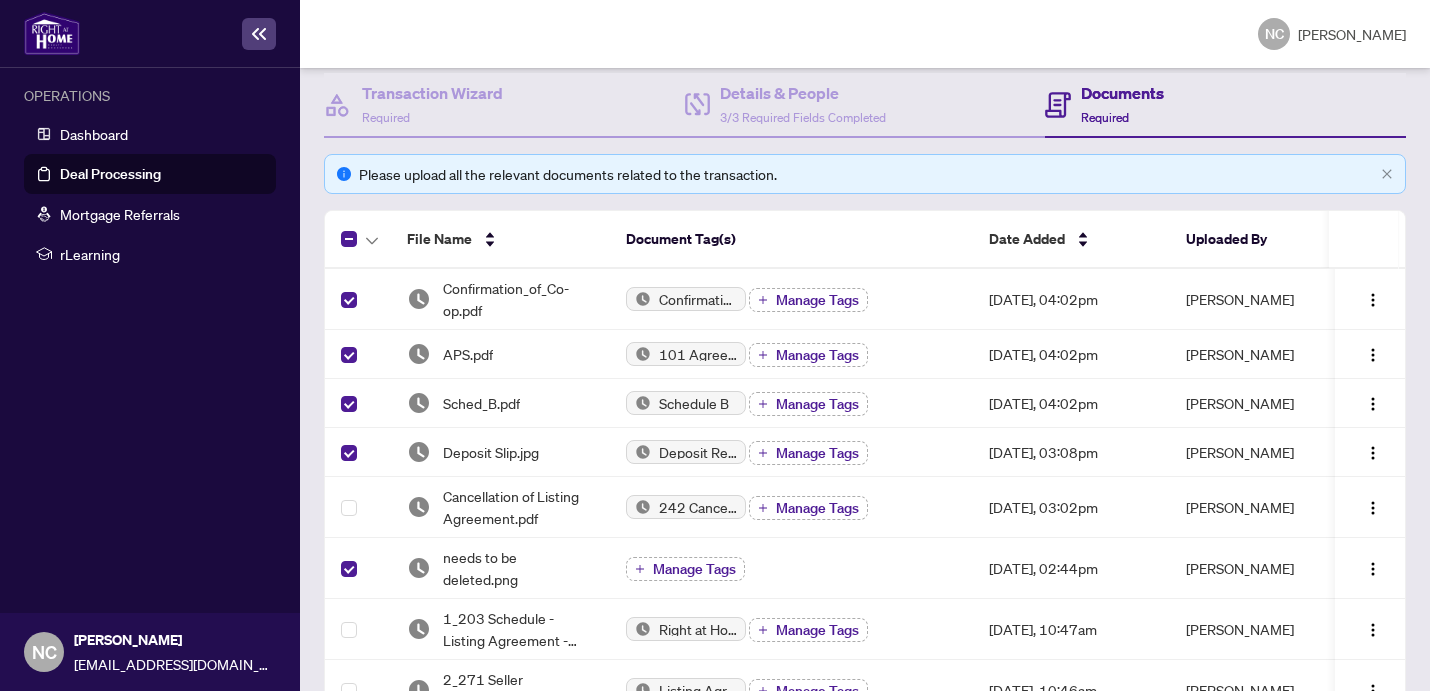 scroll, scrollTop: 206, scrollLeft: 0, axis: vertical 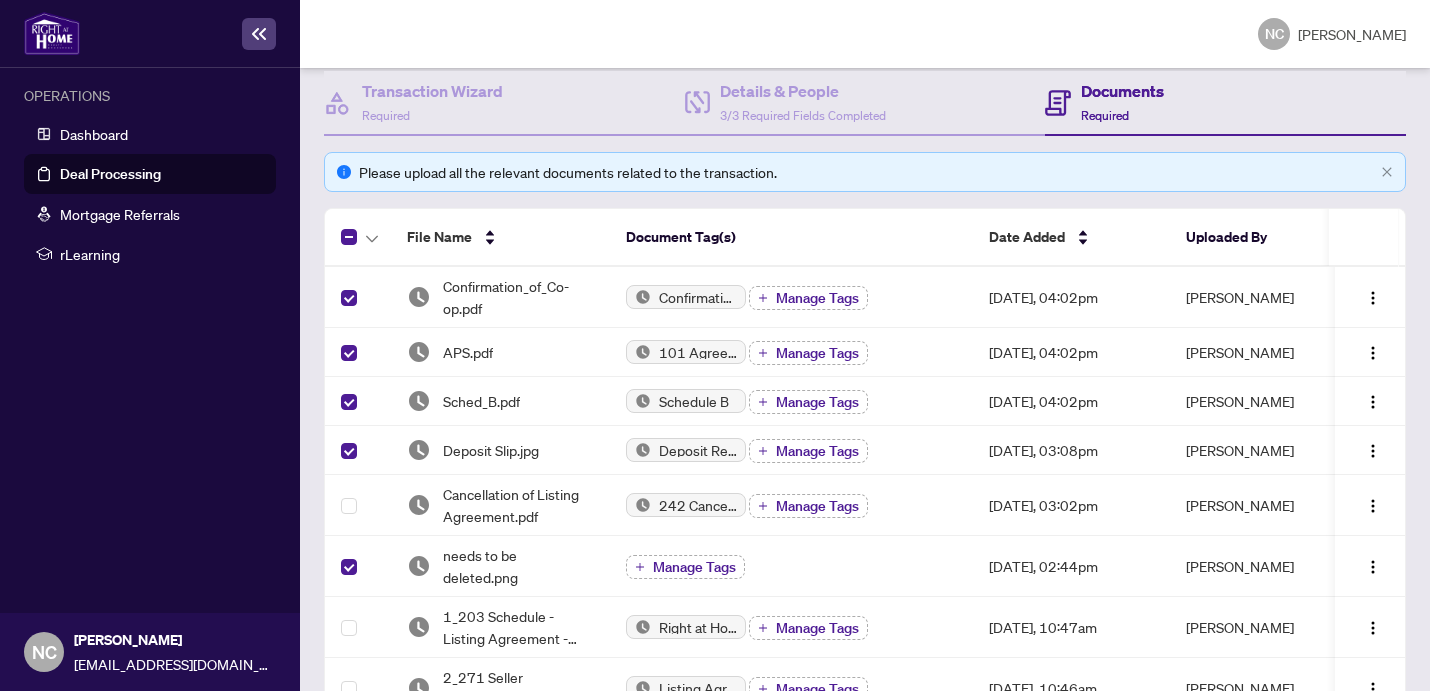 type 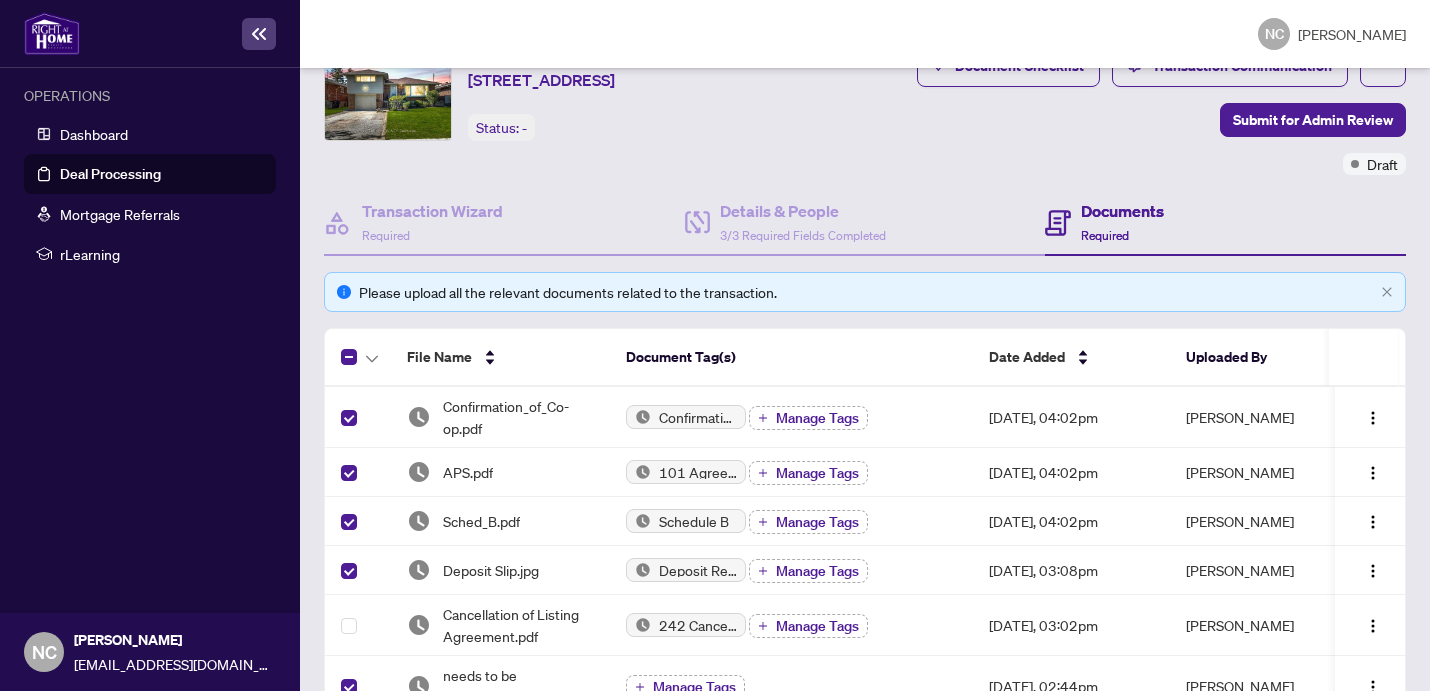 scroll, scrollTop: 90, scrollLeft: 0, axis: vertical 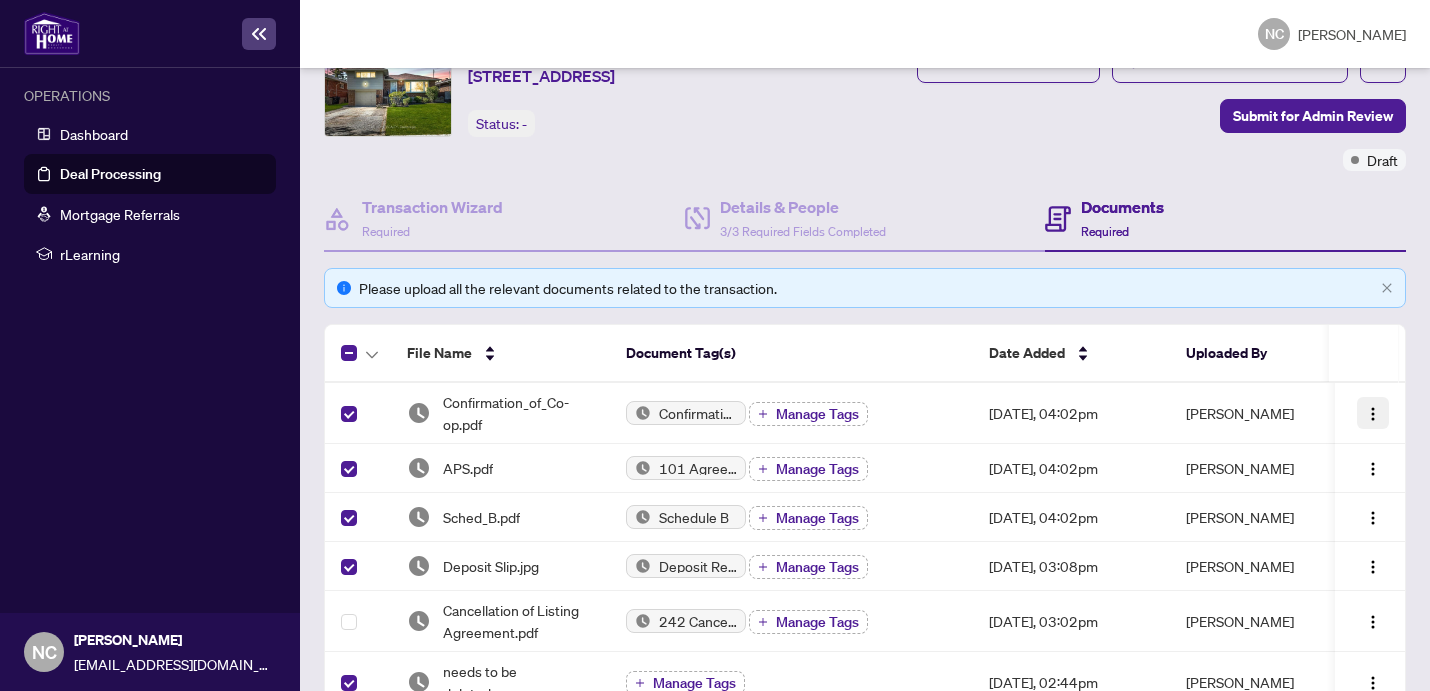 click at bounding box center [1373, 414] 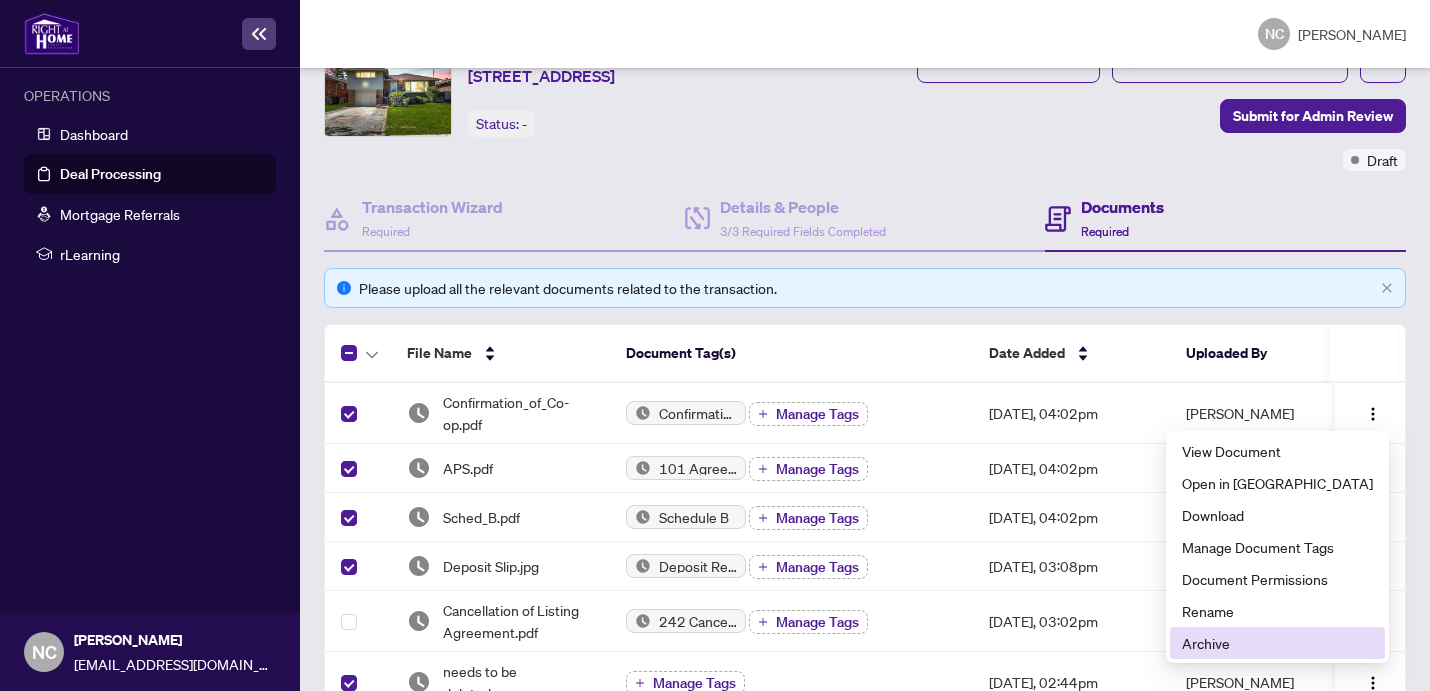 click on "Archive" at bounding box center (1277, 643) 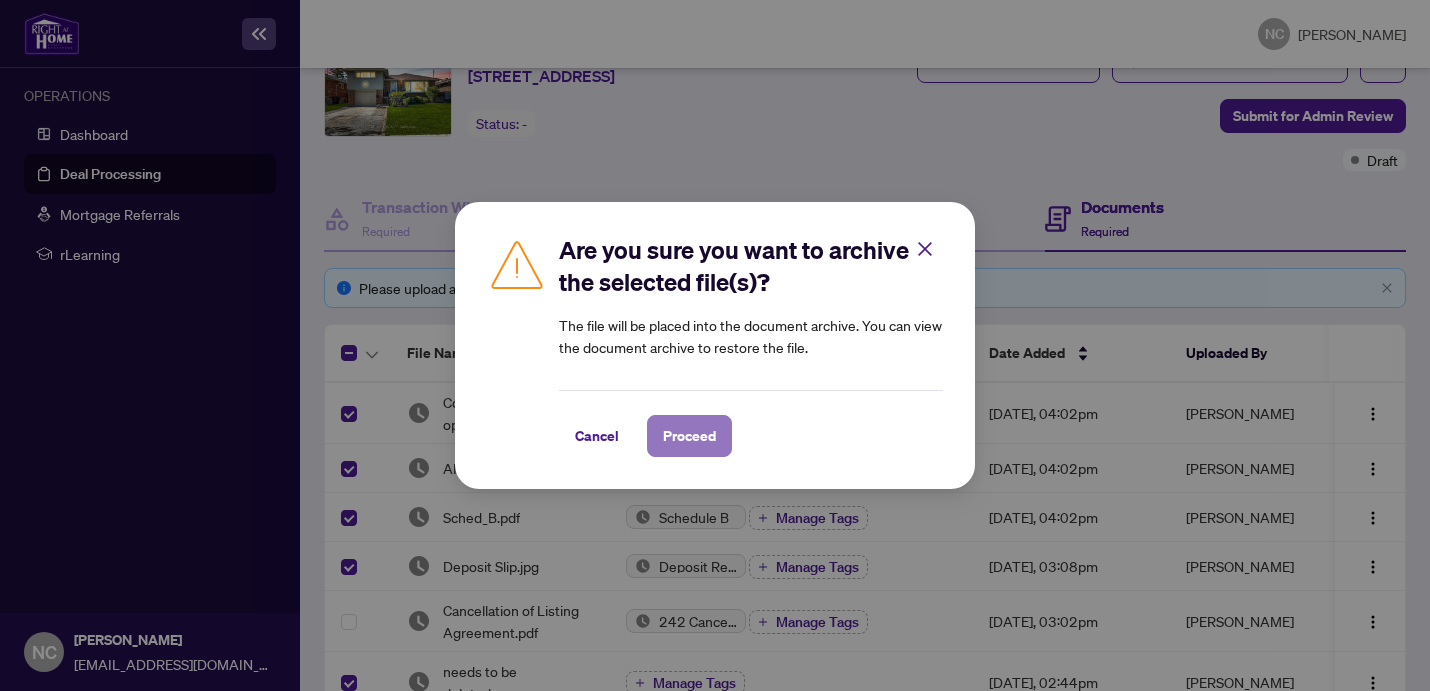 click on "Proceed" at bounding box center [689, 436] 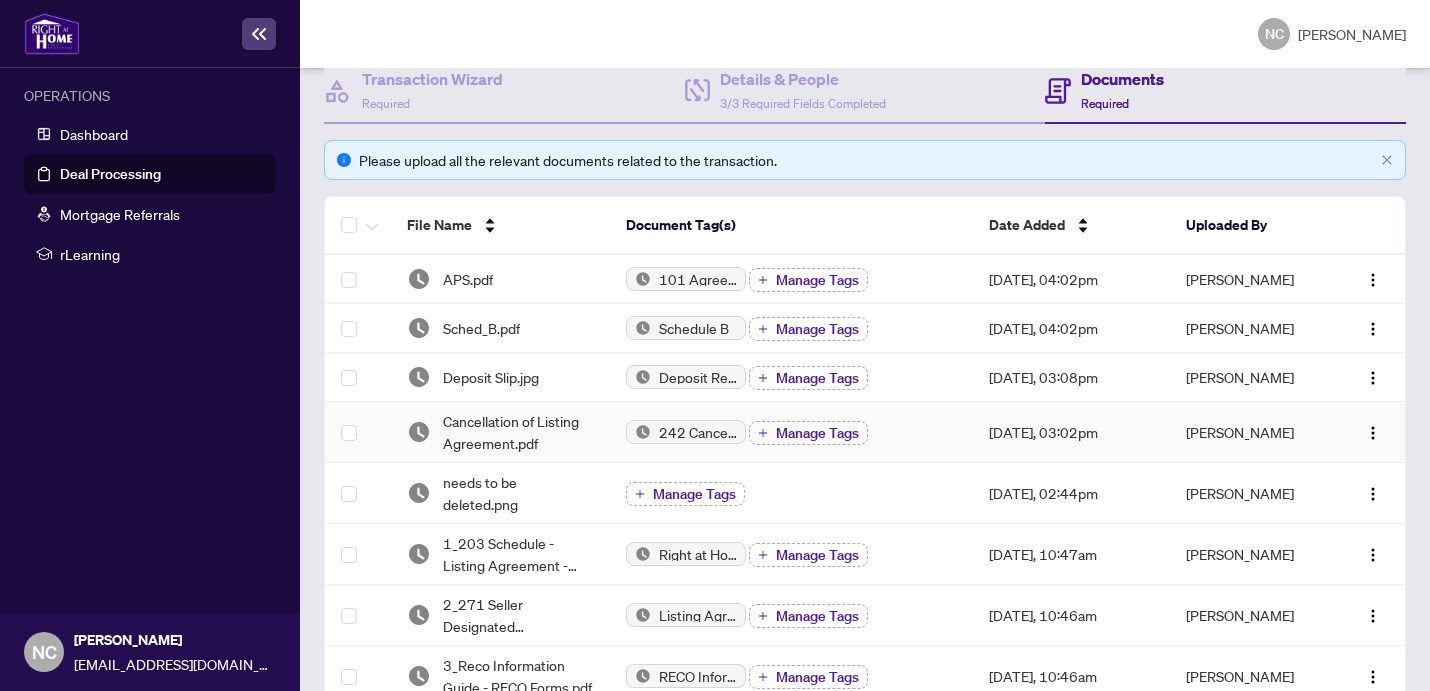 scroll, scrollTop: 220, scrollLeft: 0, axis: vertical 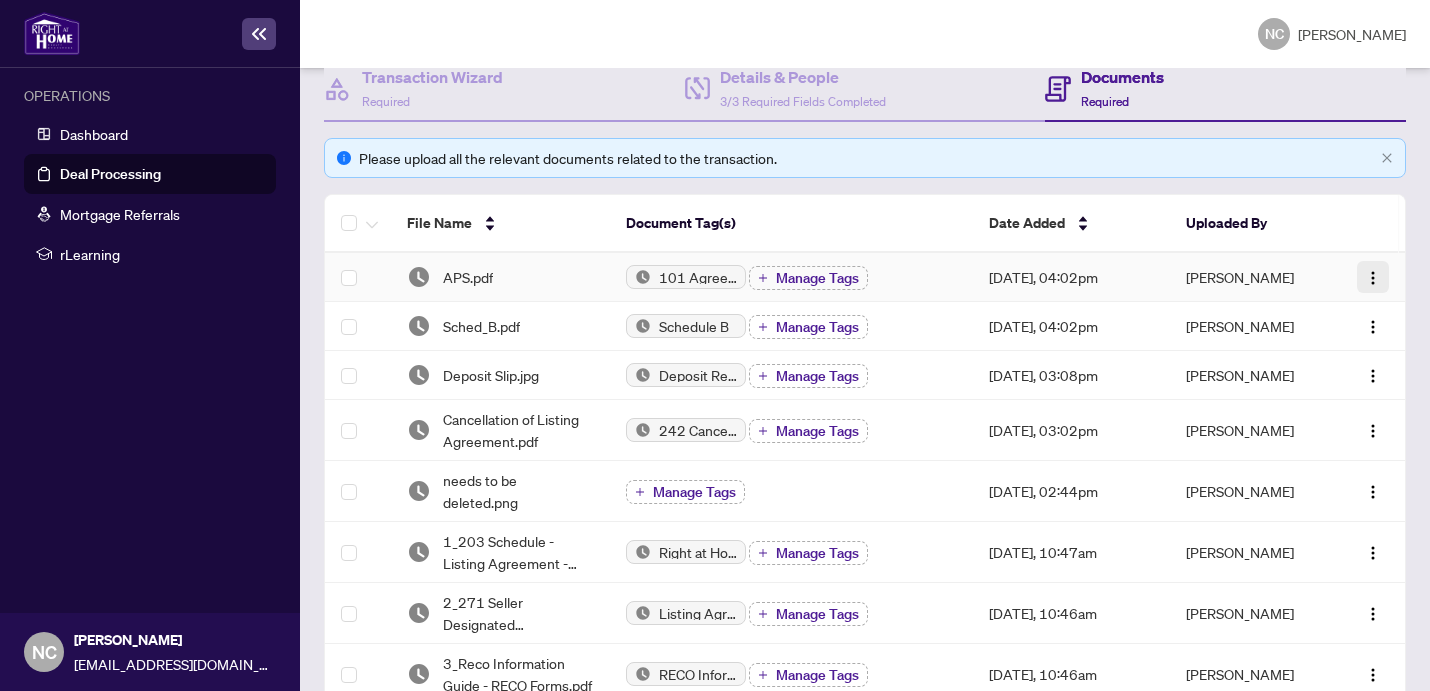 click at bounding box center [1373, 277] 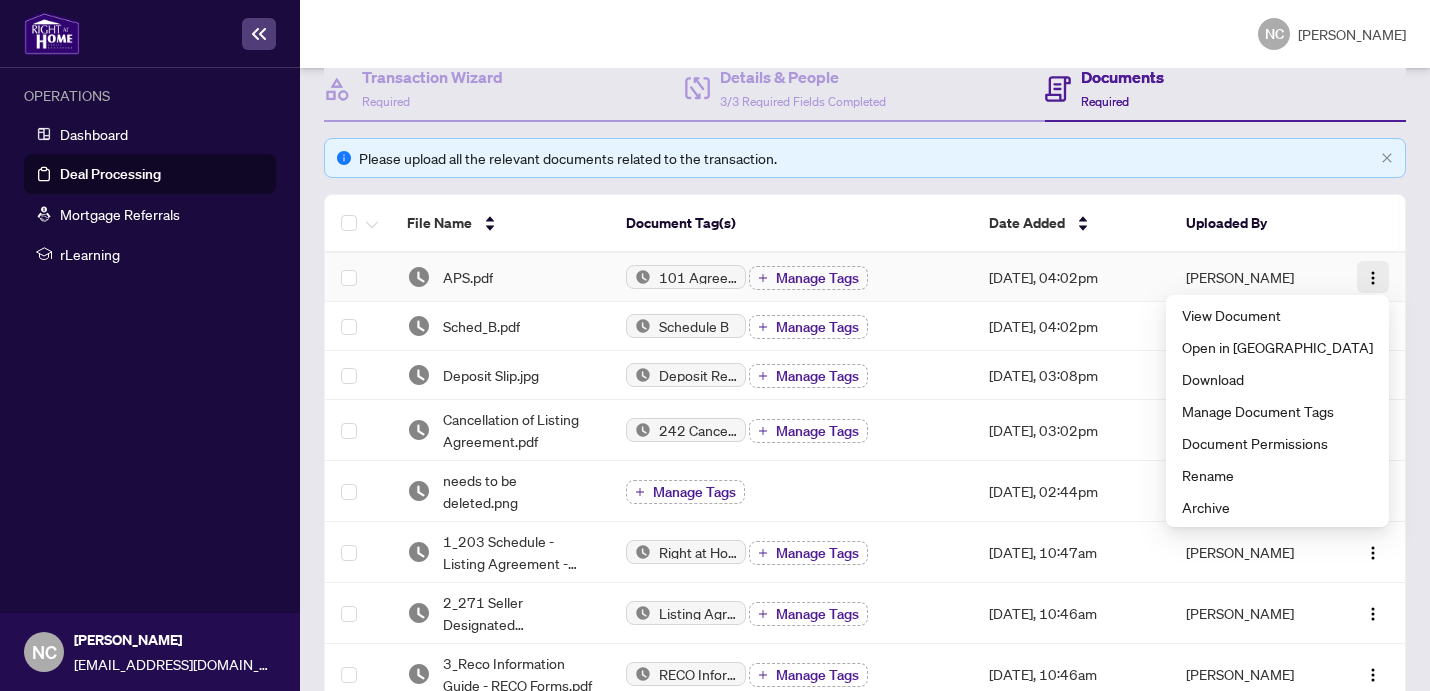 click at bounding box center [1373, 278] 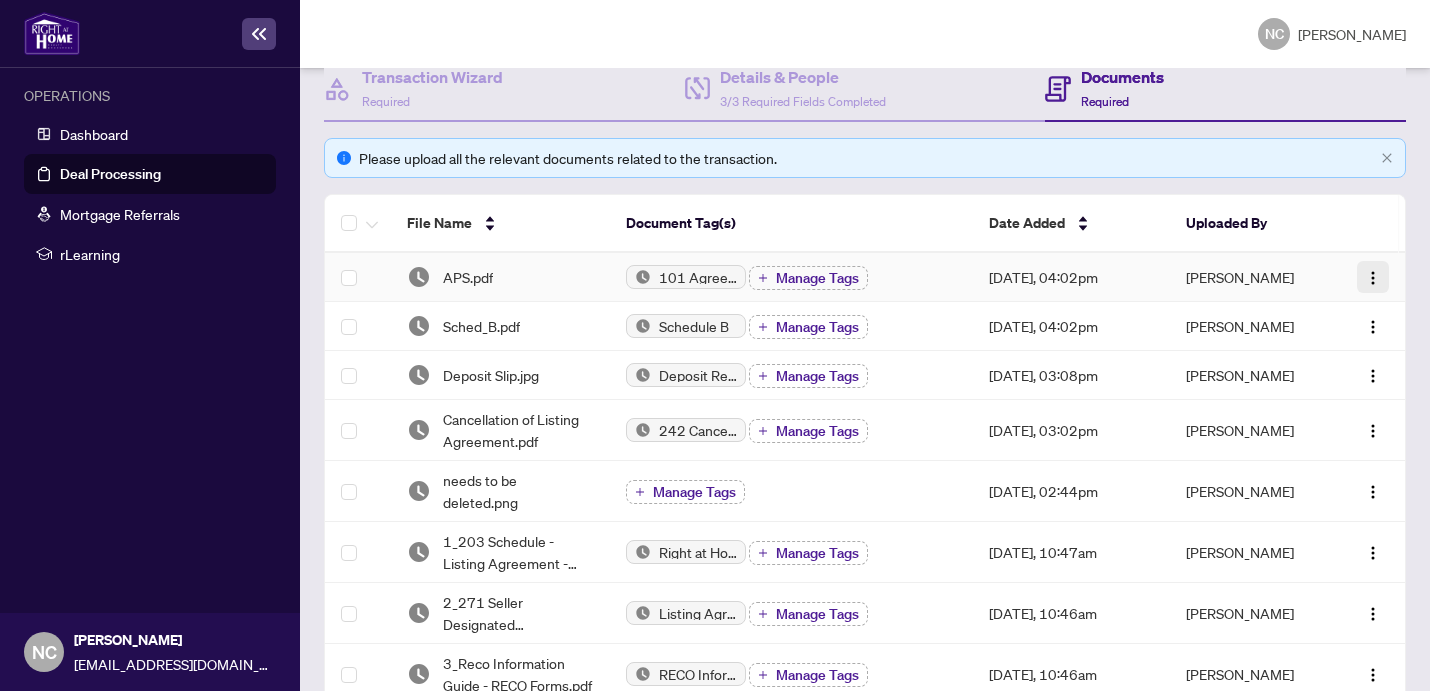 click at bounding box center [1373, 277] 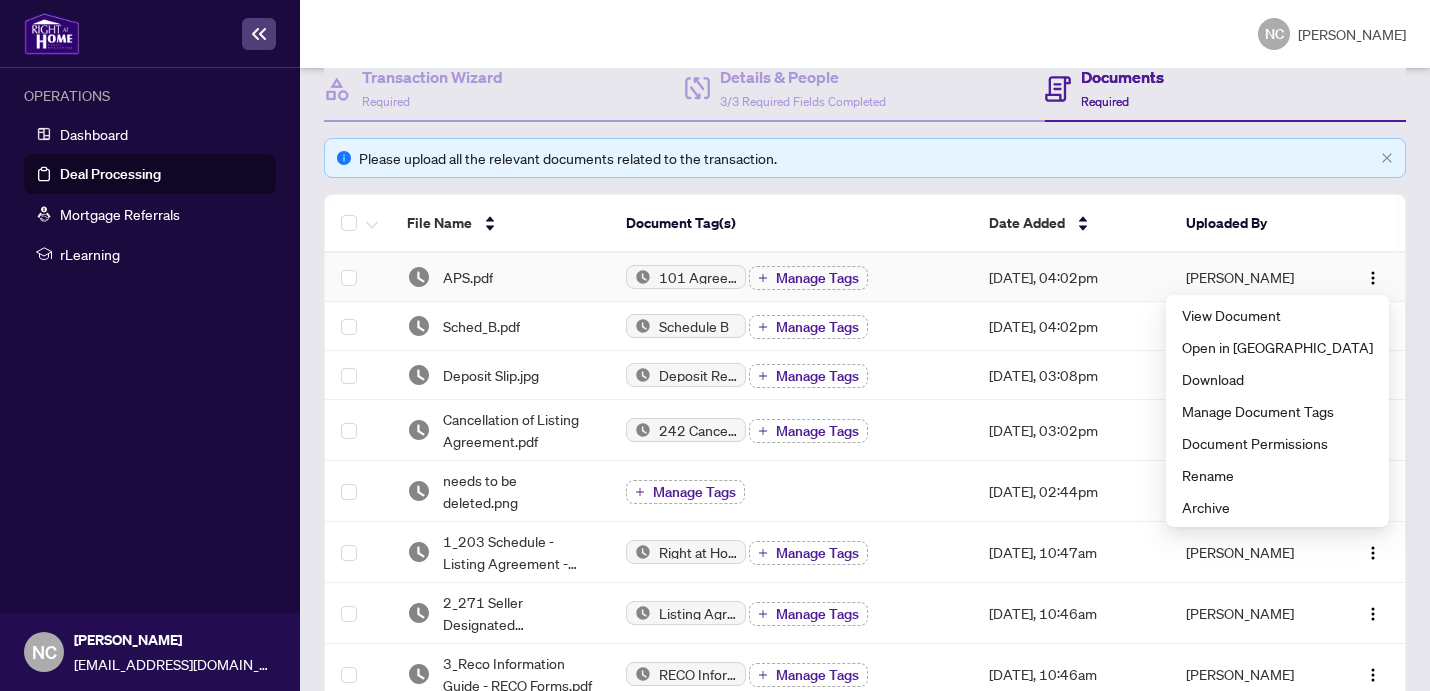 click at bounding box center (1370, 277) 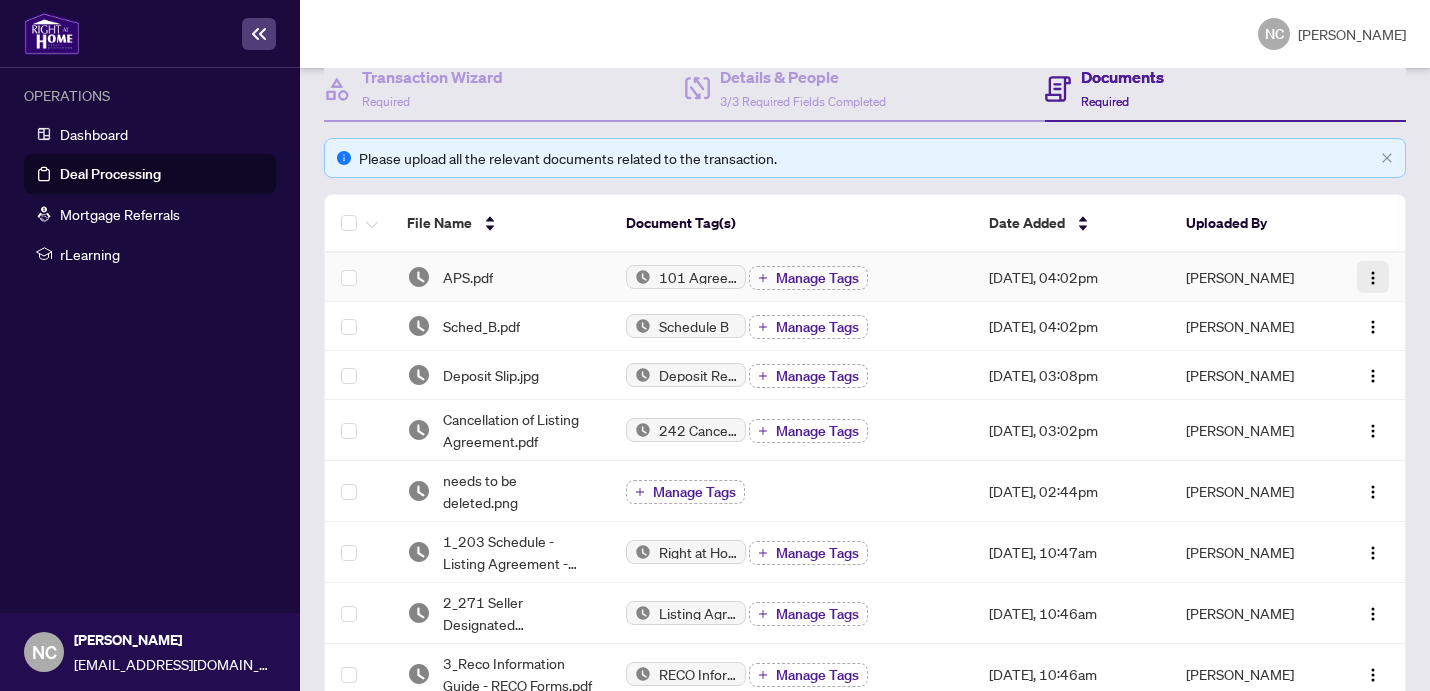 click at bounding box center (1373, 278) 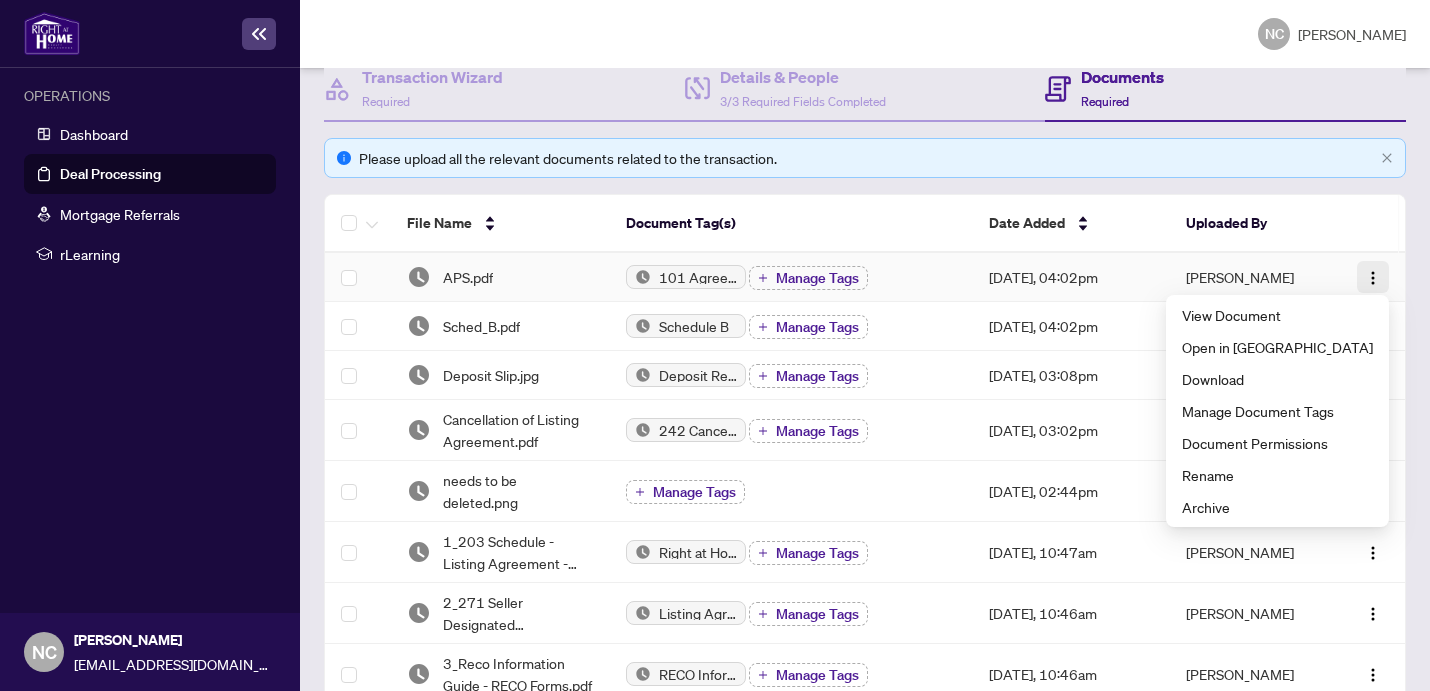 click at bounding box center (1373, 278) 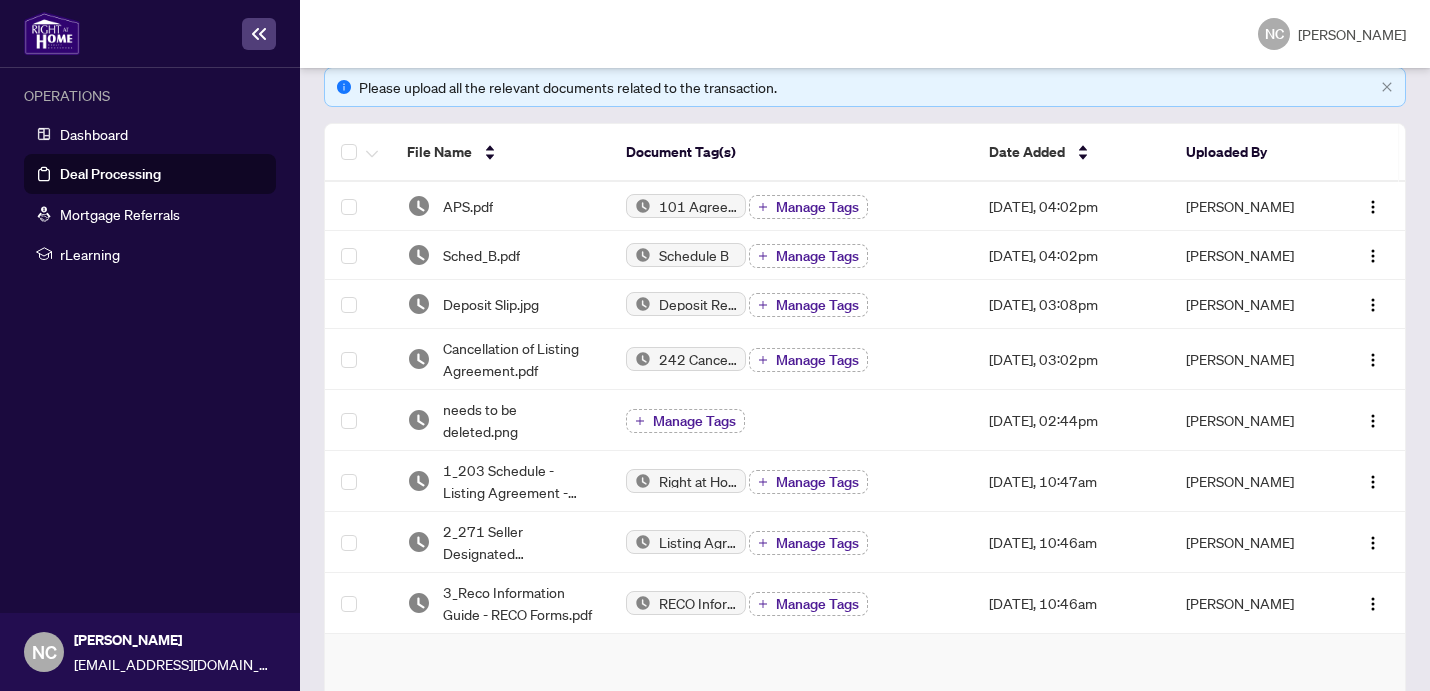 scroll, scrollTop: 338, scrollLeft: 0, axis: vertical 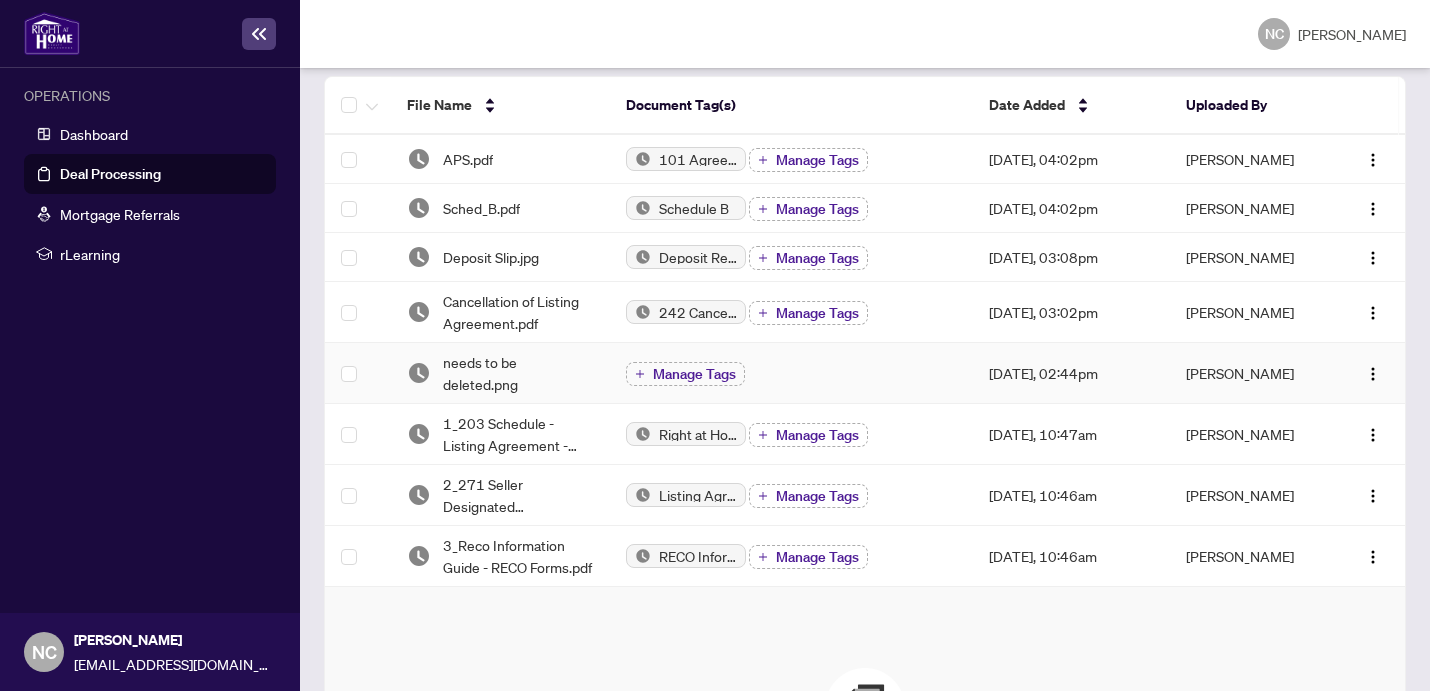 click on "needs to be deleted.png" at bounding box center [519, 373] 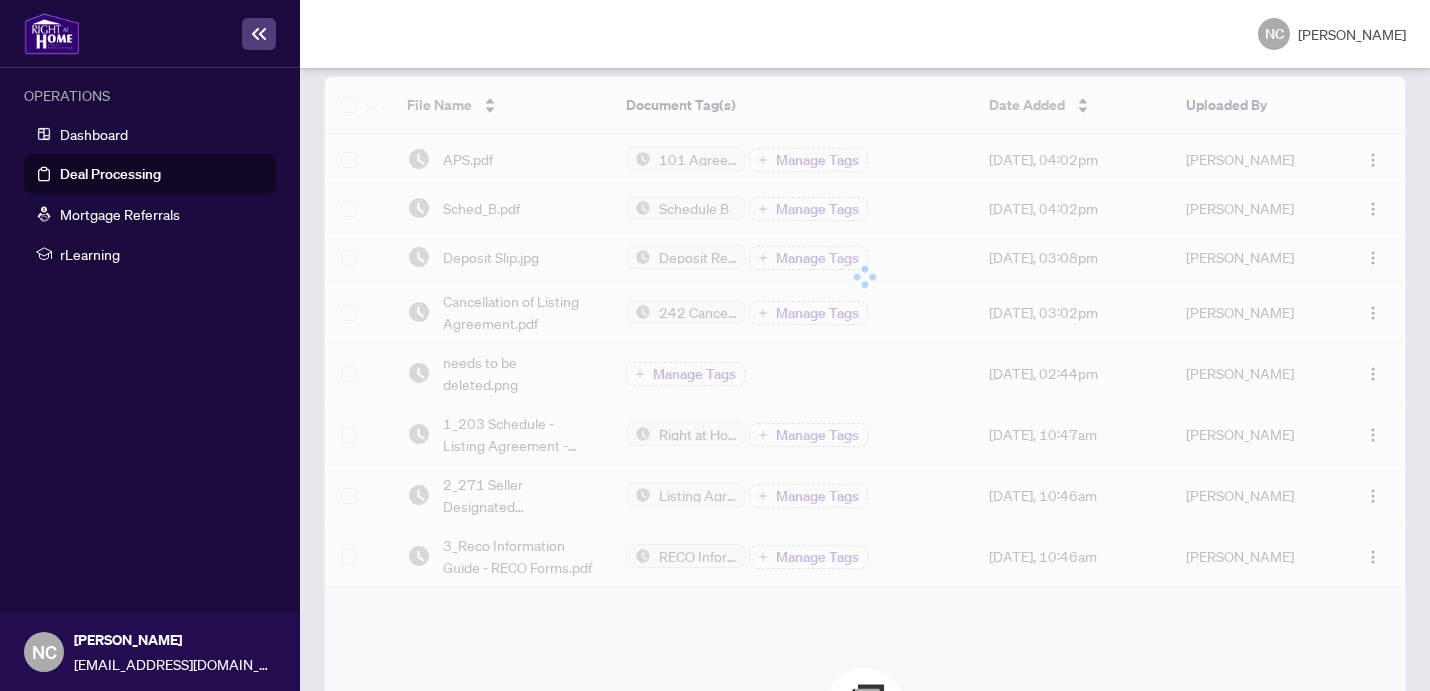 scroll, scrollTop: 58, scrollLeft: 0, axis: vertical 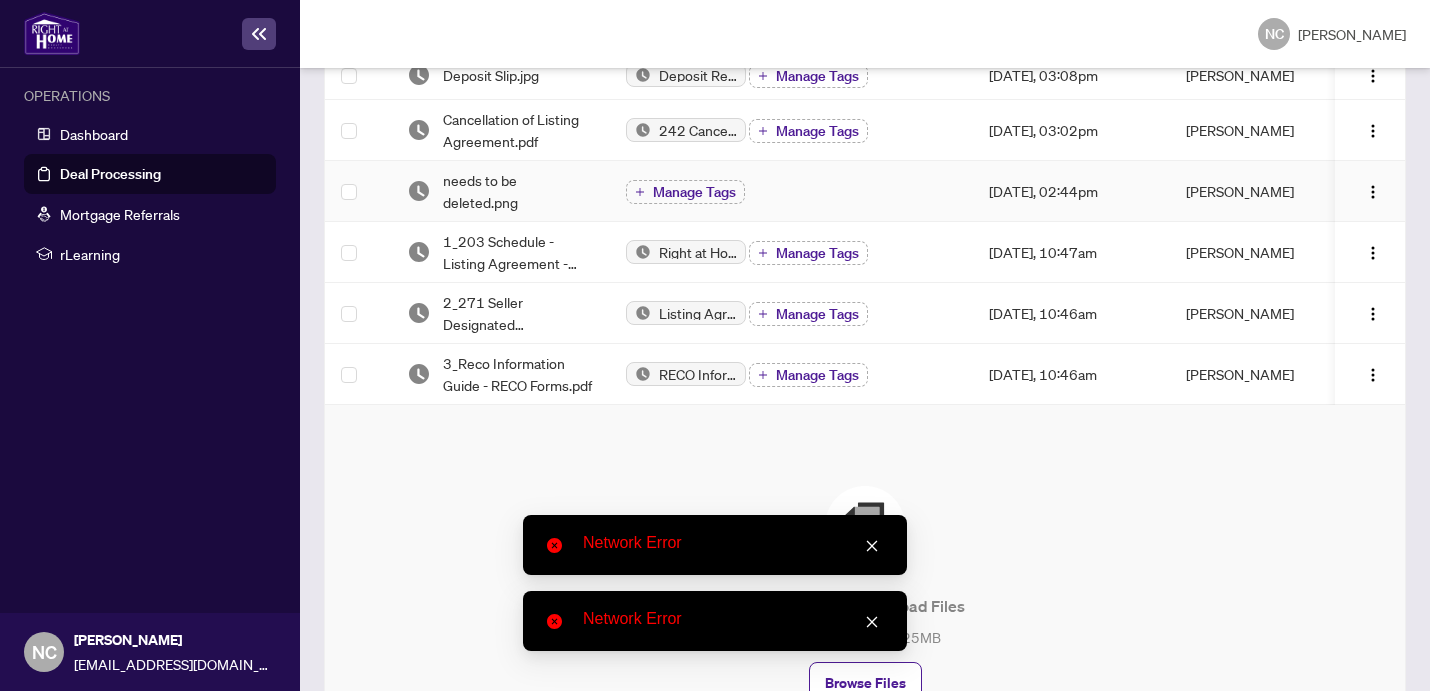 click on "Manage Tags" at bounding box center (791, 192) 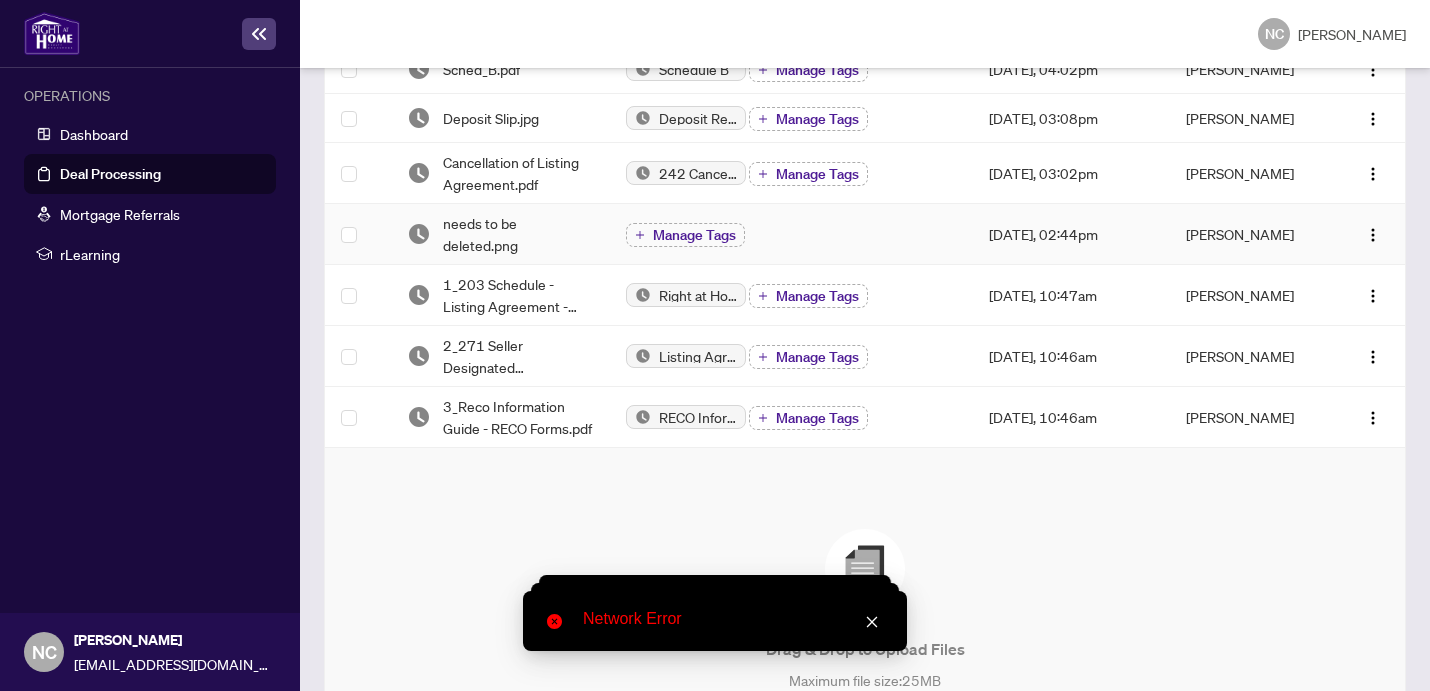 scroll, scrollTop: 479, scrollLeft: 0, axis: vertical 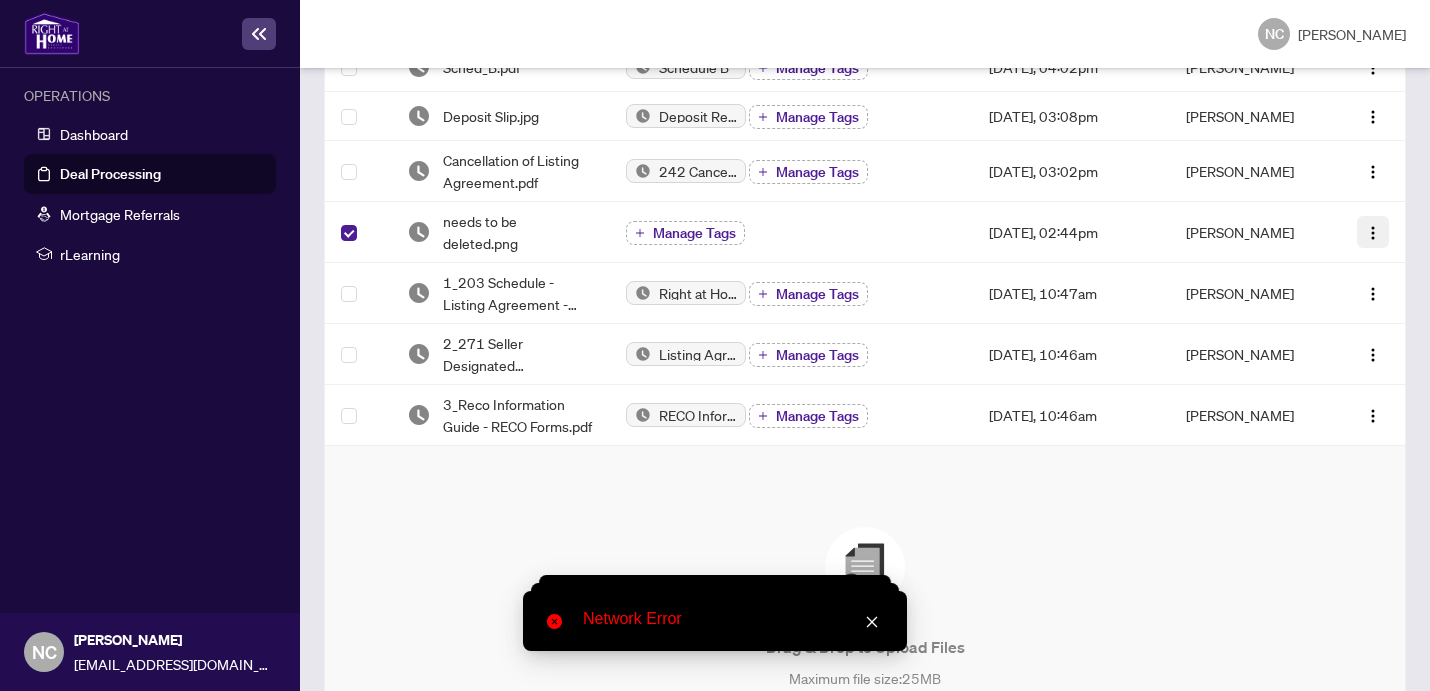 click at bounding box center (1373, 232) 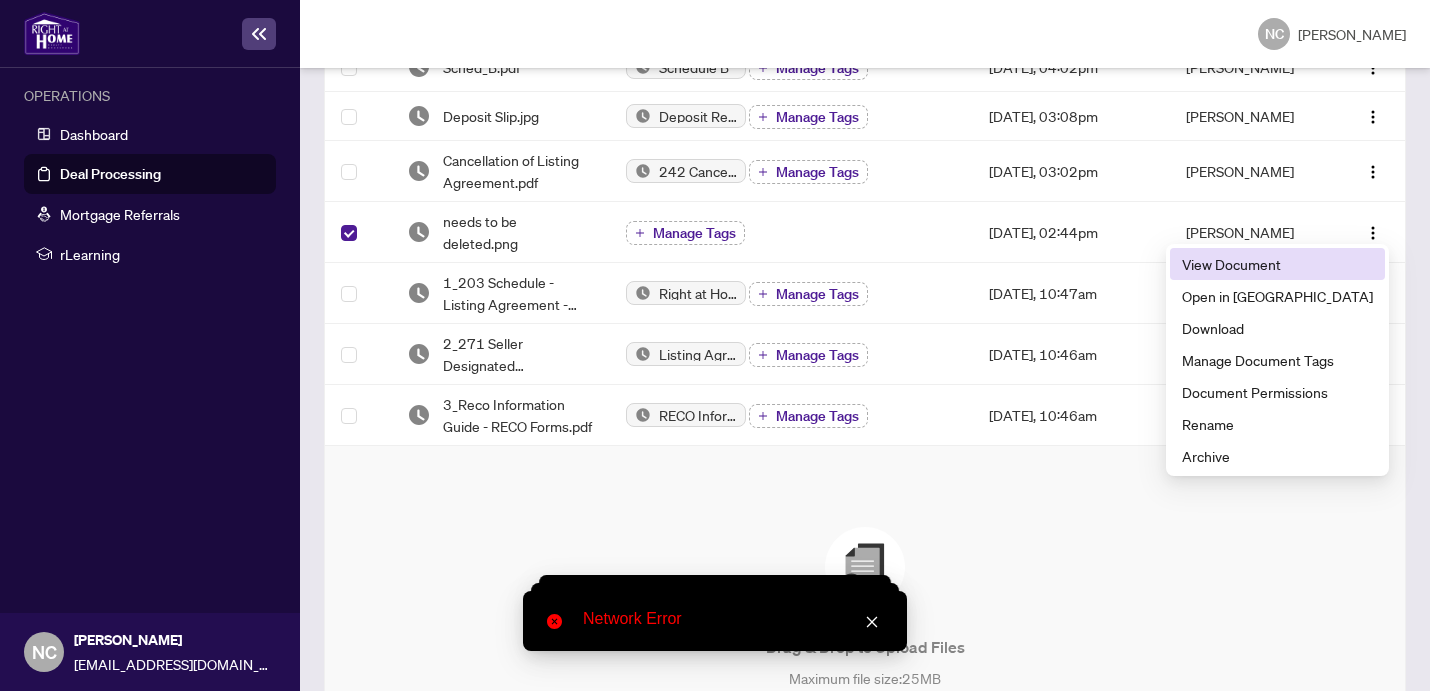 click on "View Document" at bounding box center (1277, 264) 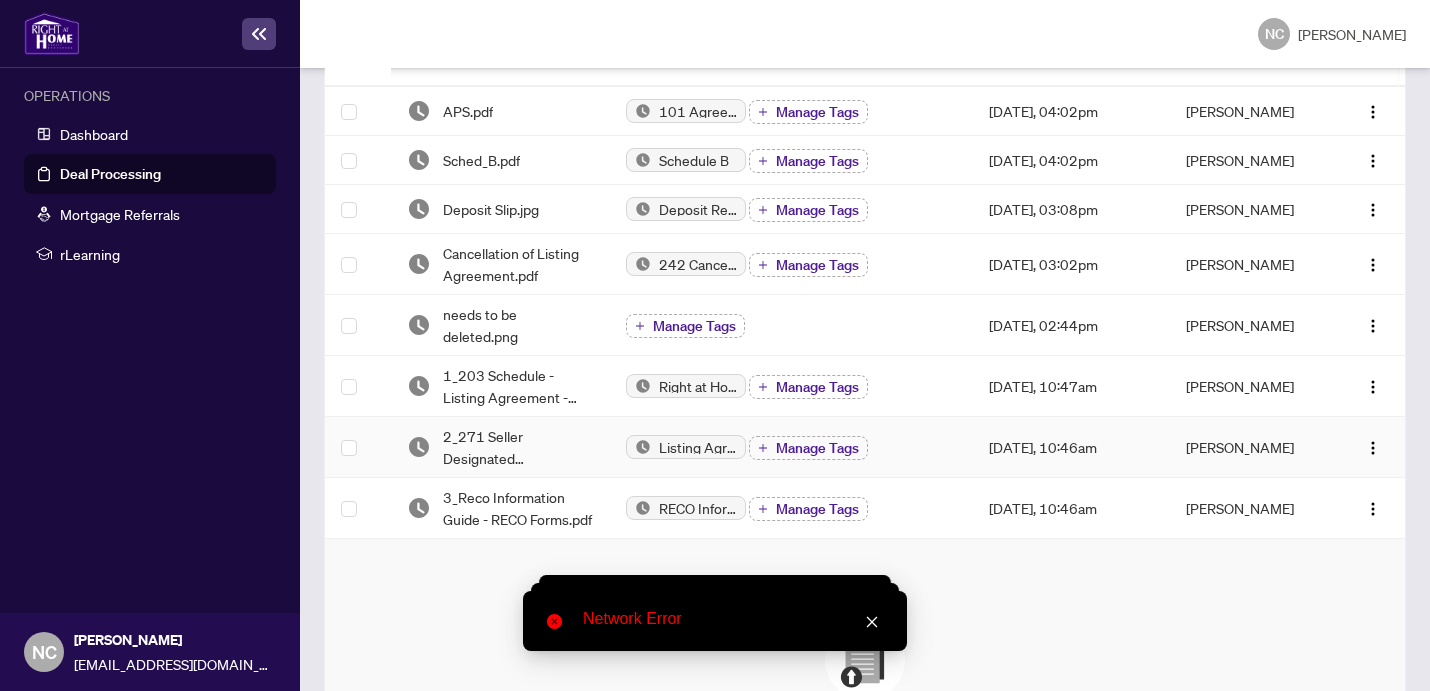 scroll, scrollTop: 470, scrollLeft: 0, axis: vertical 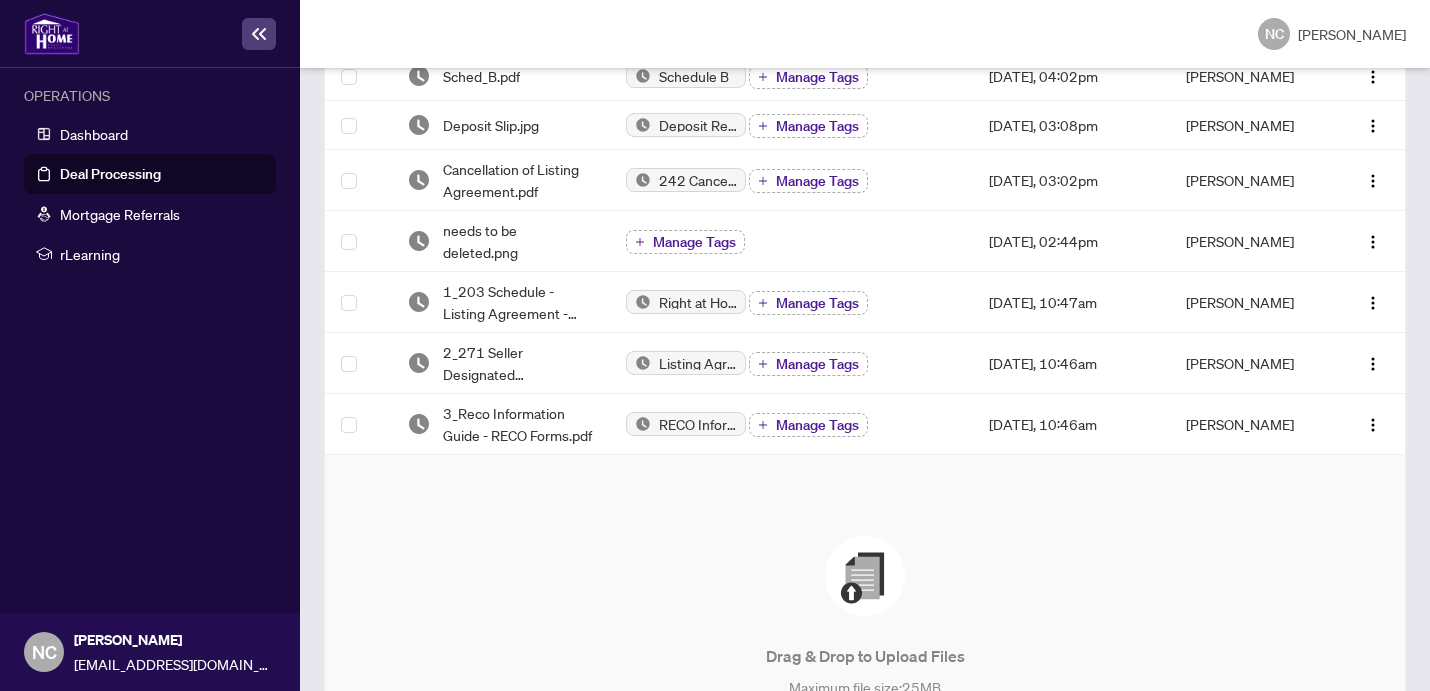 click on "NC Nathalie Clarke-Singh" at bounding box center (865, 34) 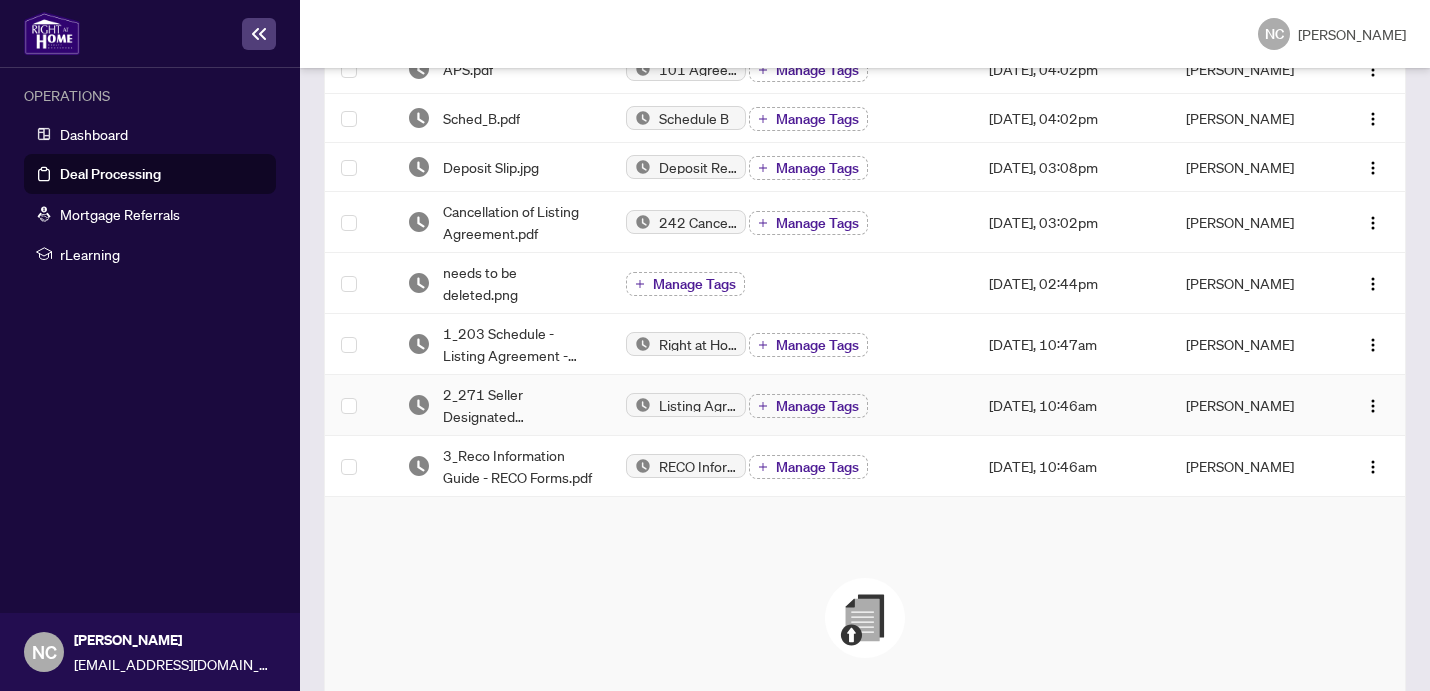 scroll, scrollTop: 427, scrollLeft: 0, axis: vertical 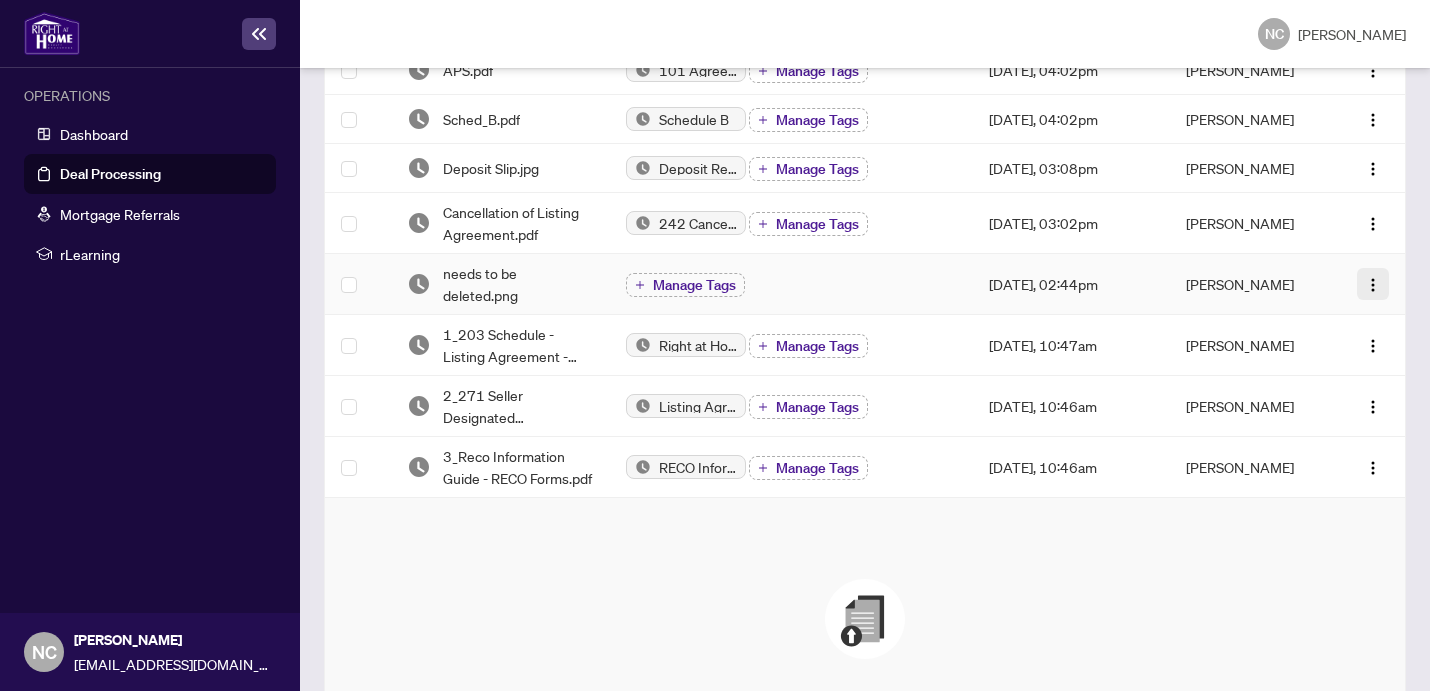 click at bounding box center (1373, 284) 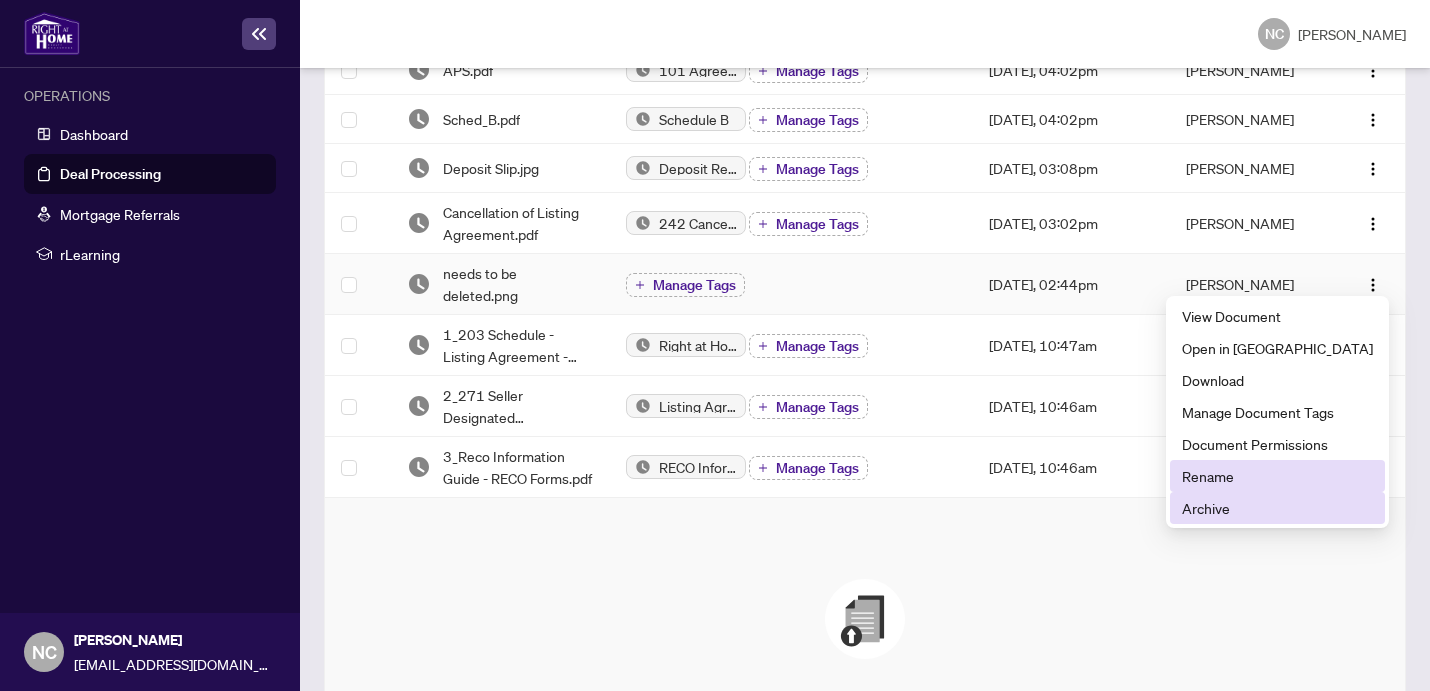 click on "Archive" at bounding box center [1277, 508] 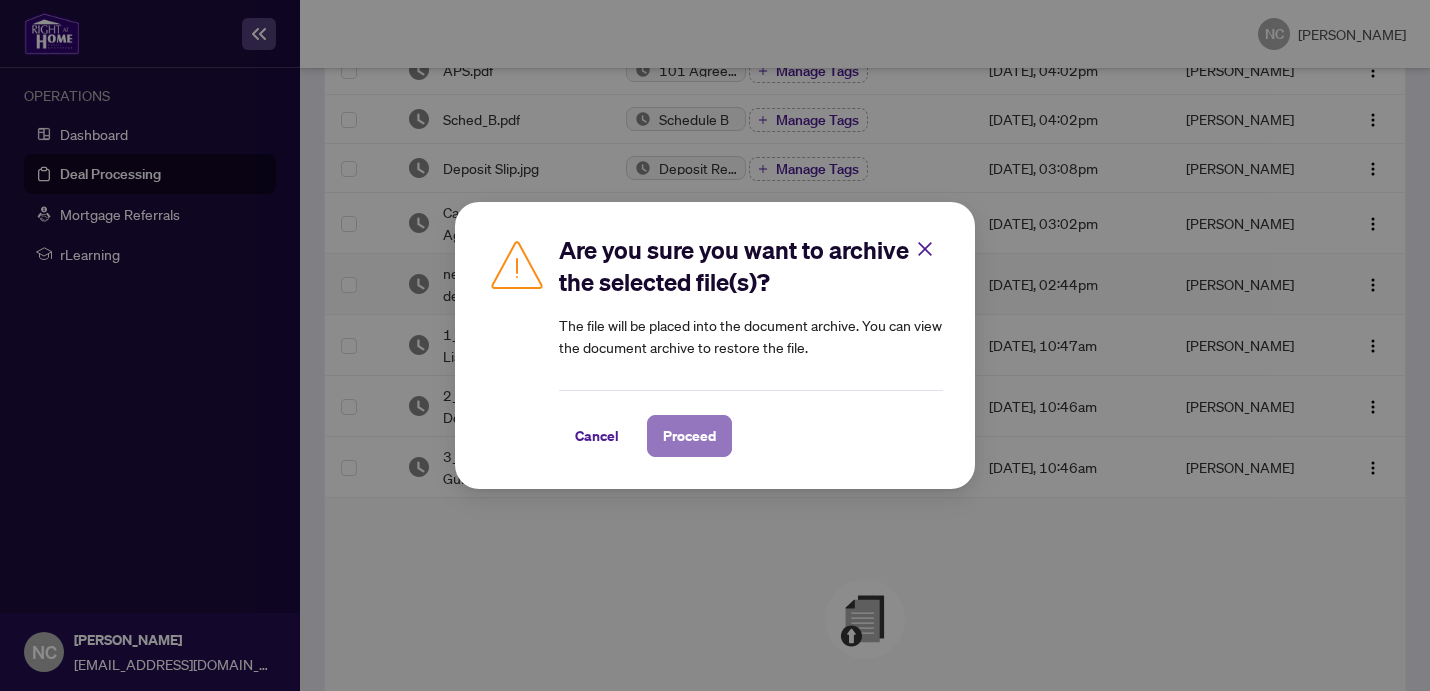 click on "Proceed" at bounding box center [689, 436] 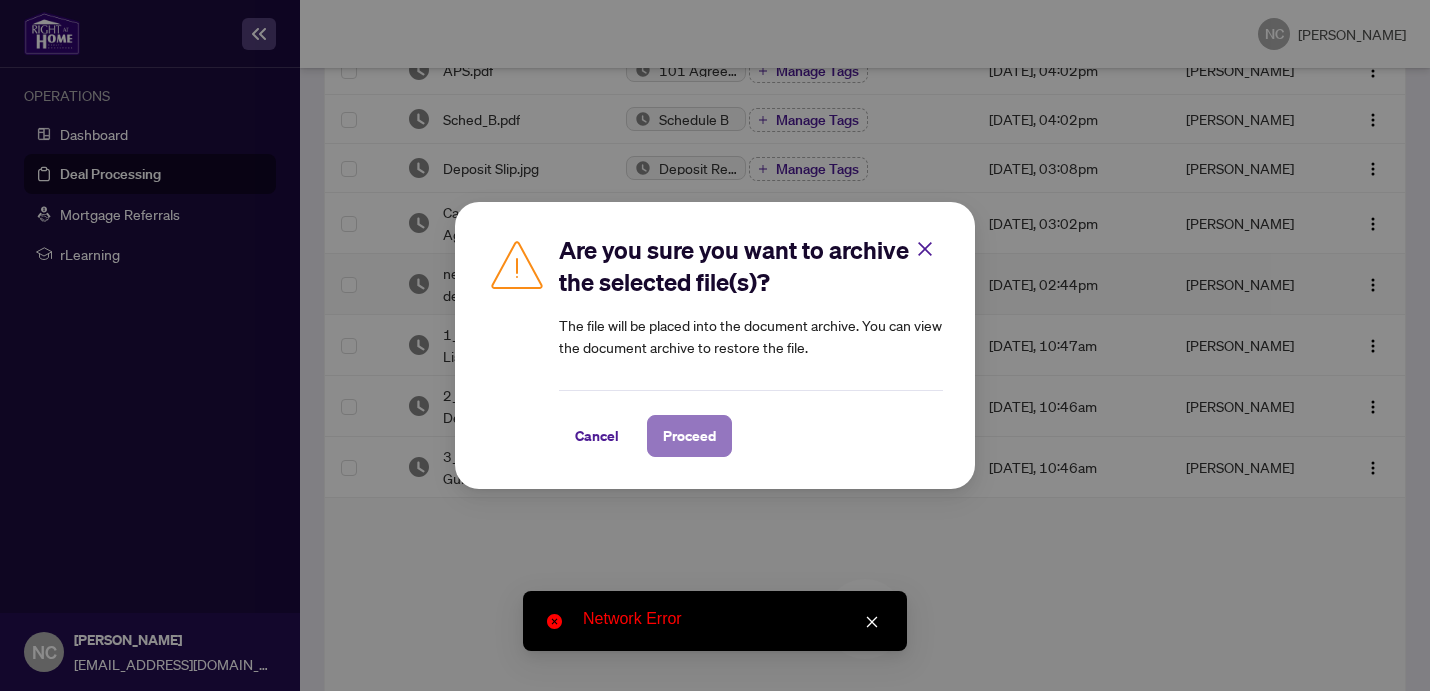 click on "Proceed" at bounding box center [689, 436] 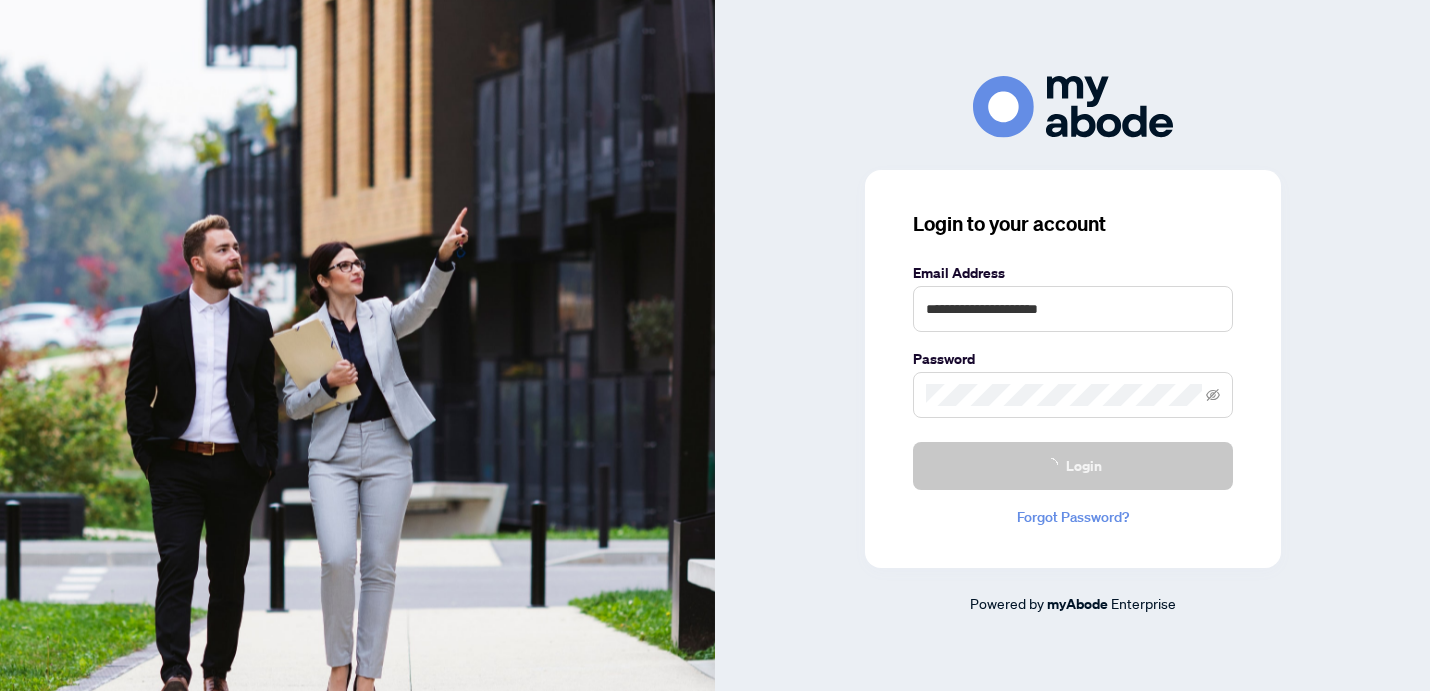 scroll, scrollTop: 0, scrollLeft: 0, axis: both 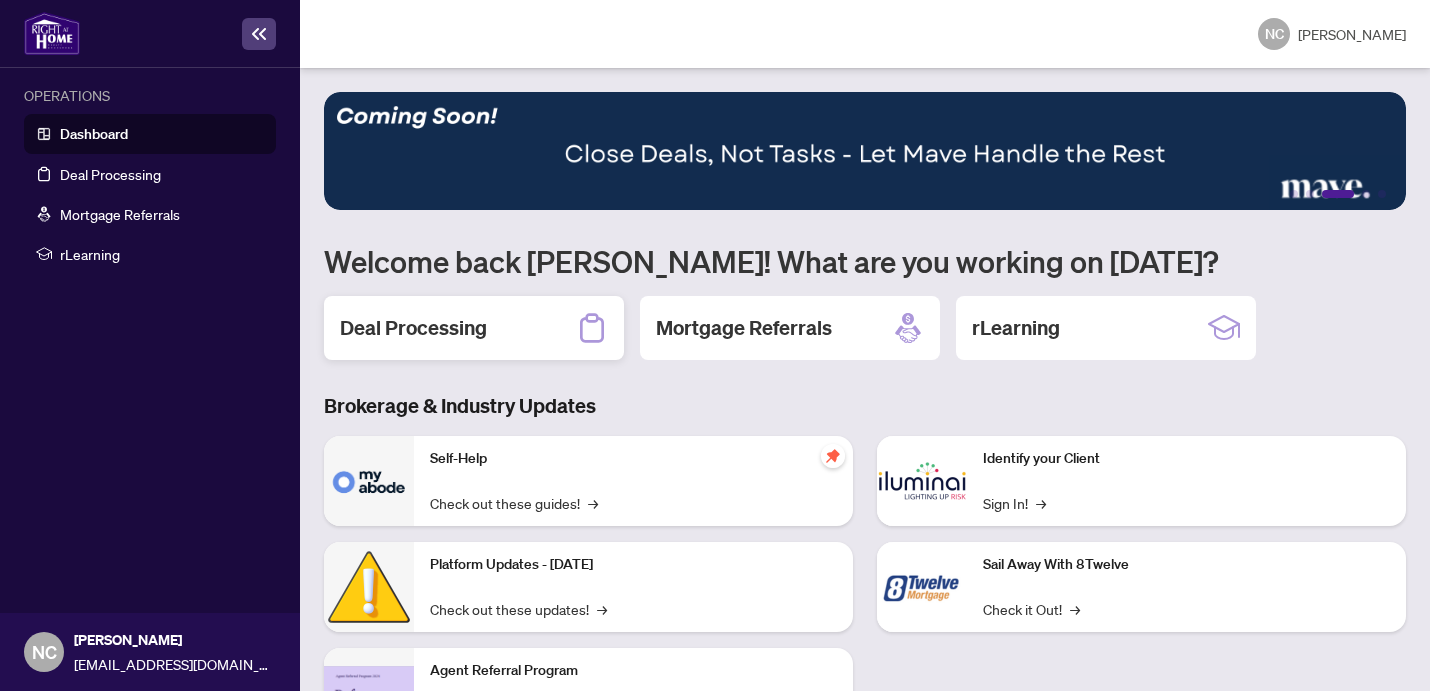 click on "Deal Processing" at bounding box center (474, 328) 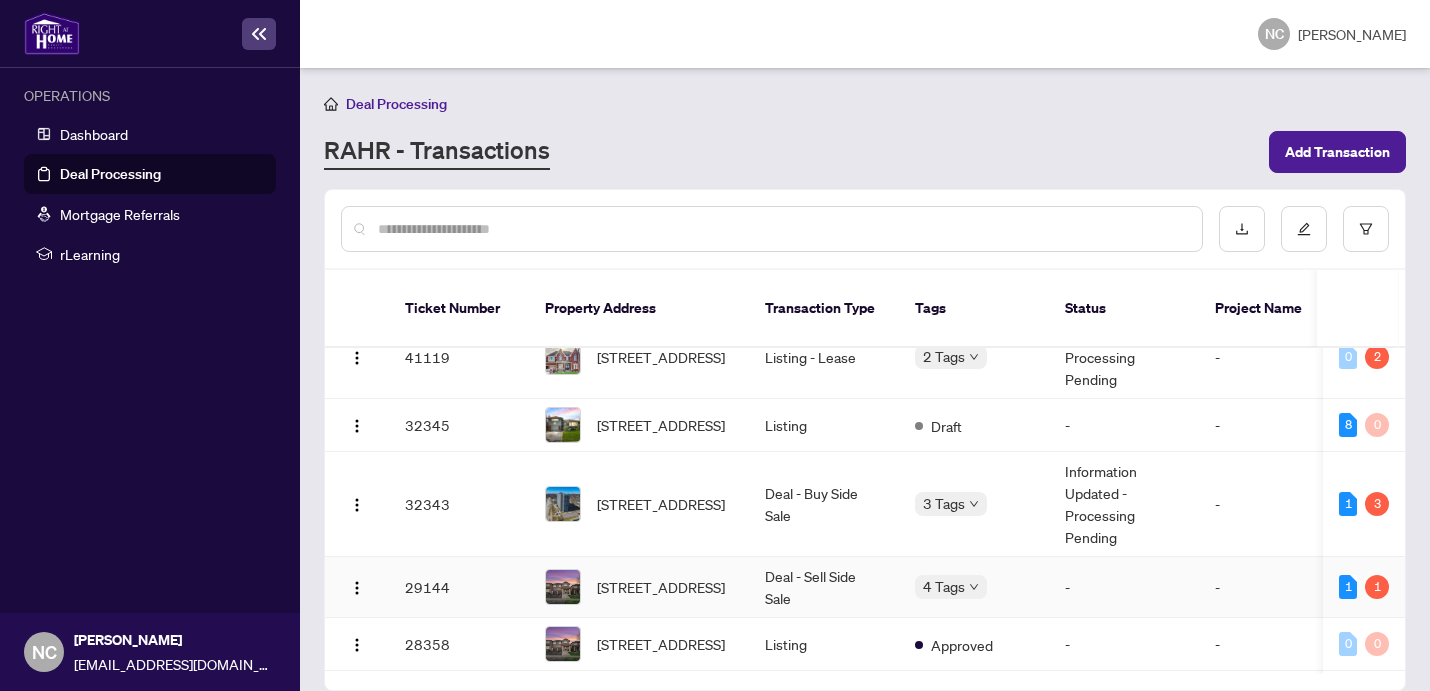 scroll, scrollTop: 21, scrollLeft: 0, axis: vertical 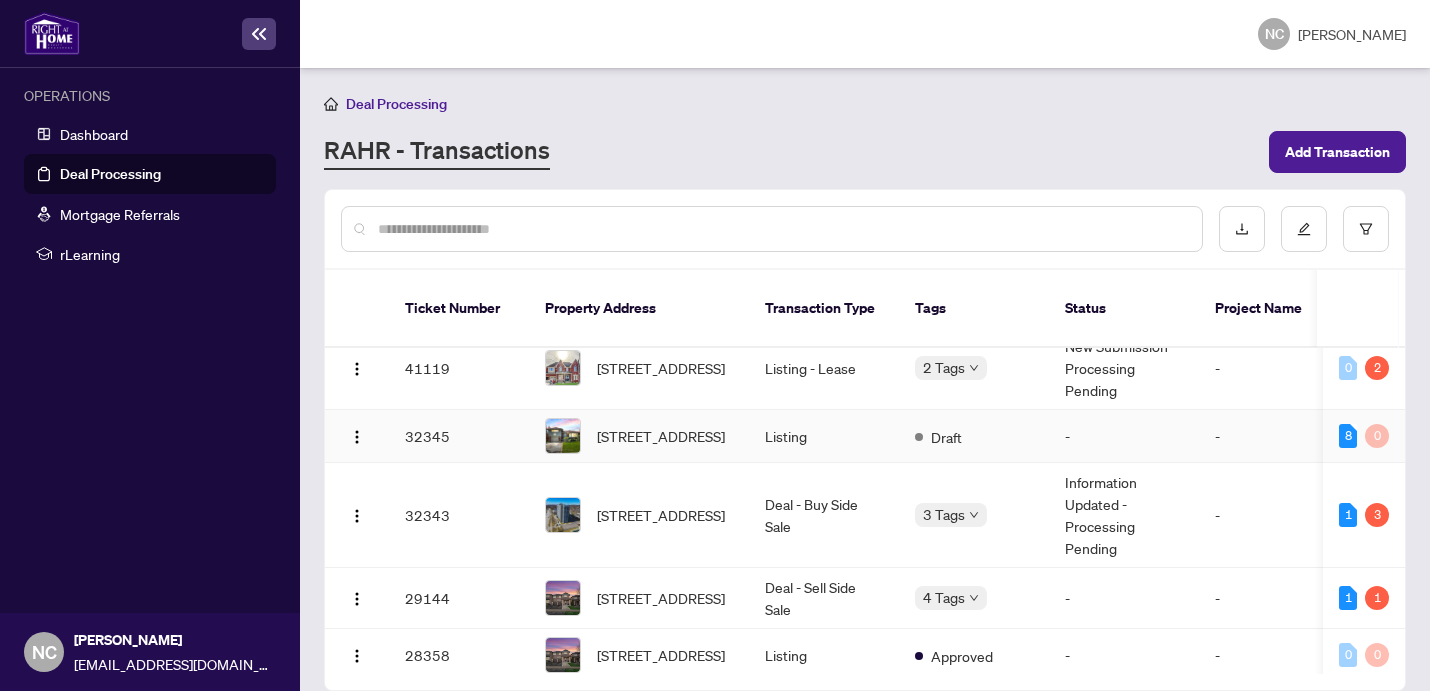 click on "Listing" at bounding box center [824, 436] 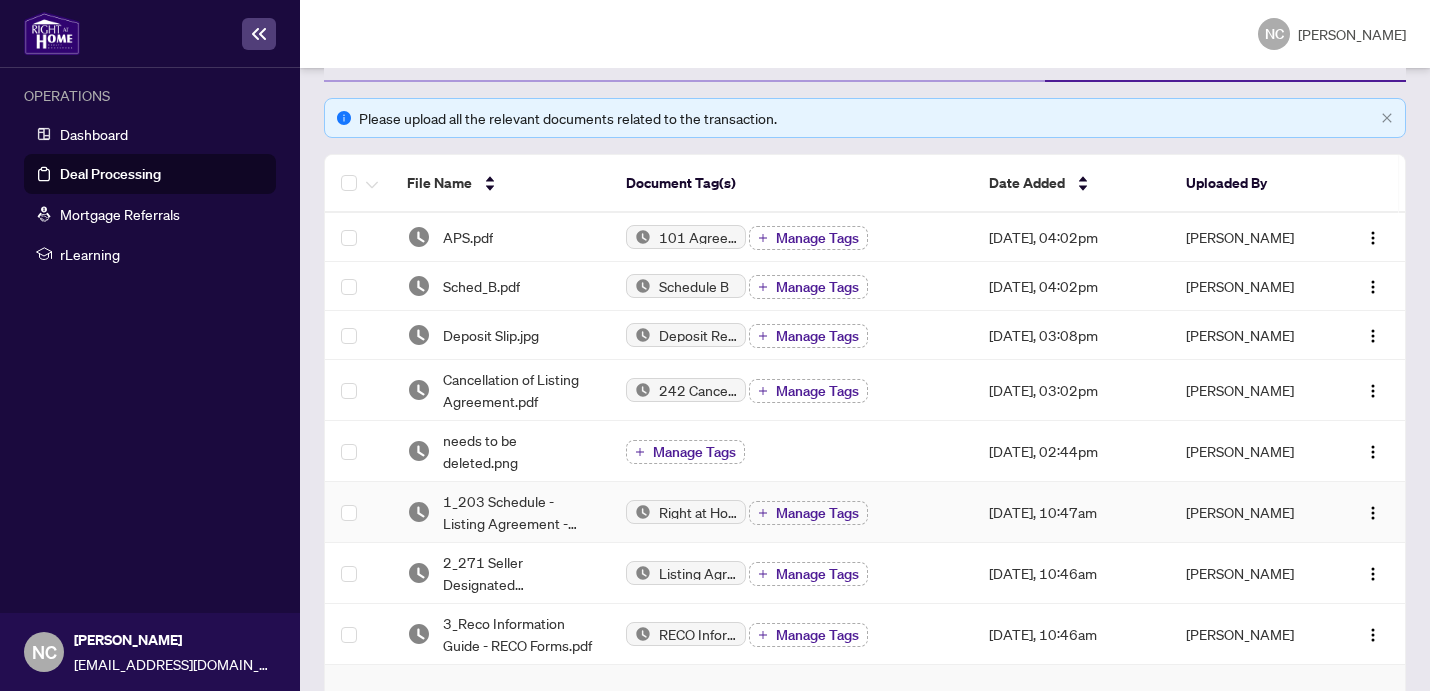 scroll, scrollTop: 268, scrollLeft: 0, axis: vertical 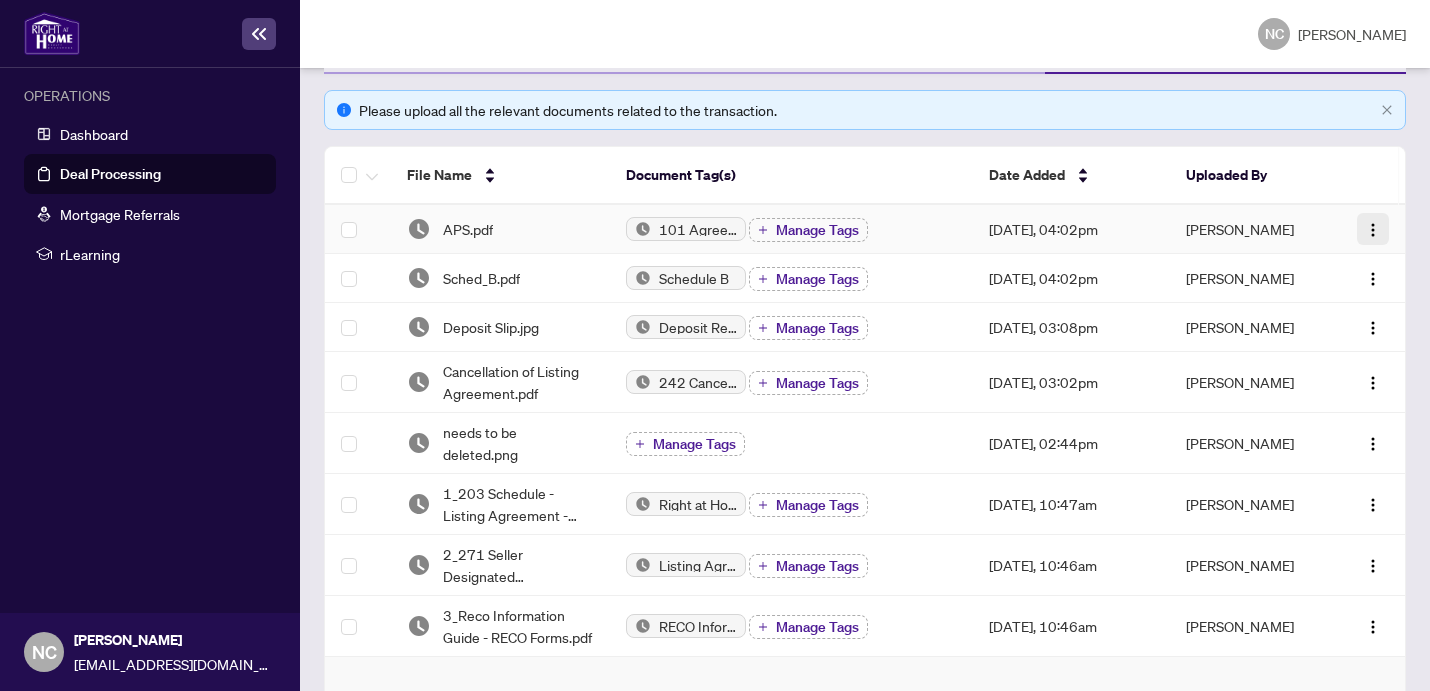 click at bounding box center (1373, 230) 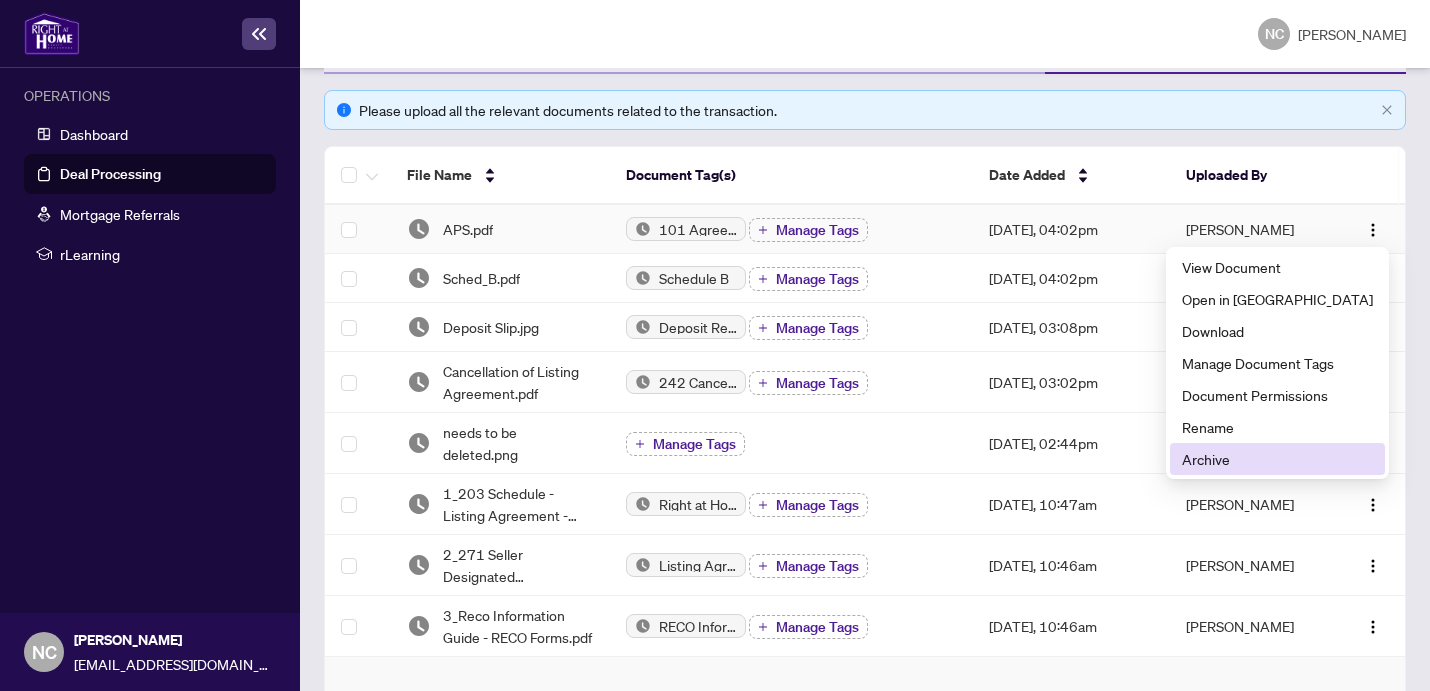 click on "Archive" at bounding box center [1277, 459] 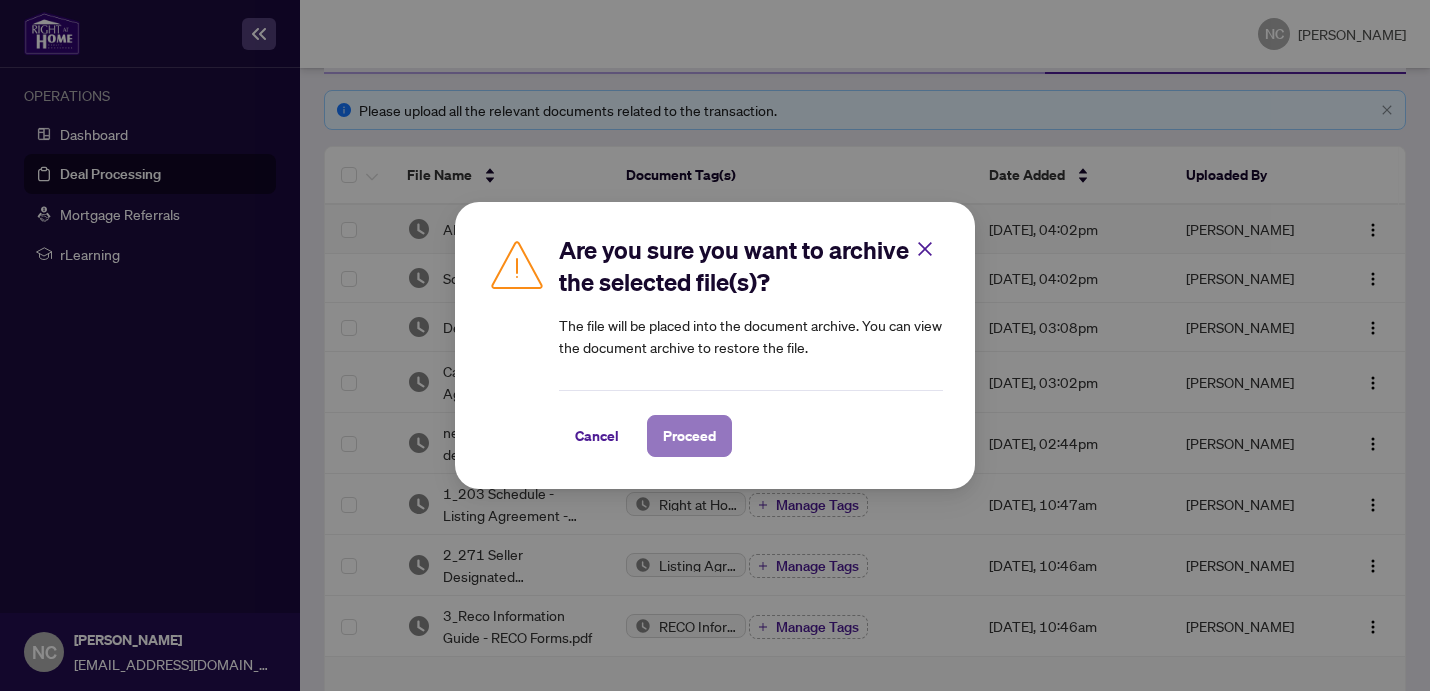 click on "Proceed" at bounding box center (689, 436) 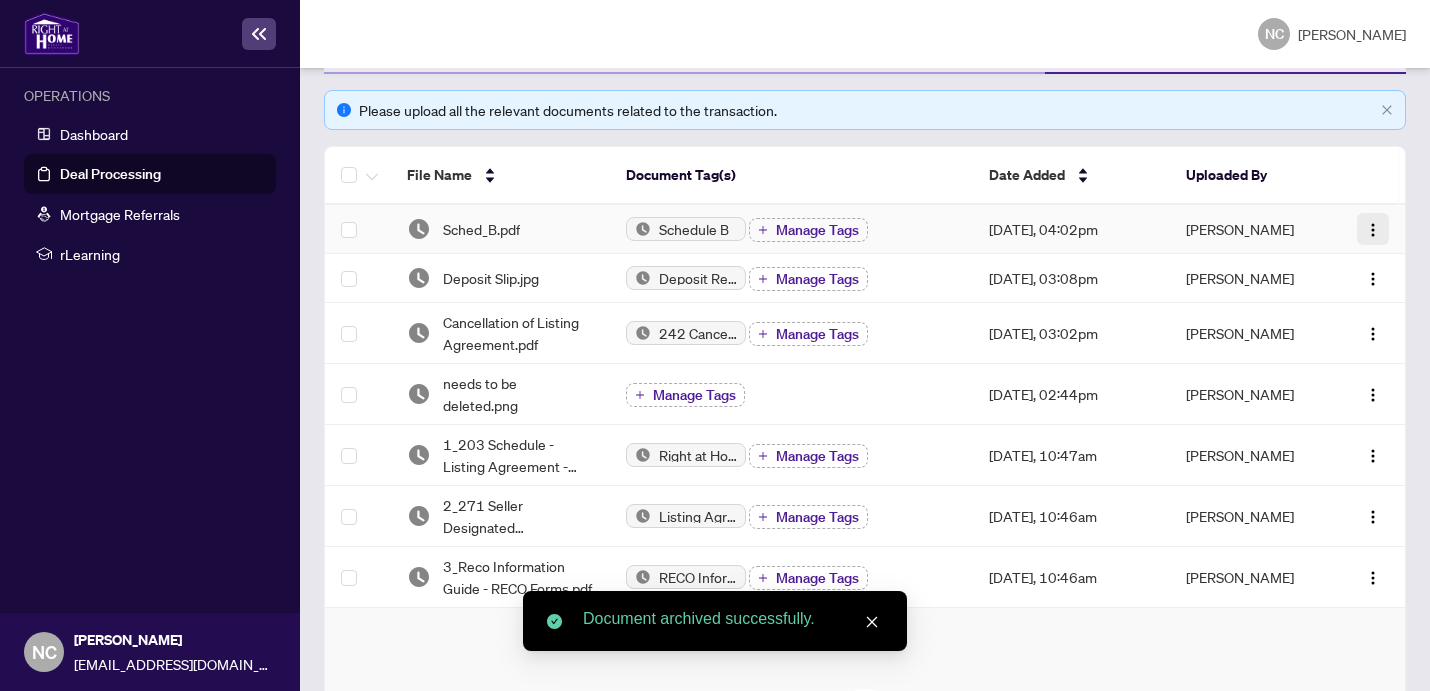 click at bounding box center (1373, 230) 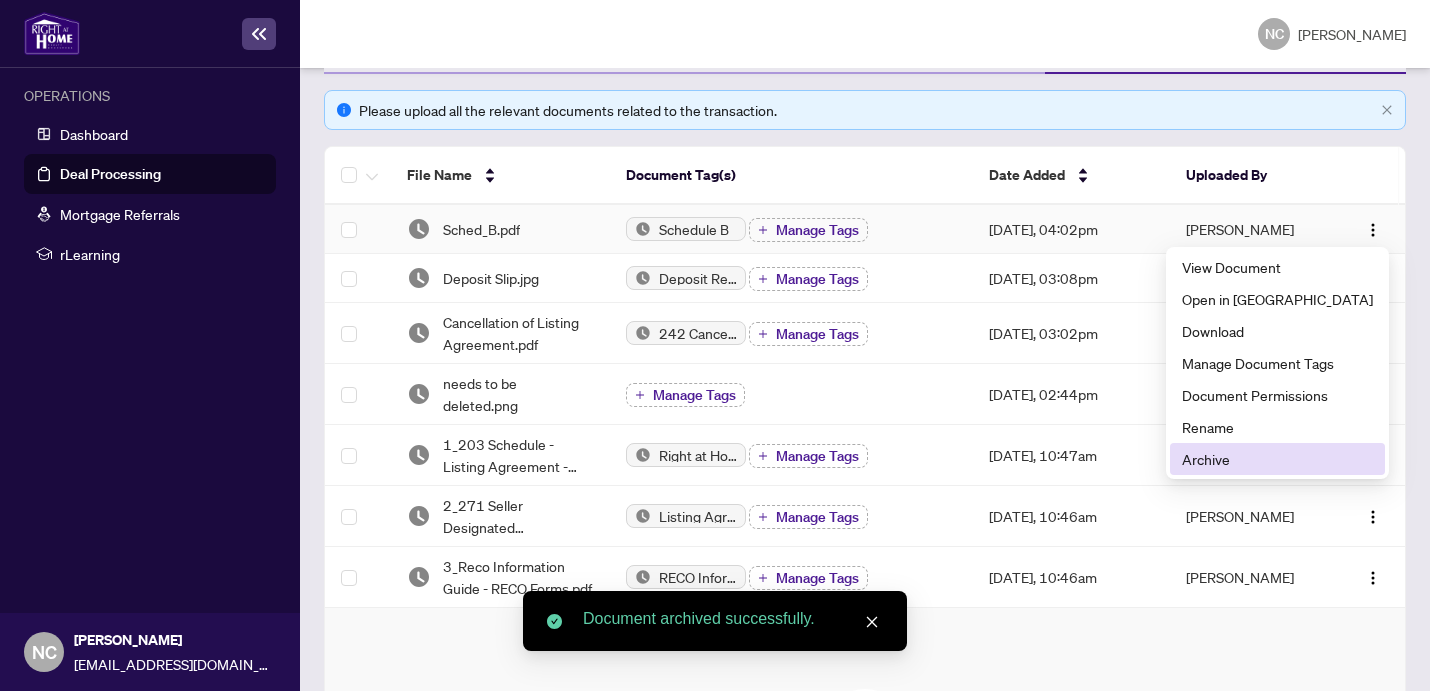click on "Archive" at bounding box center [1277, 459] 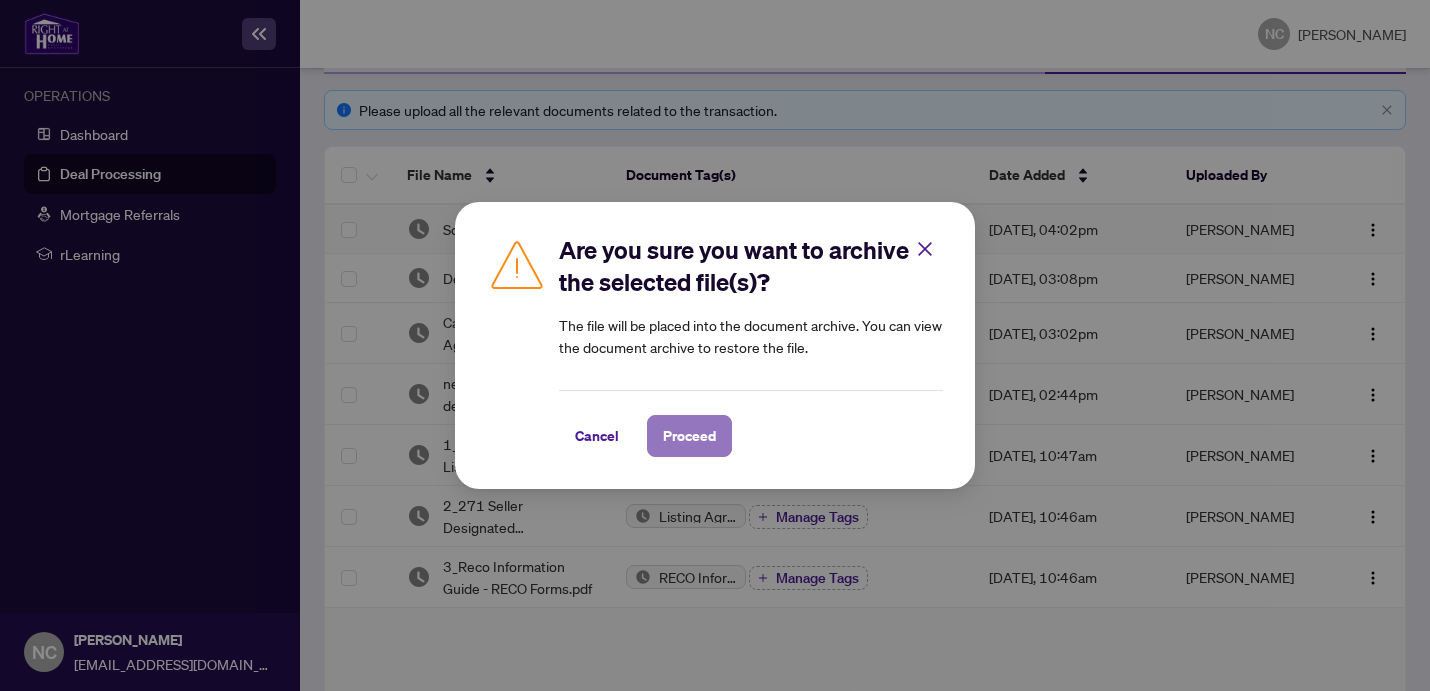 click on "Proceed" at bounding box center (689, 436) 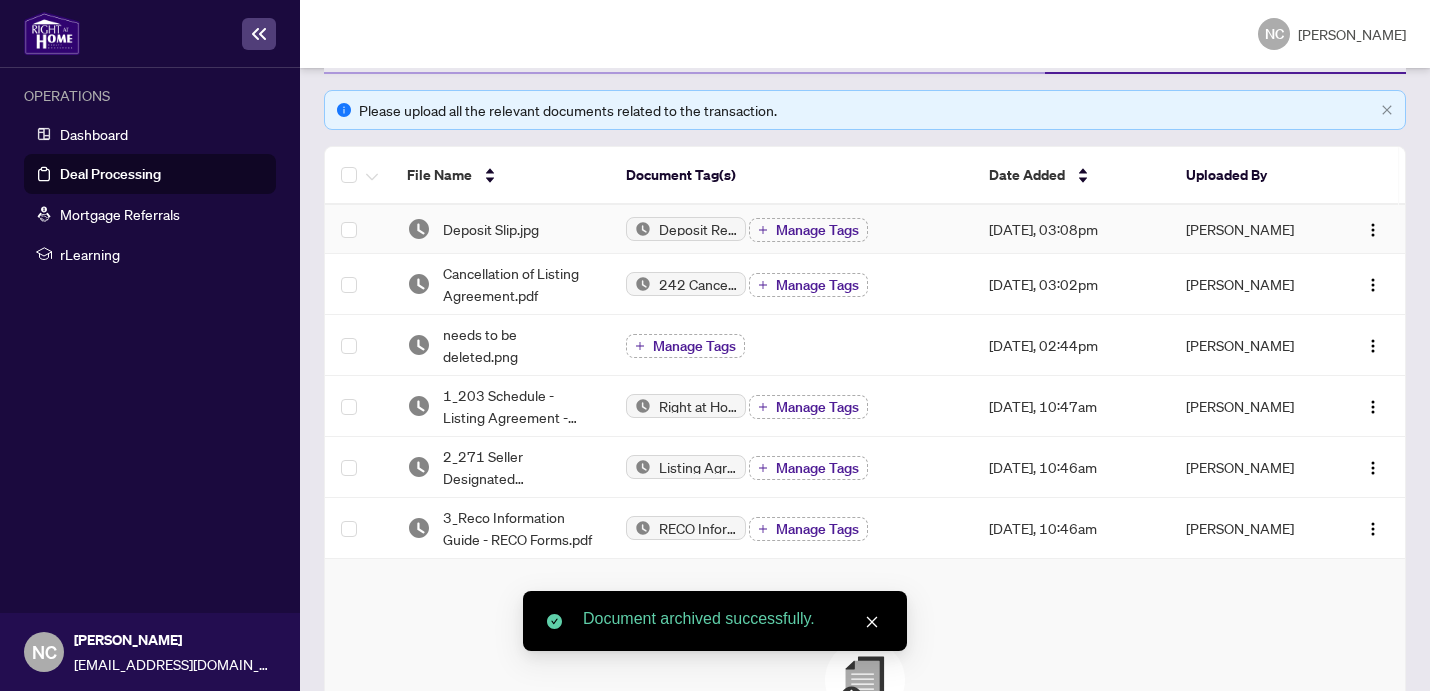 click at bounding box center [1373, 230] 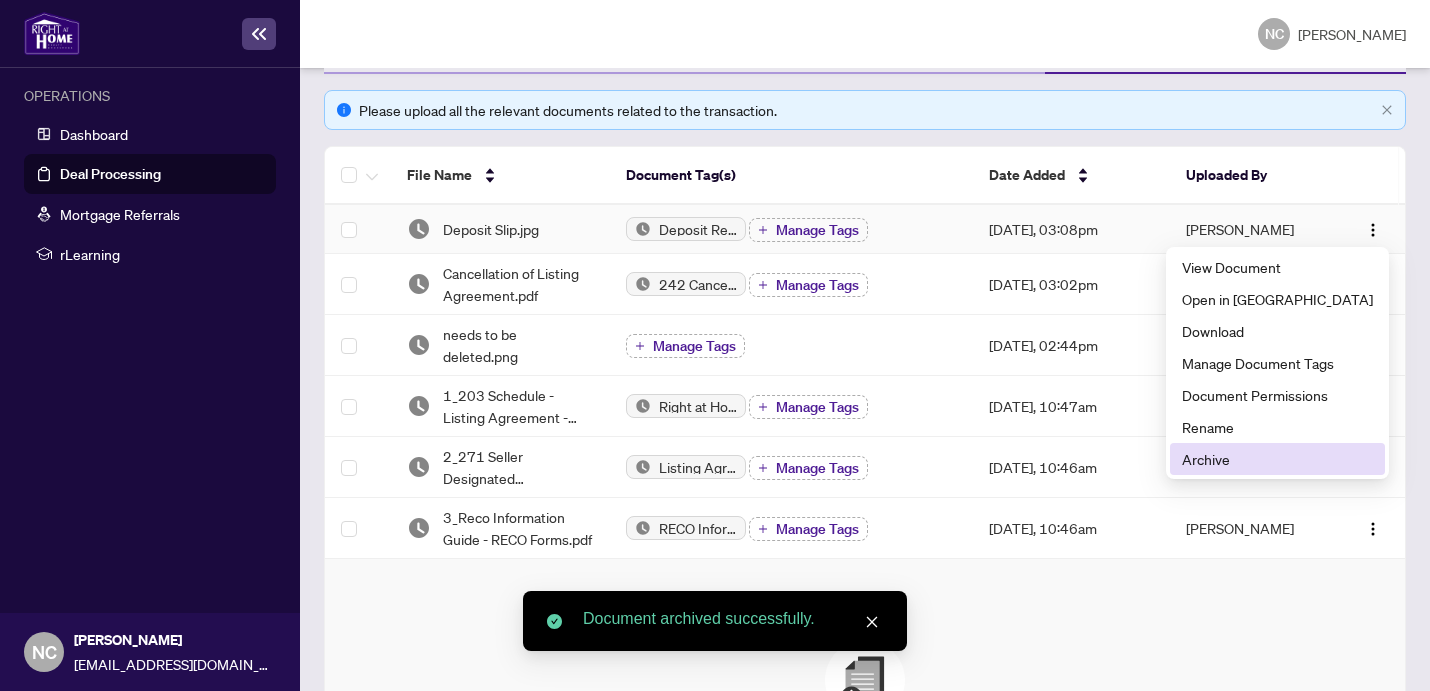 click on "Archive" at bounding box center (1277, 459) 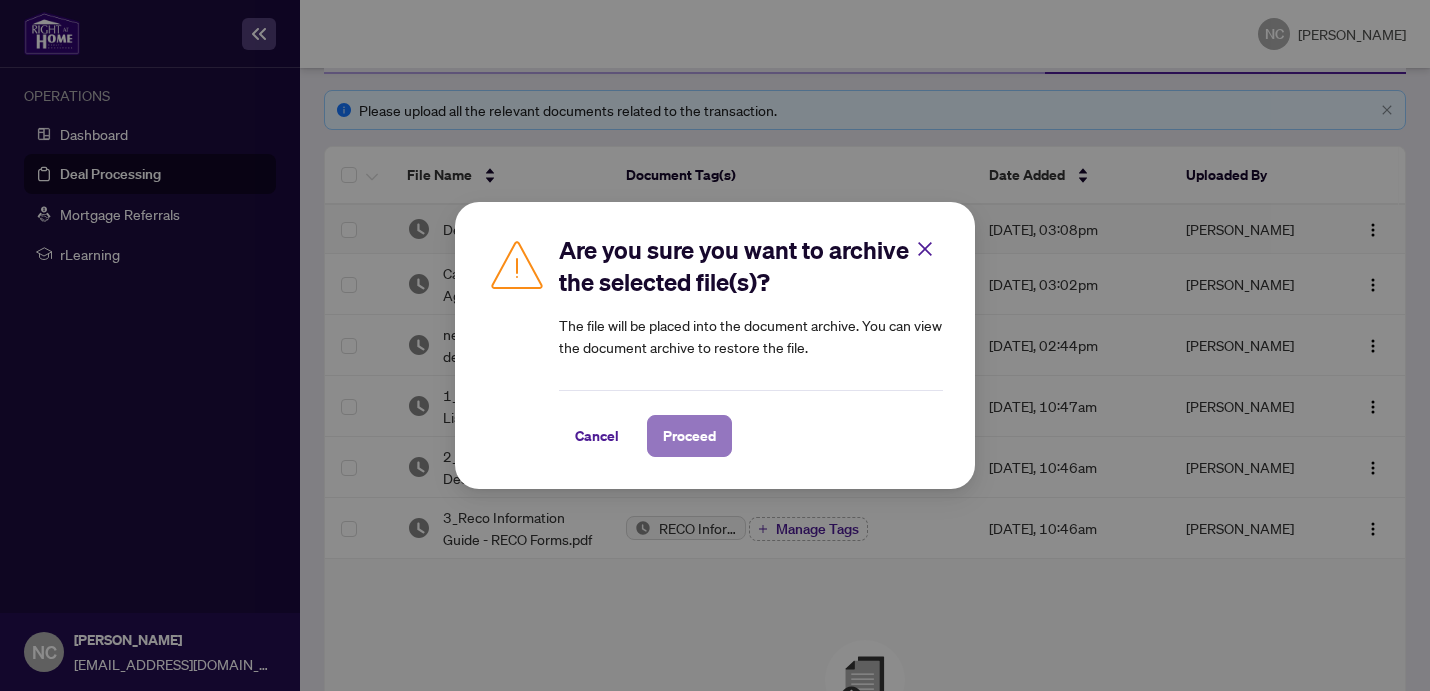 click on "Proceed" at bounding box center [689, 436] 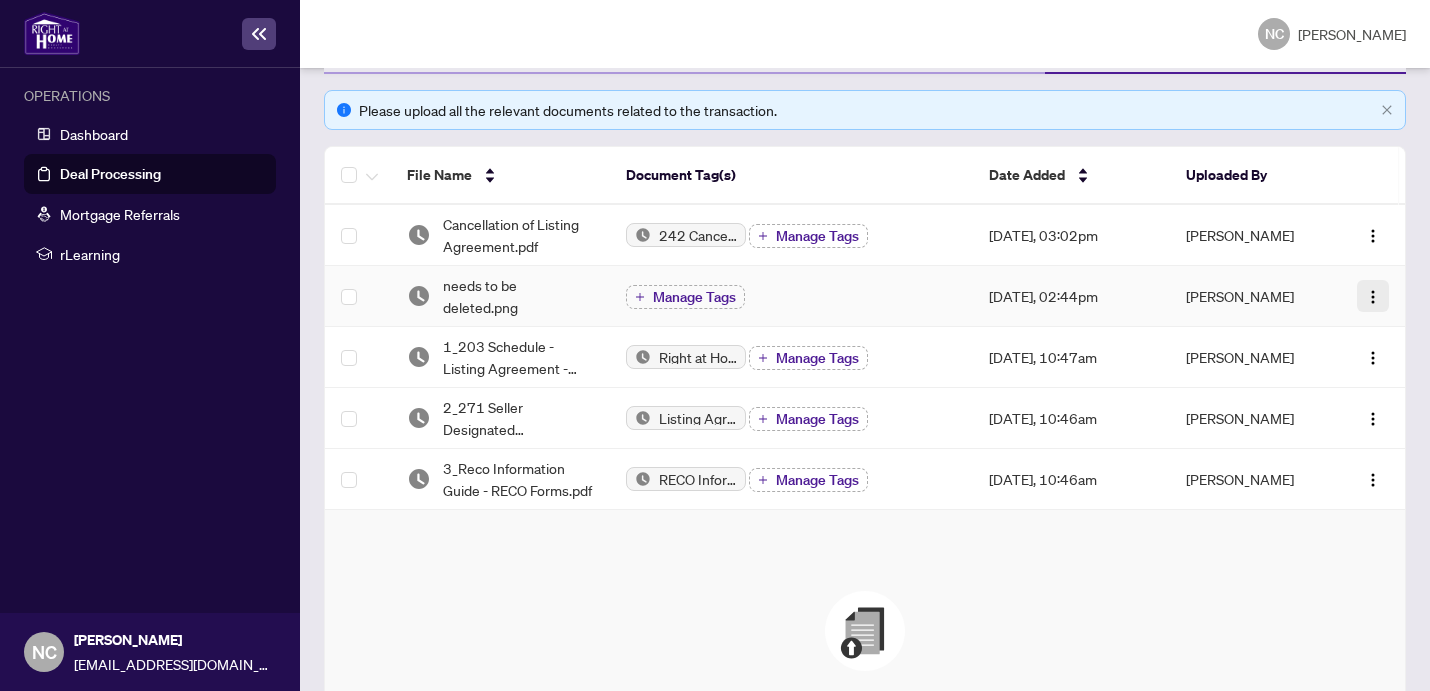 click at bounding box center (1373, 297) 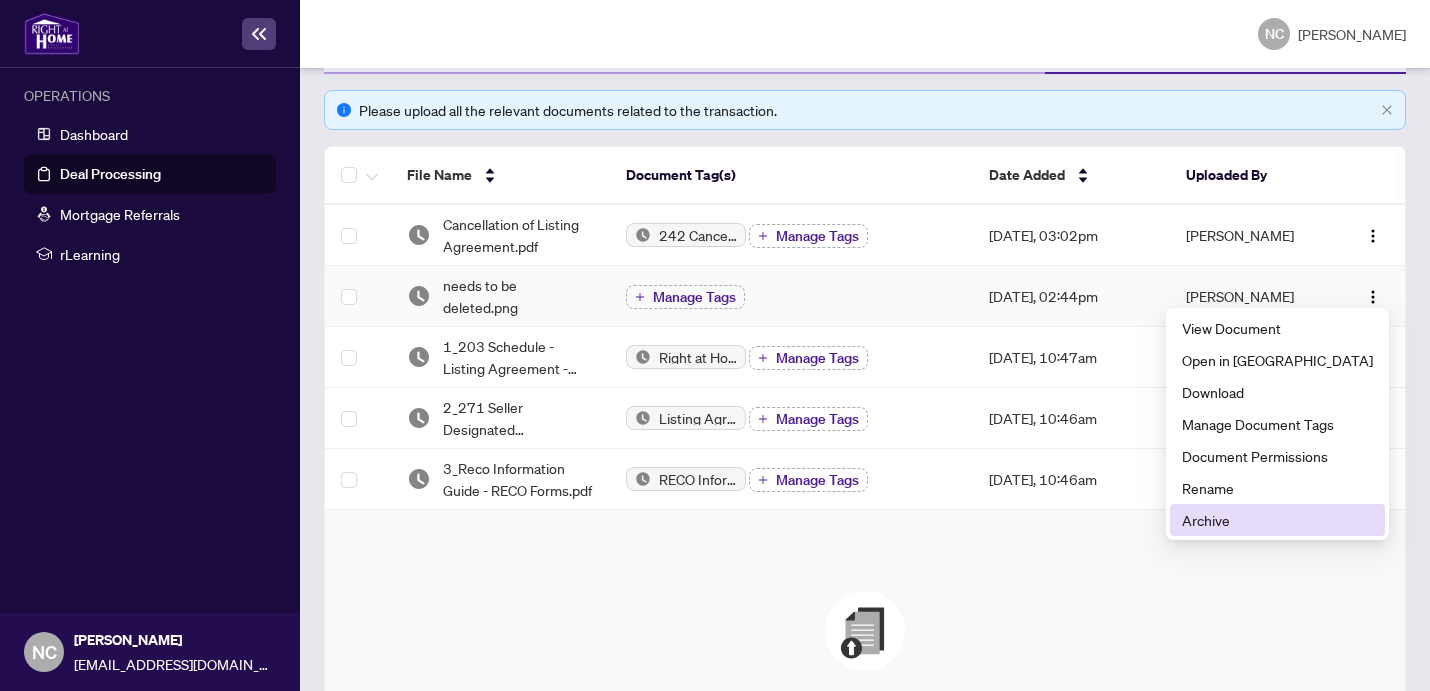 click on "Archive" at bounding box center [1277, 520] 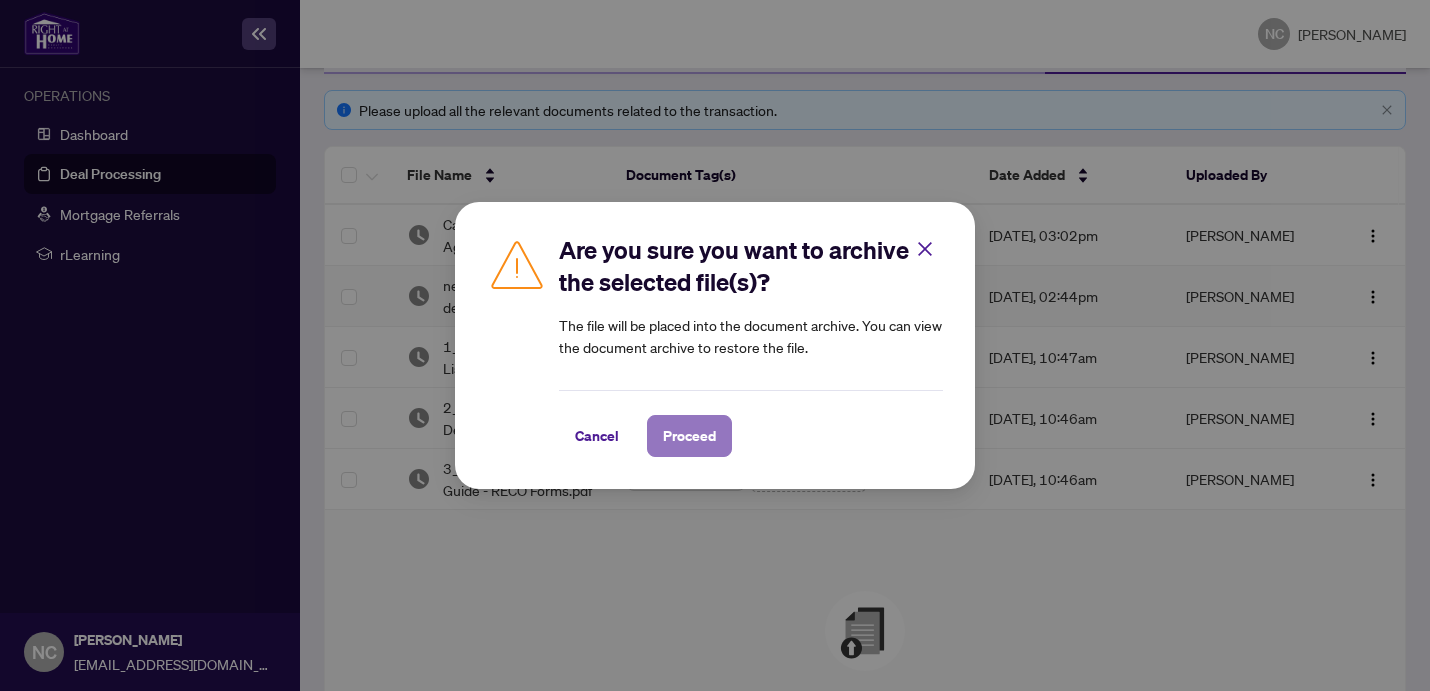 click on "Proceed" at bounding box center (689, 436) 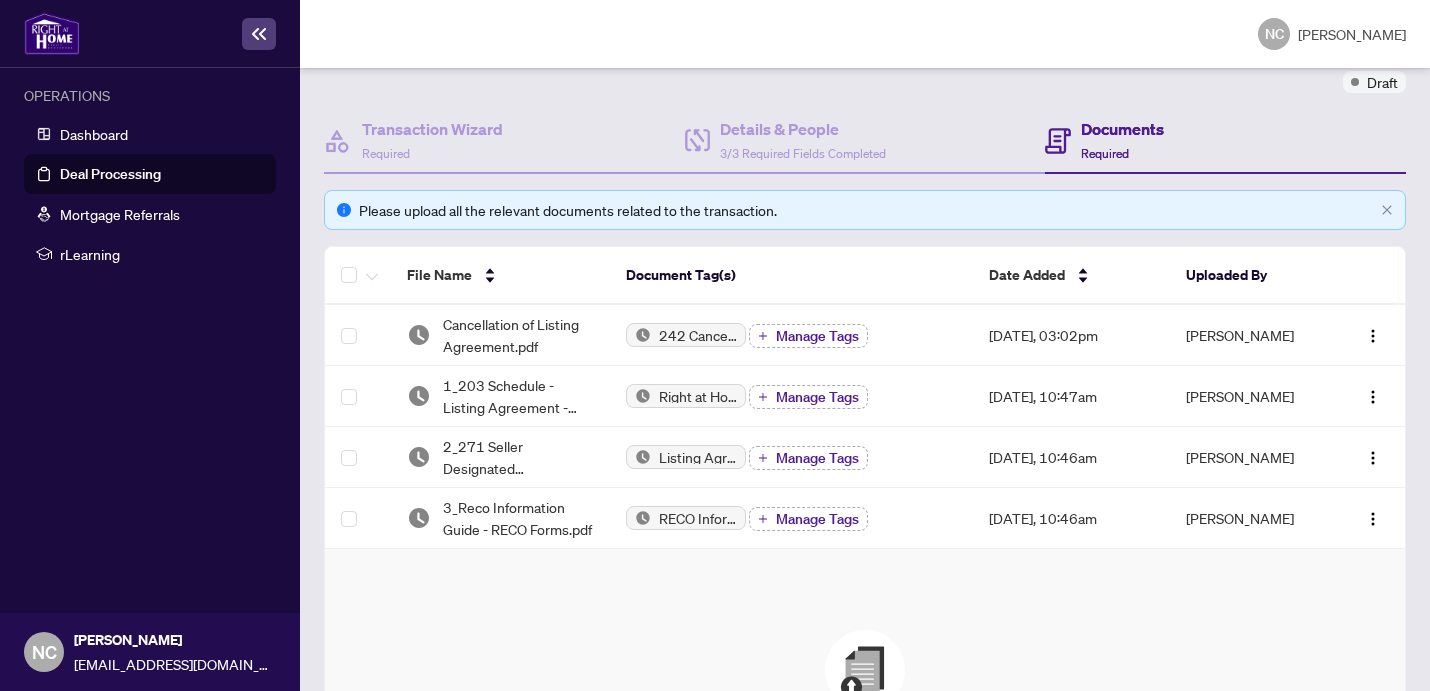 scroll, scrollTop: 0, scrollLeft: 0, axis: both 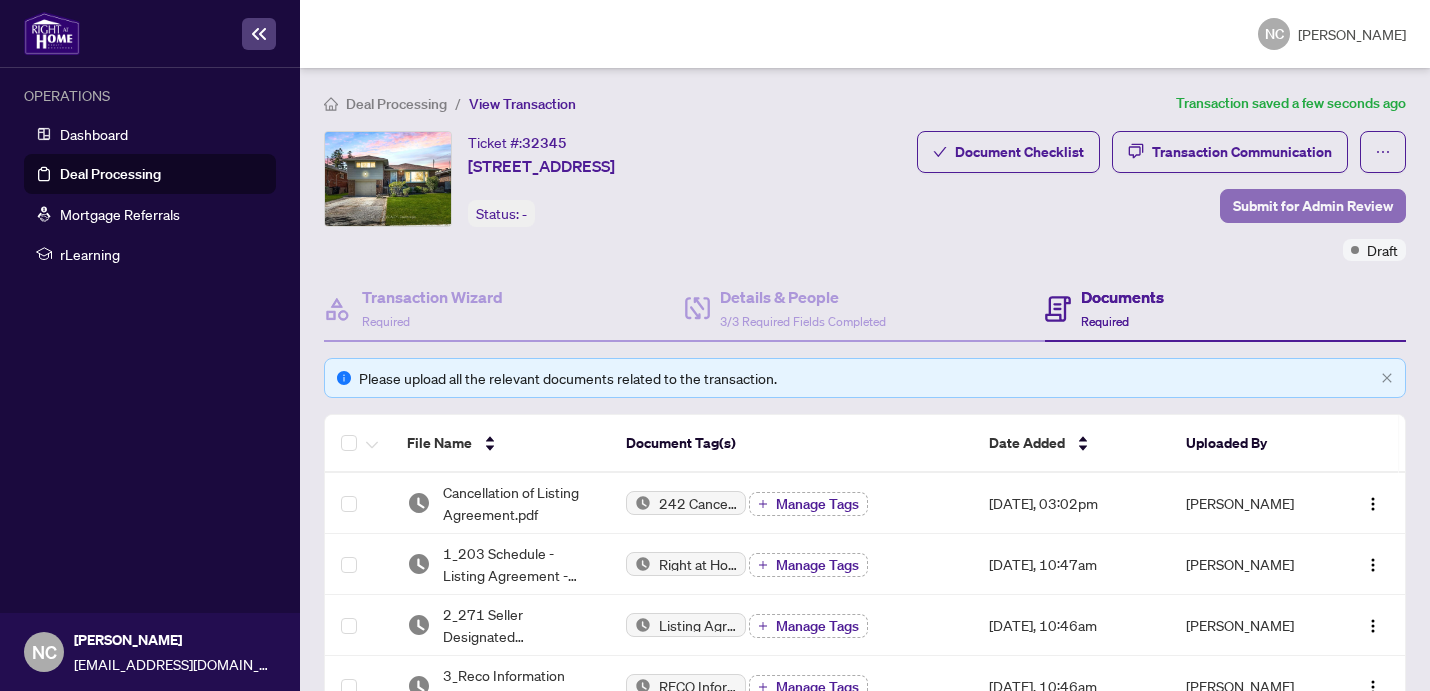 click on "Submit for Admin Review" at bounding box center (1313, 206) 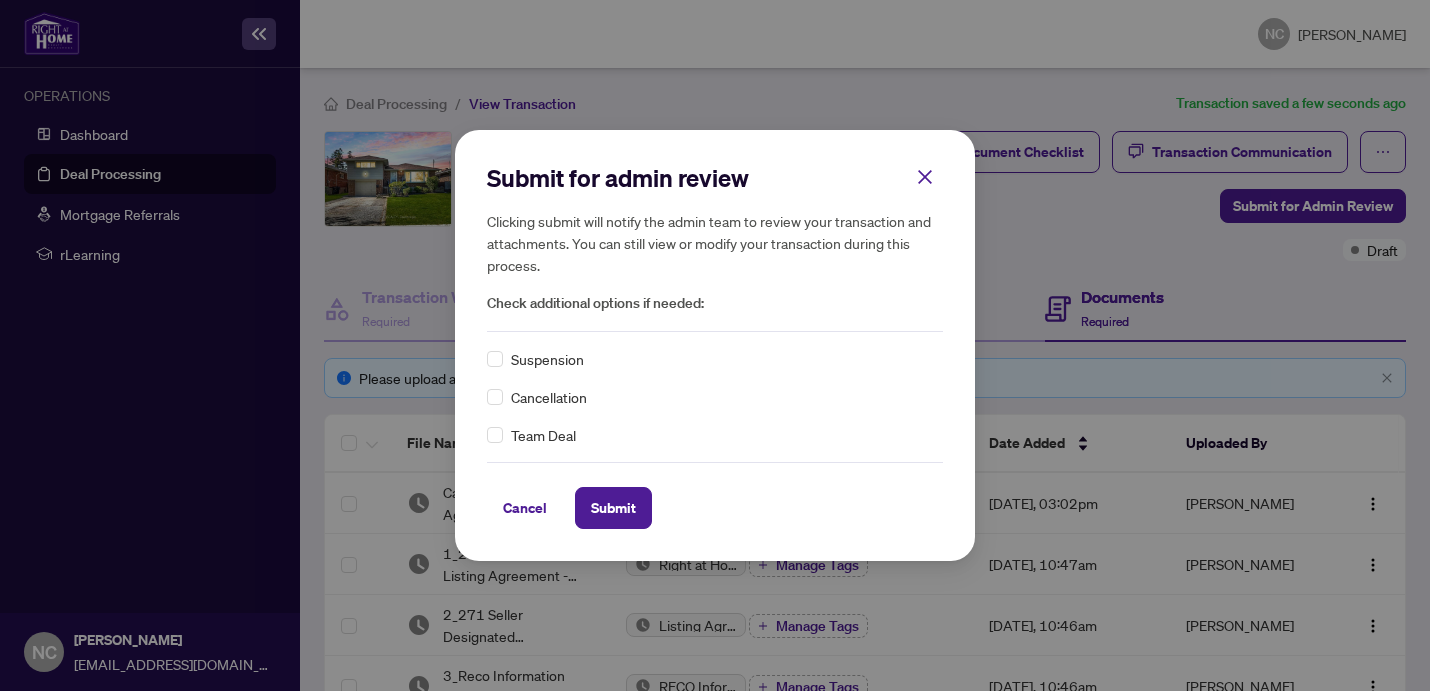 click on "Submit for admin review Clicking submit will notify the admin team to review your transaction and attachments. You can still view or modify your transaction during this process.   Check additional options if needed: Suspension Cancellation Team Deal Cancel Submit Cancel OK" at bounding box center (715, 345) 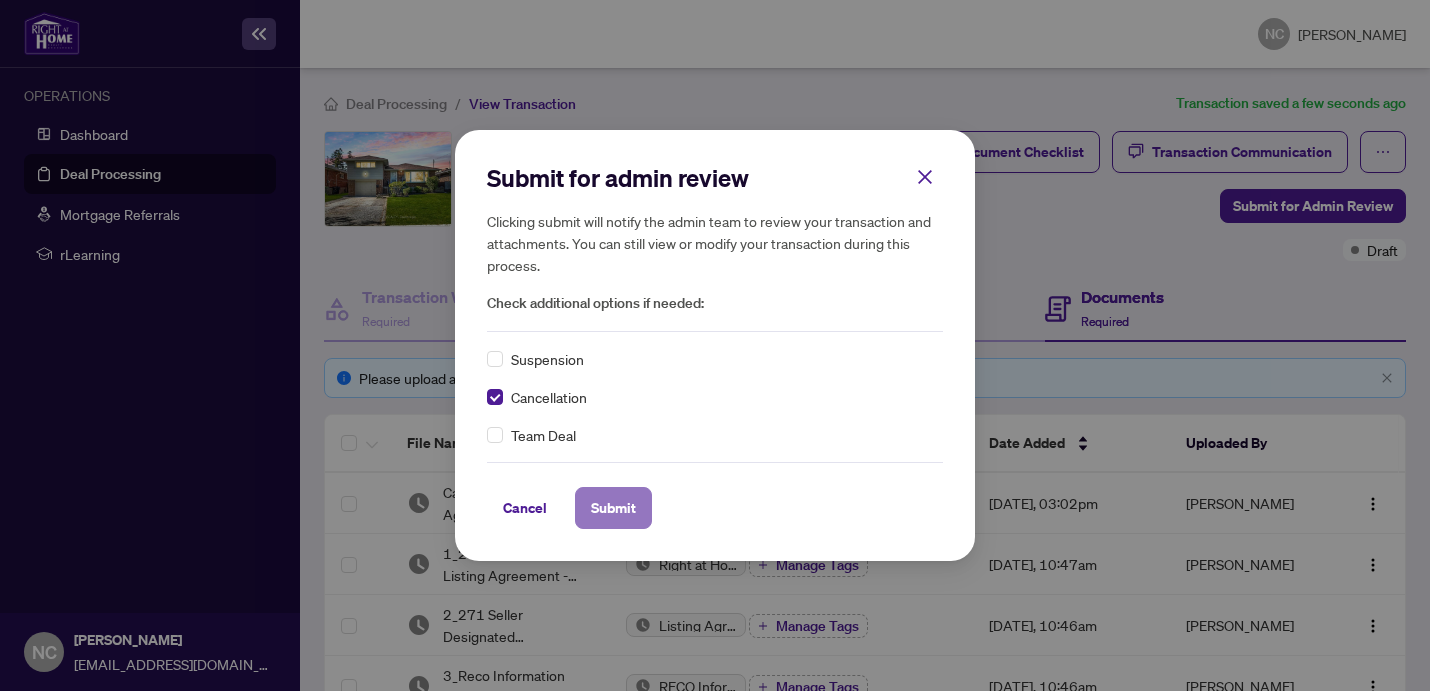 click on "Submit" at bounding box center (613, 508) 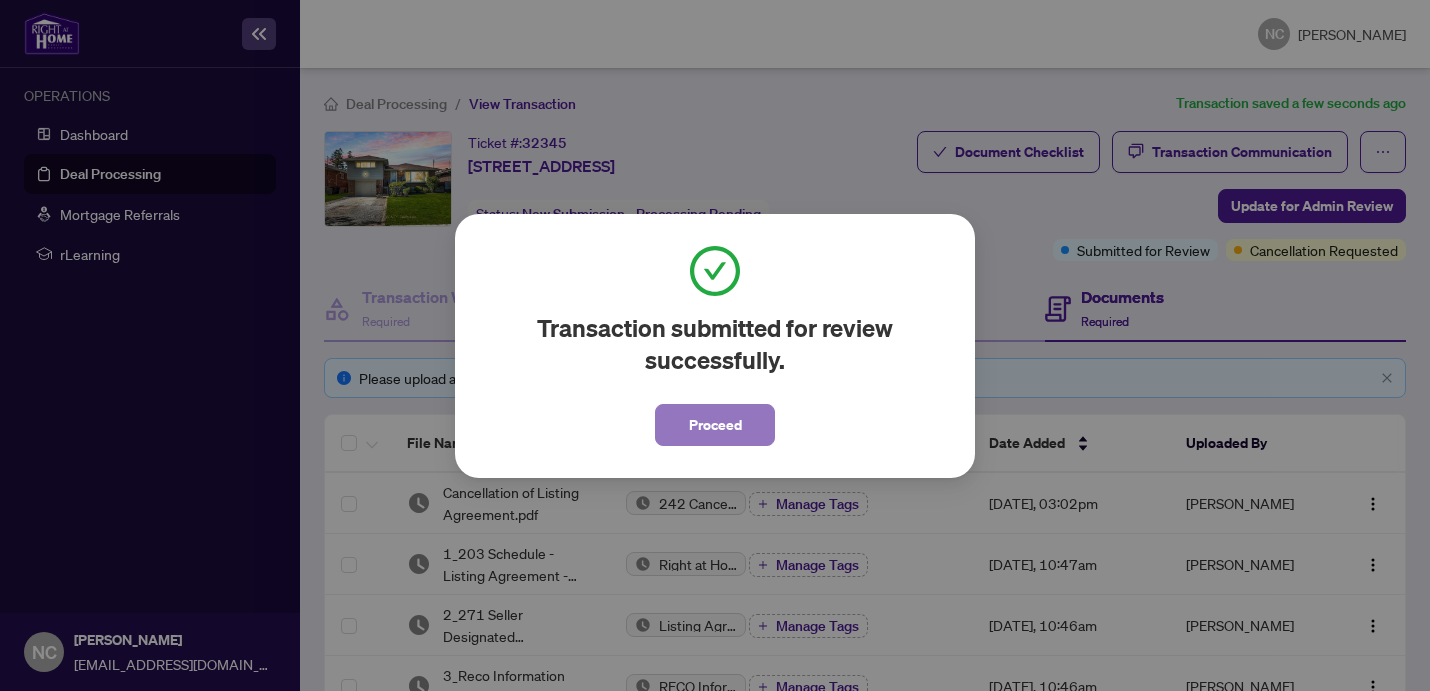click on "Proceed" at bounding box center [715, 425] 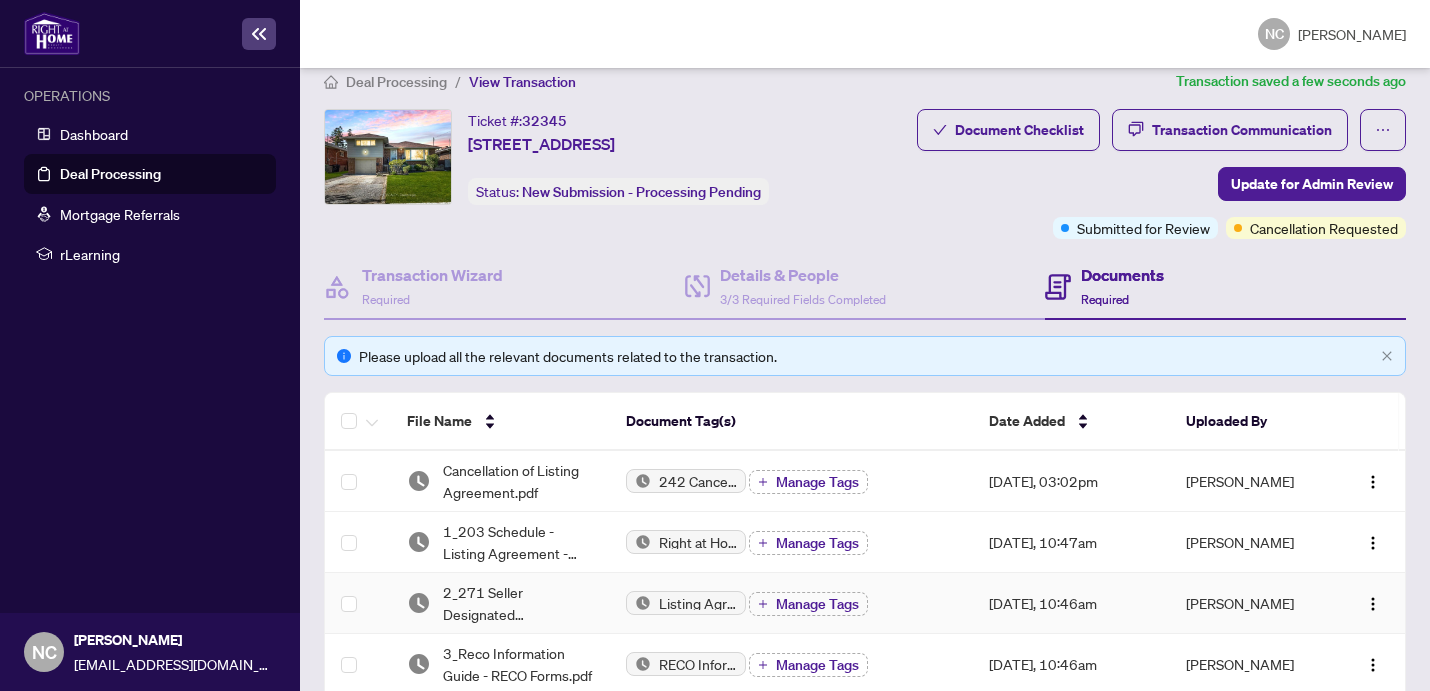 scroll, scrollTop: 0, scrollLeft: 0, axis: both 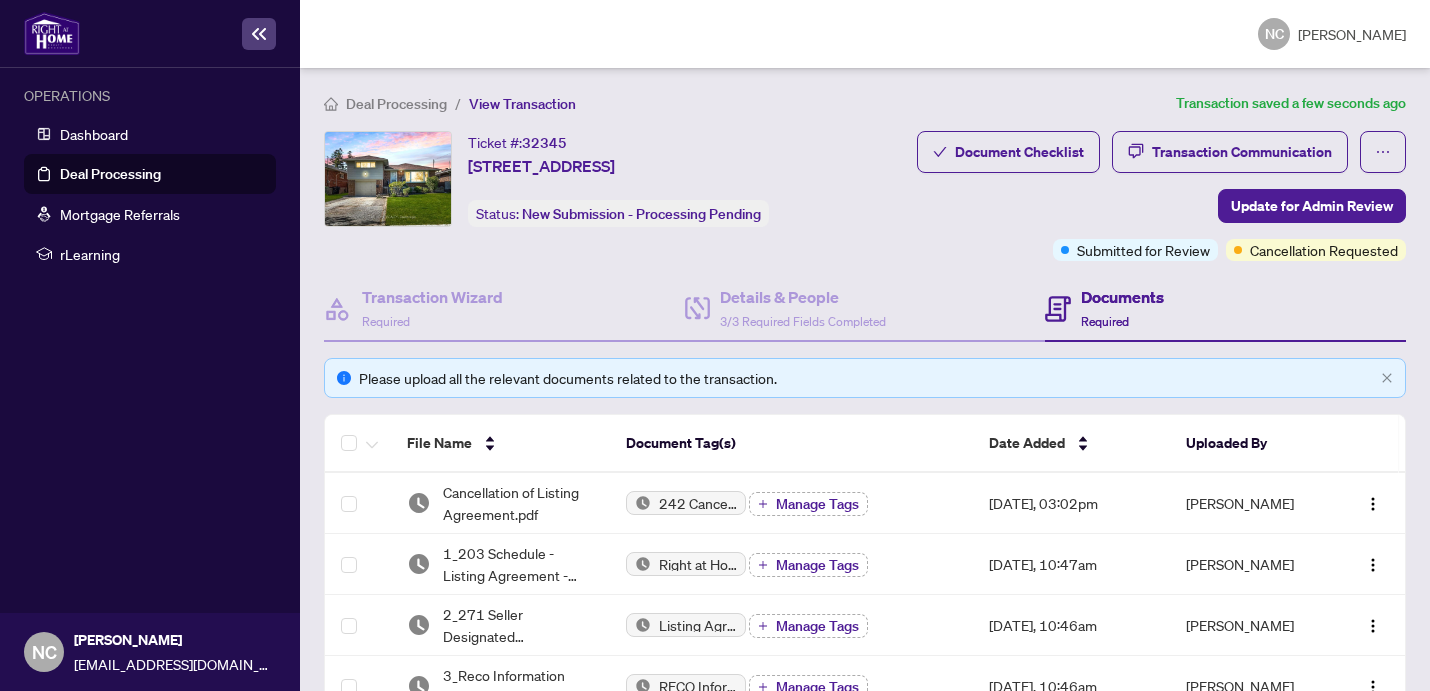 click on "Deal Processing" at bounding box center (396, 104) 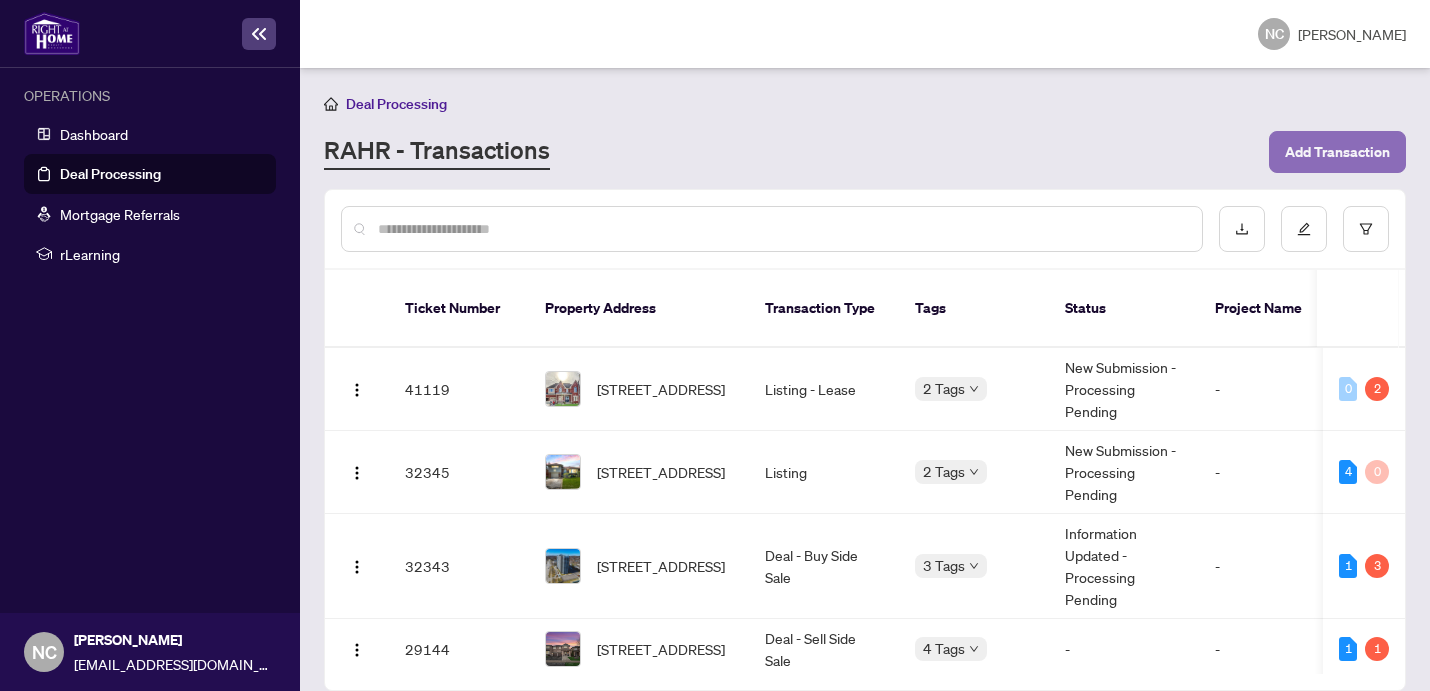 click on "Add Transaction" at bounding box center (1337, 152) 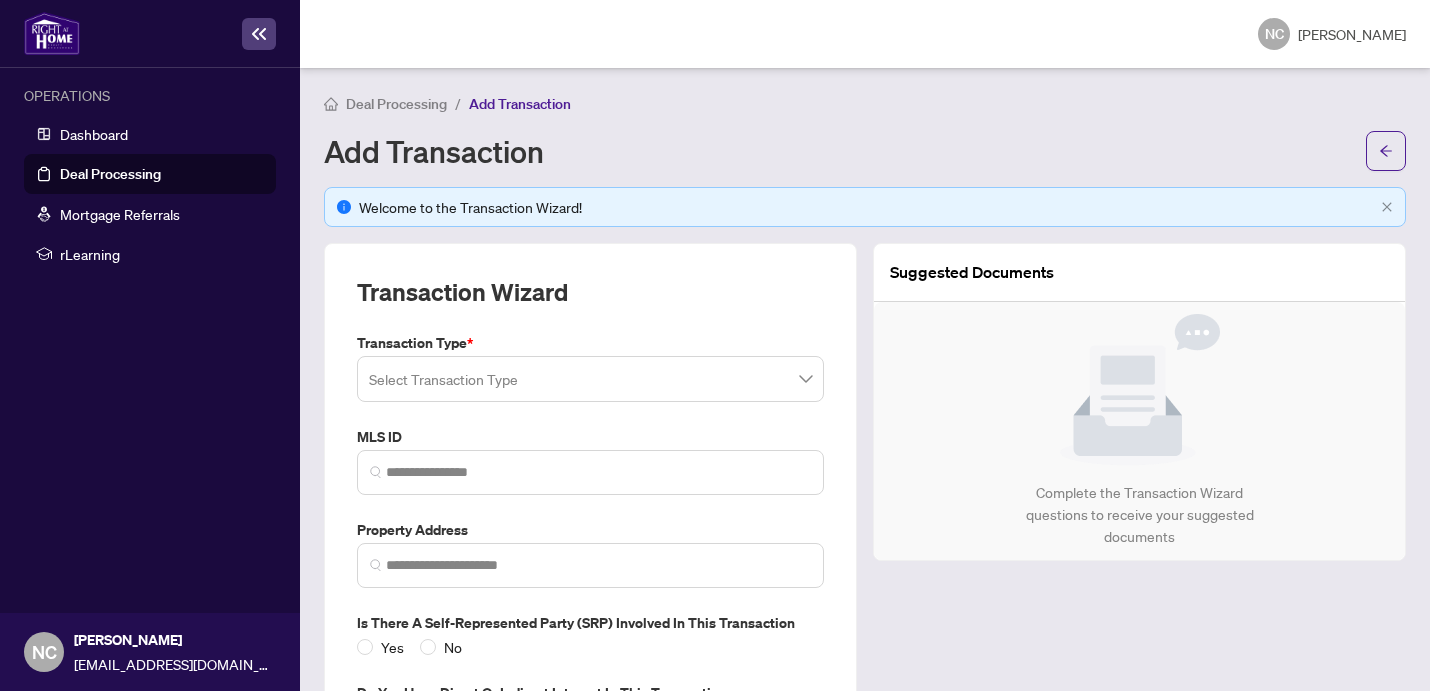 click at bounding box center (590, 379) 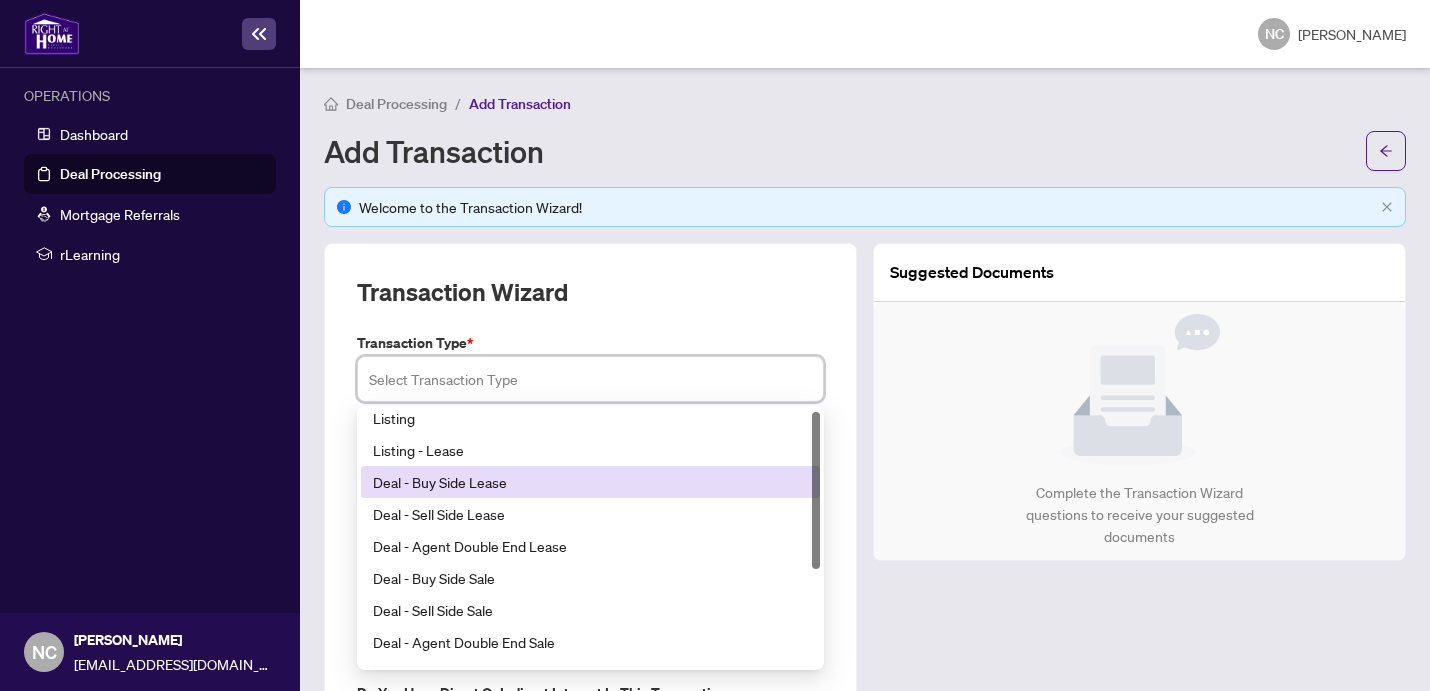 scroll, scrollTop: 4, scrollLeft: 0, axis: vertical 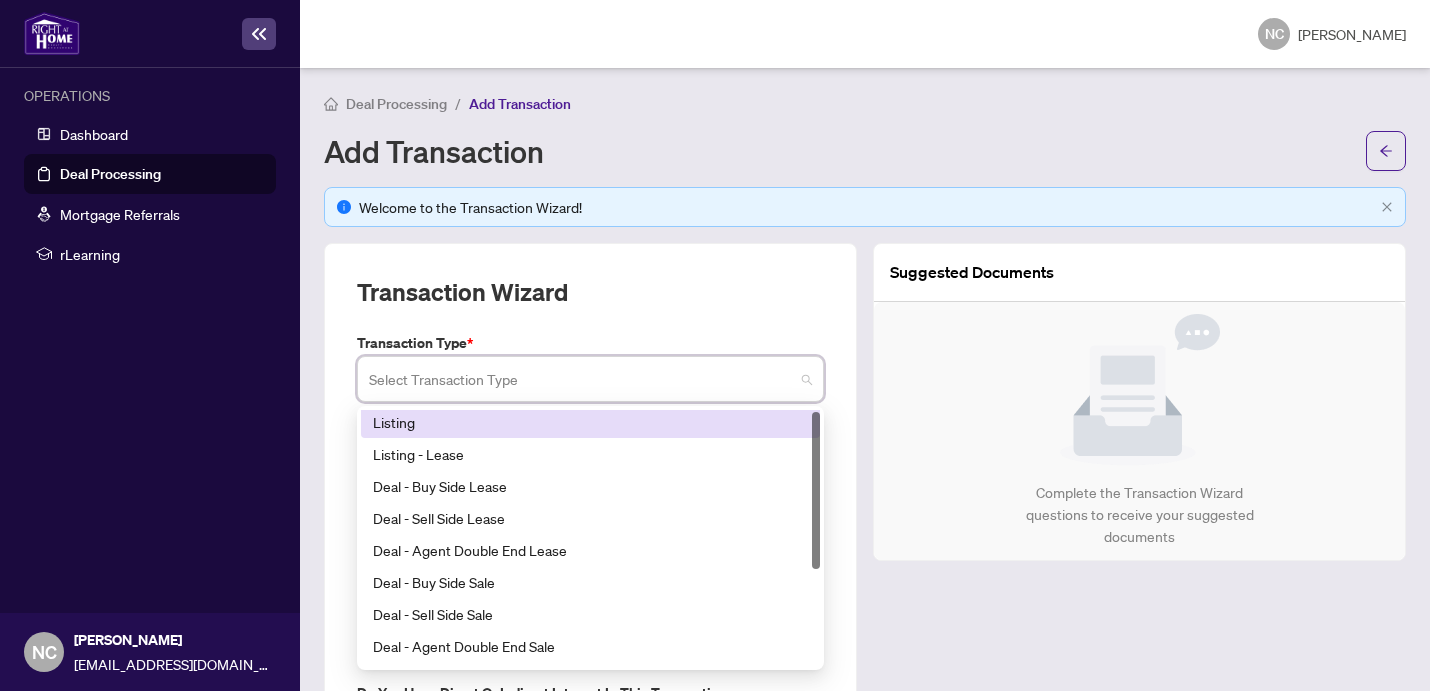 click on "Listing" at bounding box center (590, 422) 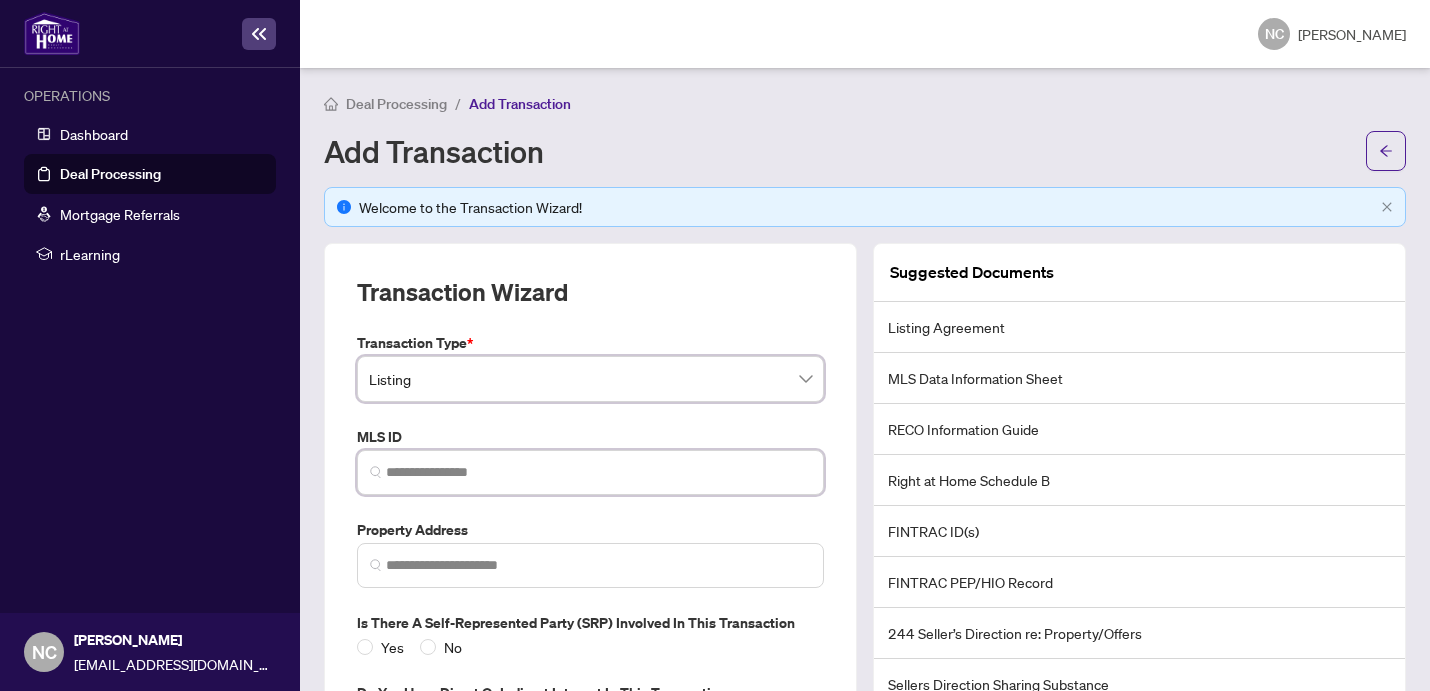click at bounding box center [598, 472] 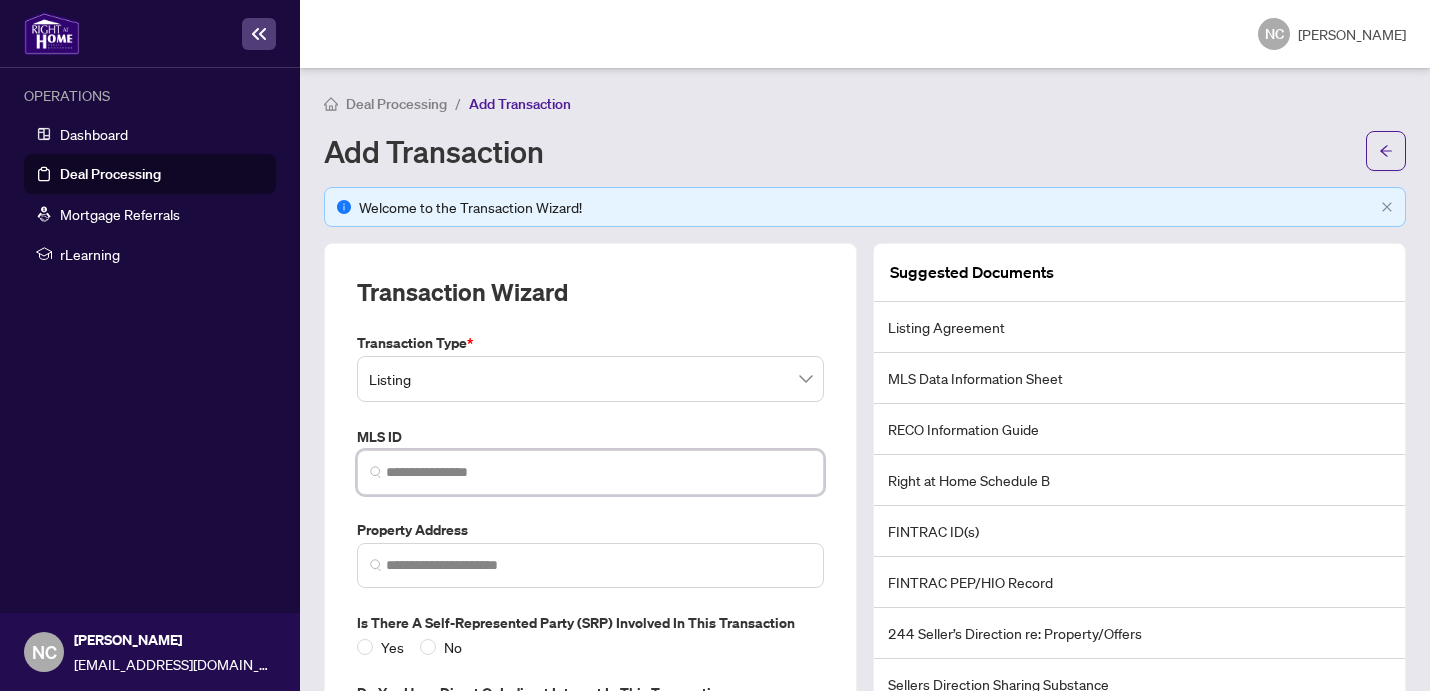 paste on "*********" 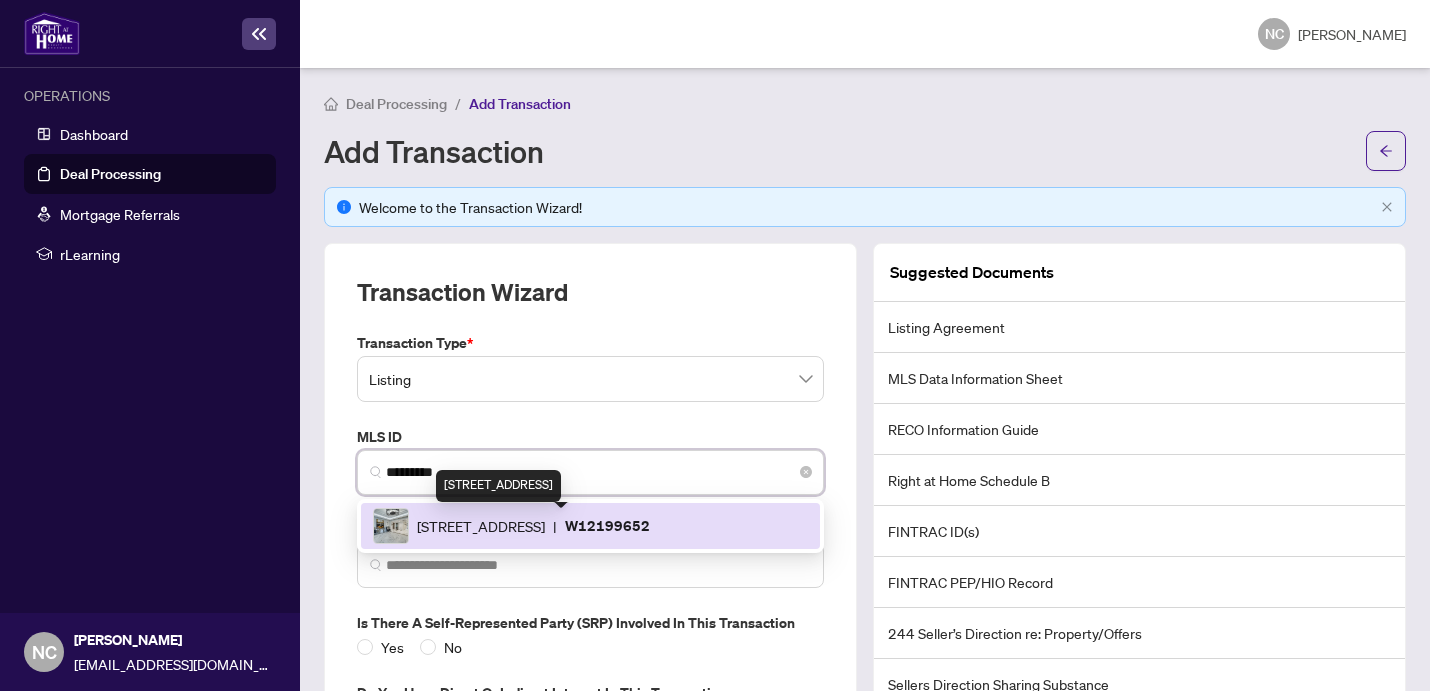 click on "[STREET_ADDRESS]" at bounding box center (481, 526) 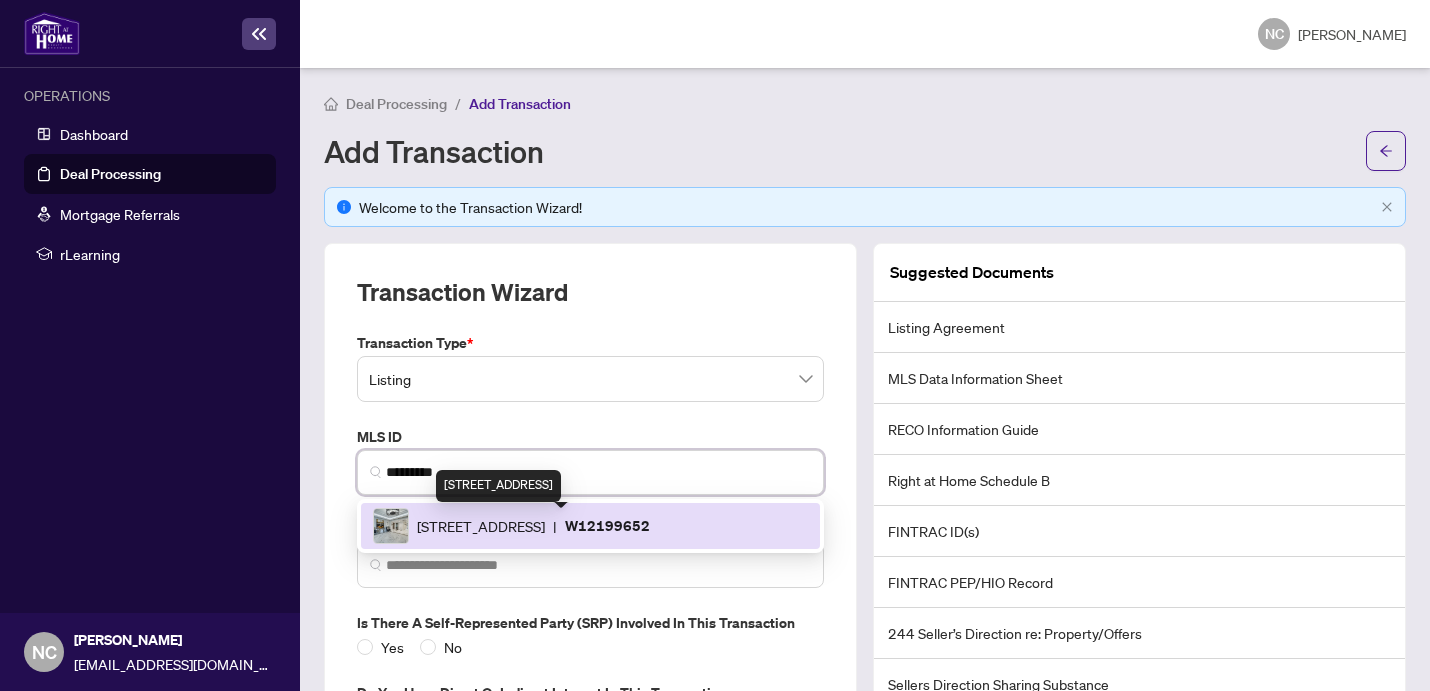 type on "**********" 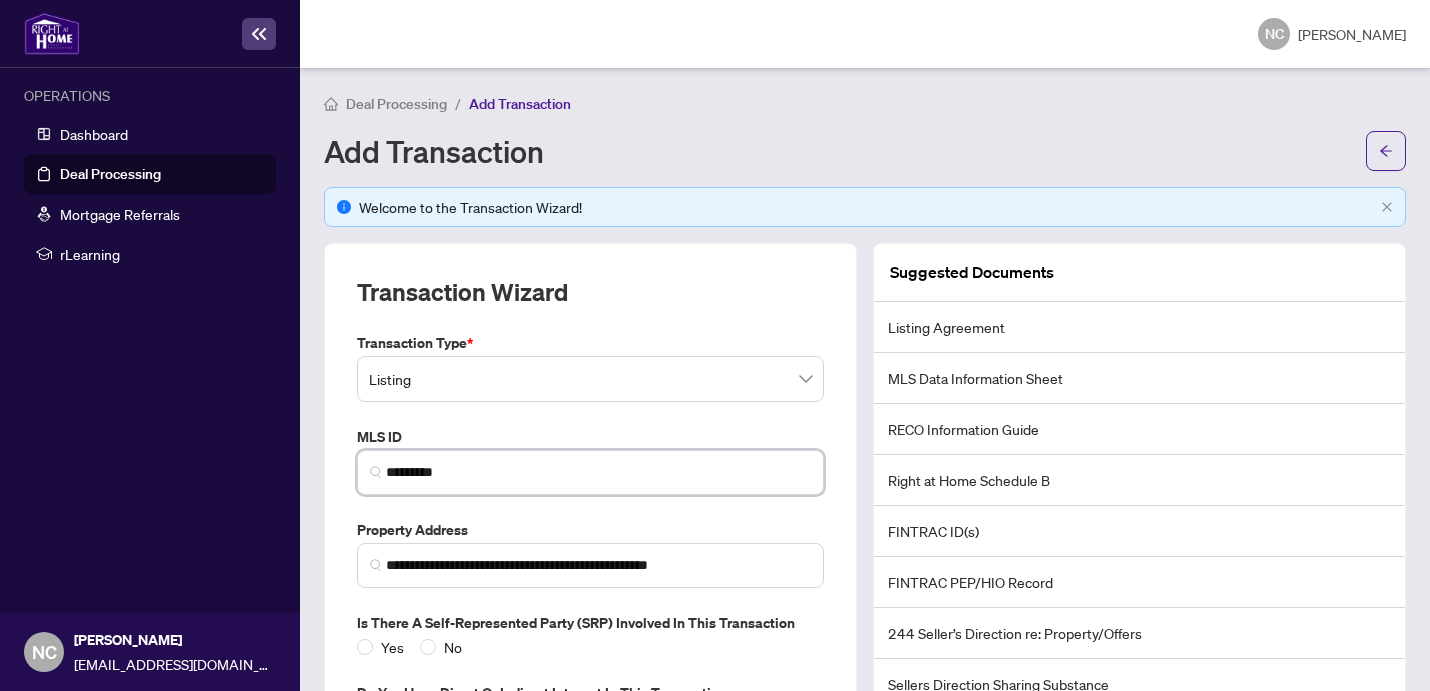 scroll, scrollTop: 184, scrollLeft: 0, axis: vertical 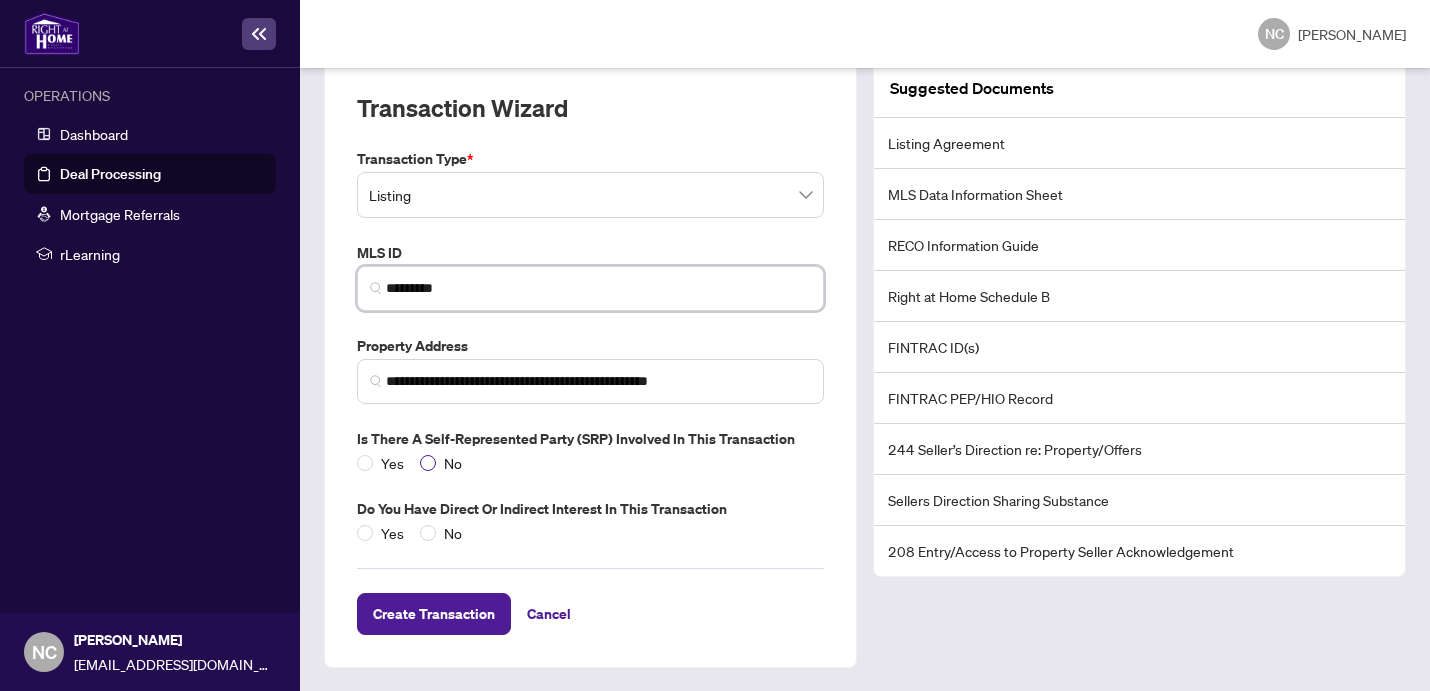 type on "*********" 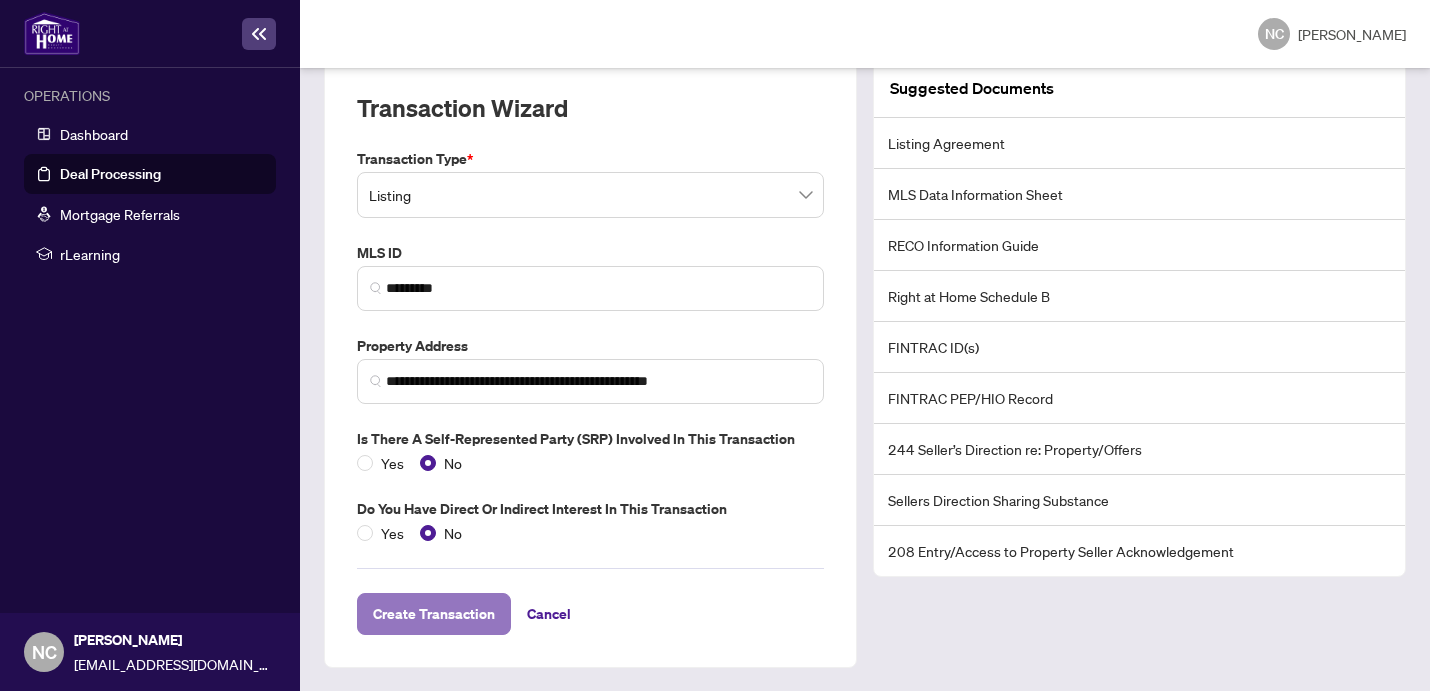 click on "Create Transaction" at bounding box center [434, 614] 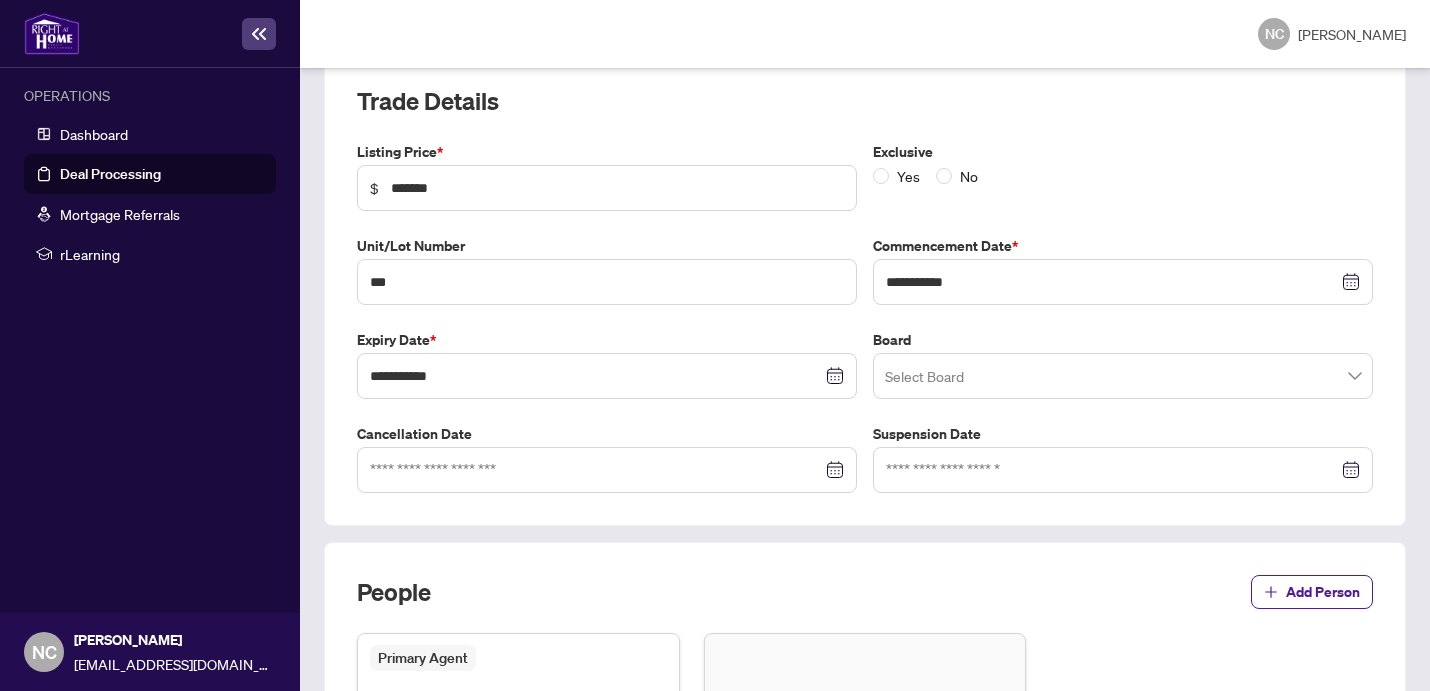 scroll, scrollTop: 365, scrollLeft: 0, axis: vertical 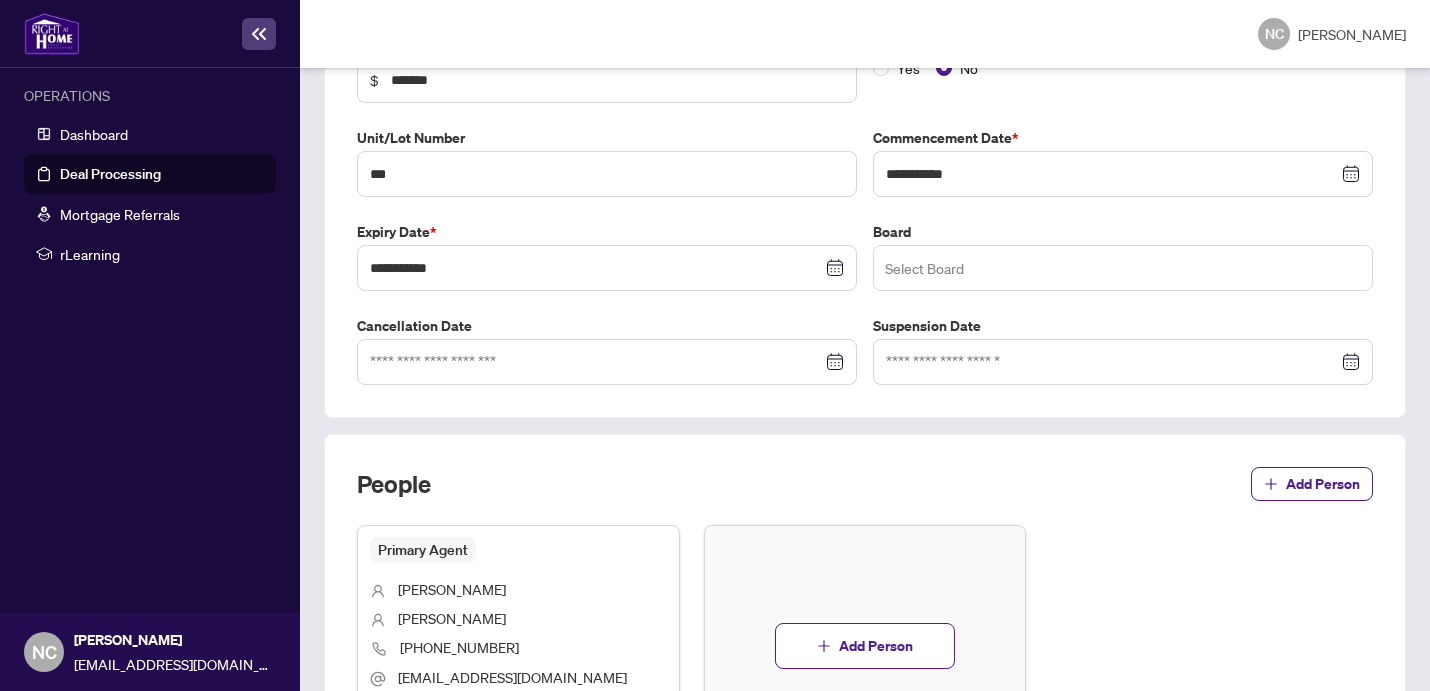 click at bounding box center [1123, 268] 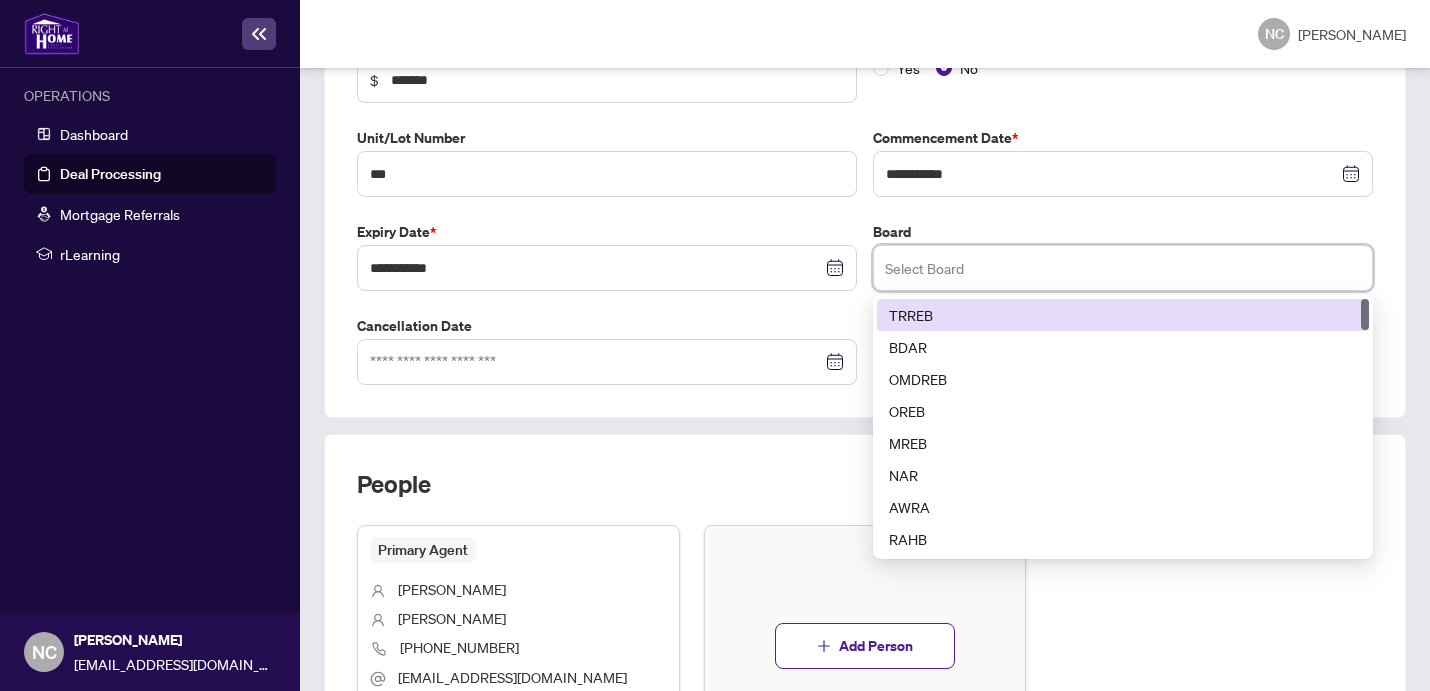 click on "TRREB" at bounding box center [1123, 315] 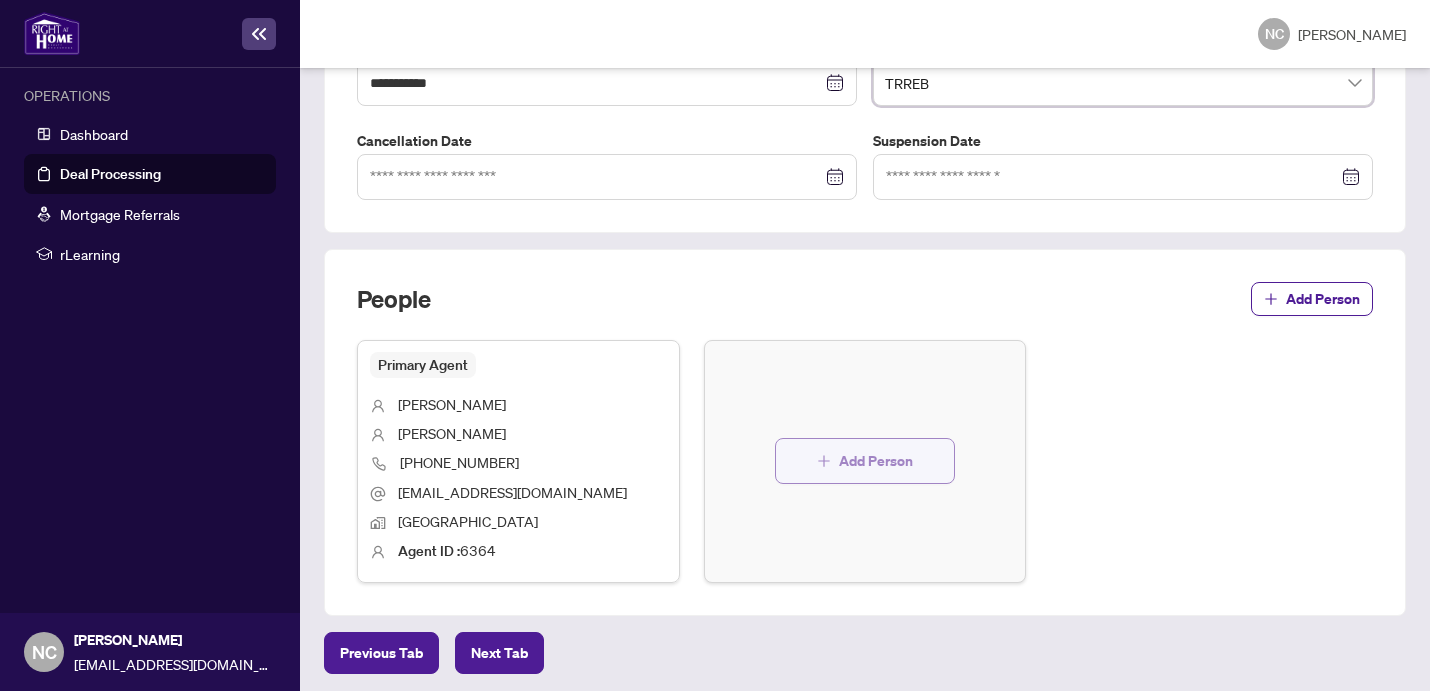 scroll, scrollTop: 659, scrollLeft: 0, axis: vertical 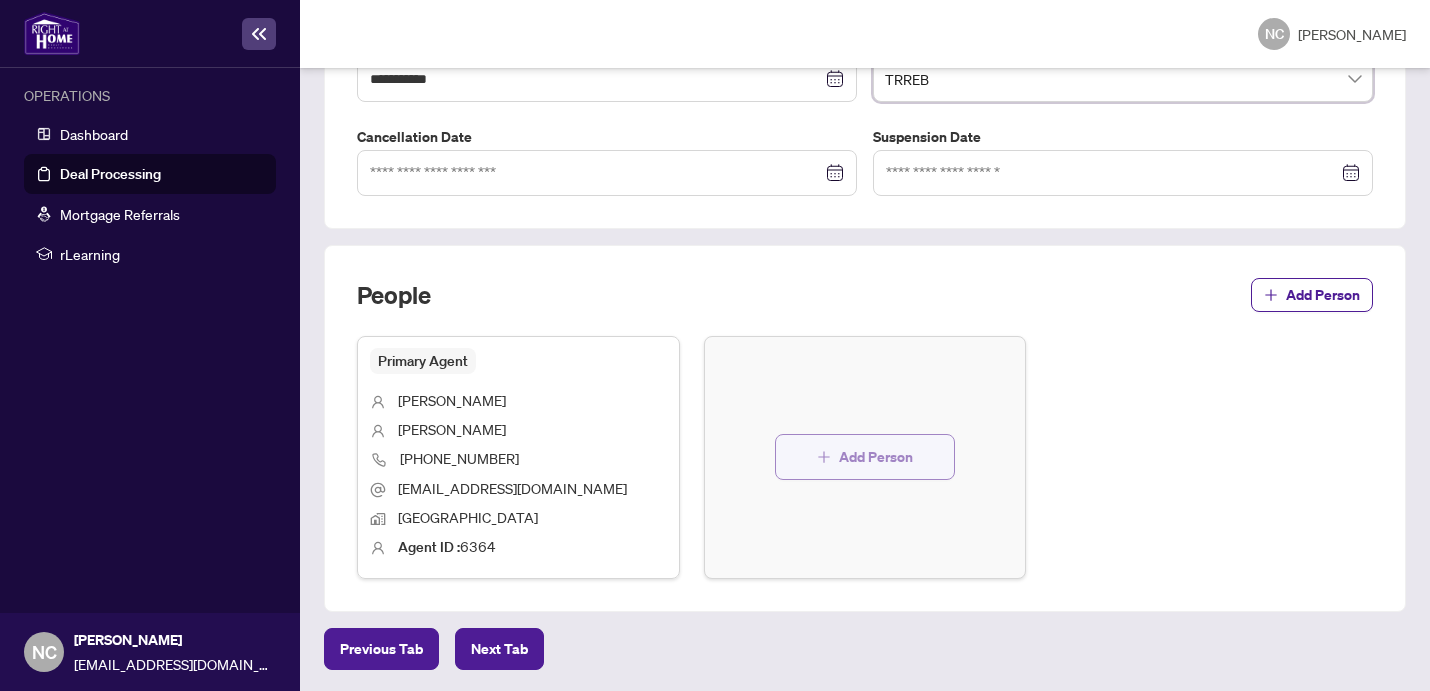 click on "Add Person" at bounding box center (876, 457) 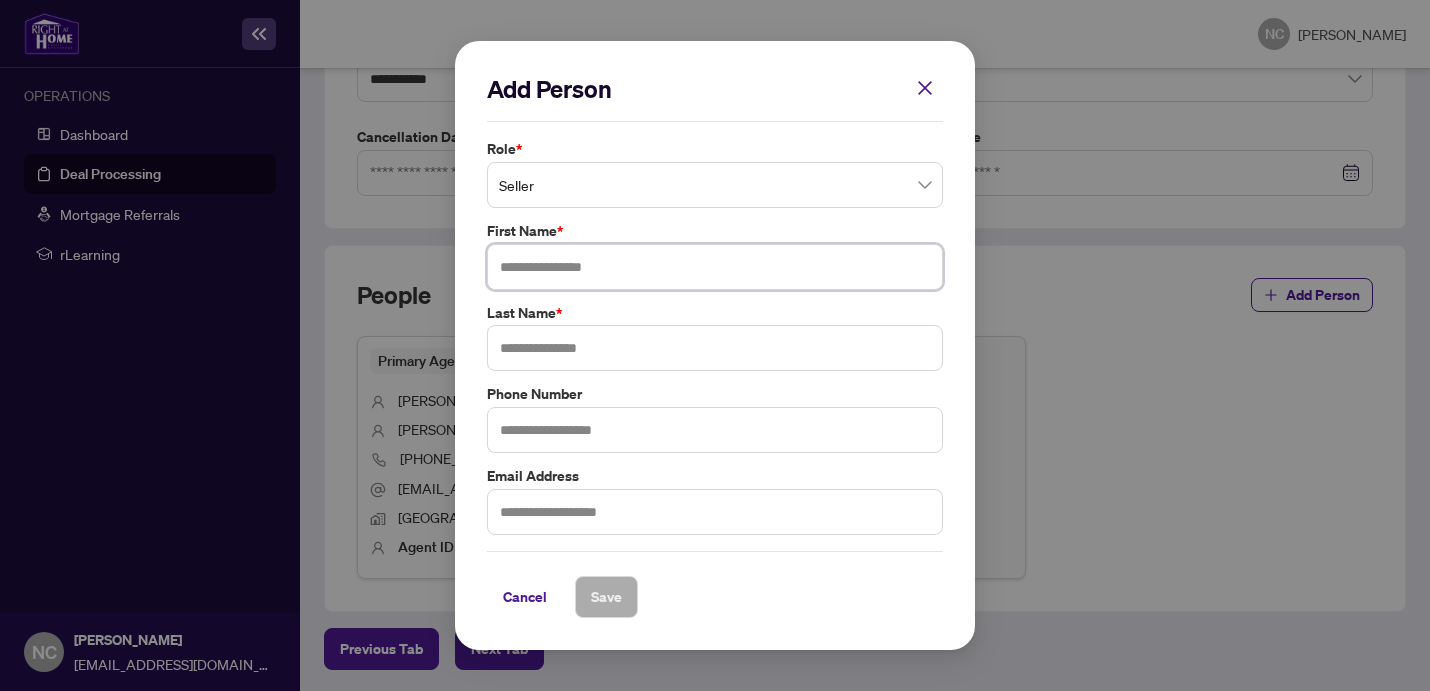click at bounding box center (715, 267) 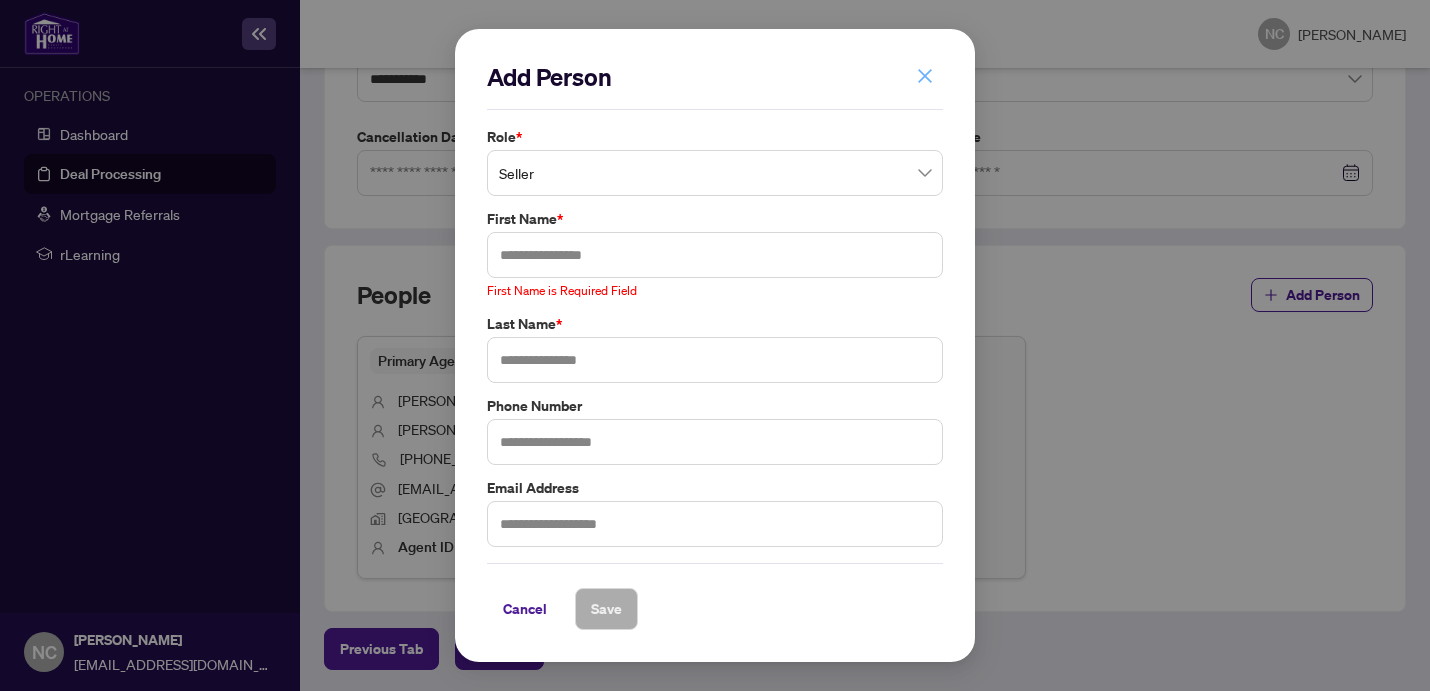 click 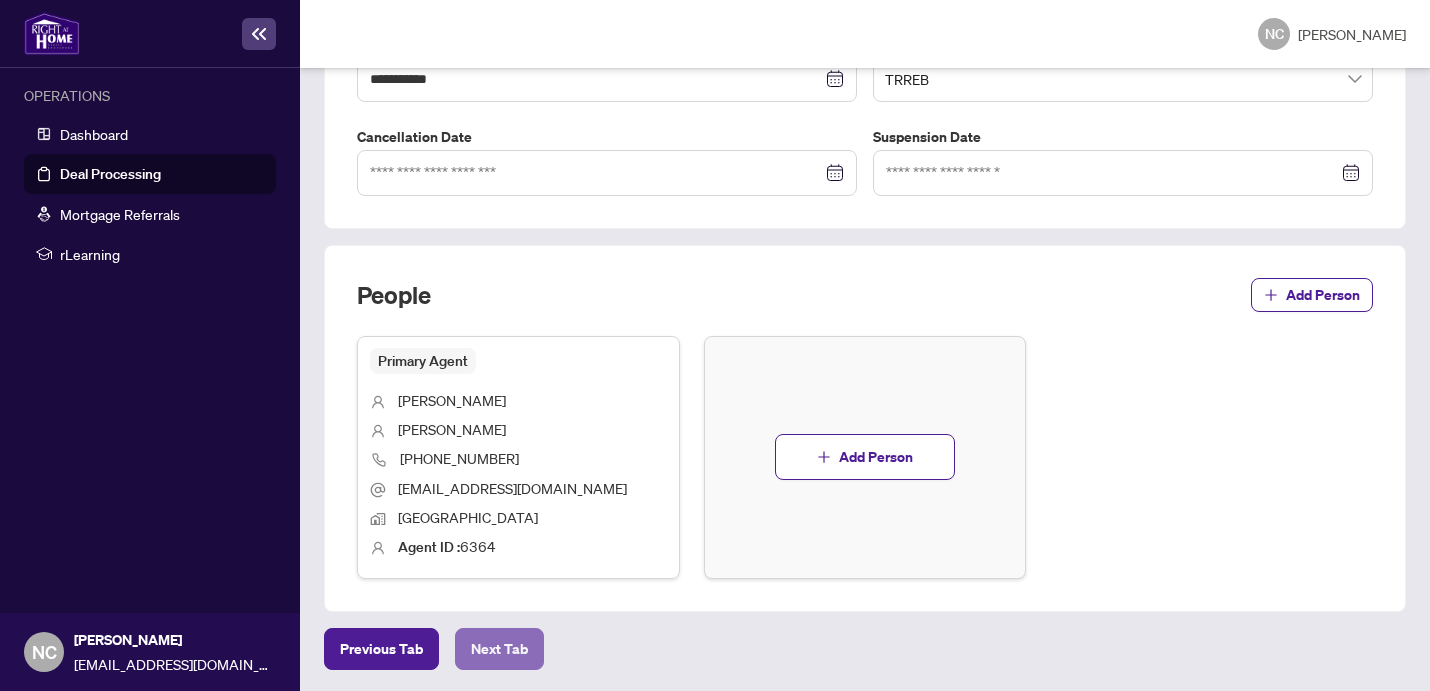 click on "Next Tab" at bounding box center [499, 649] 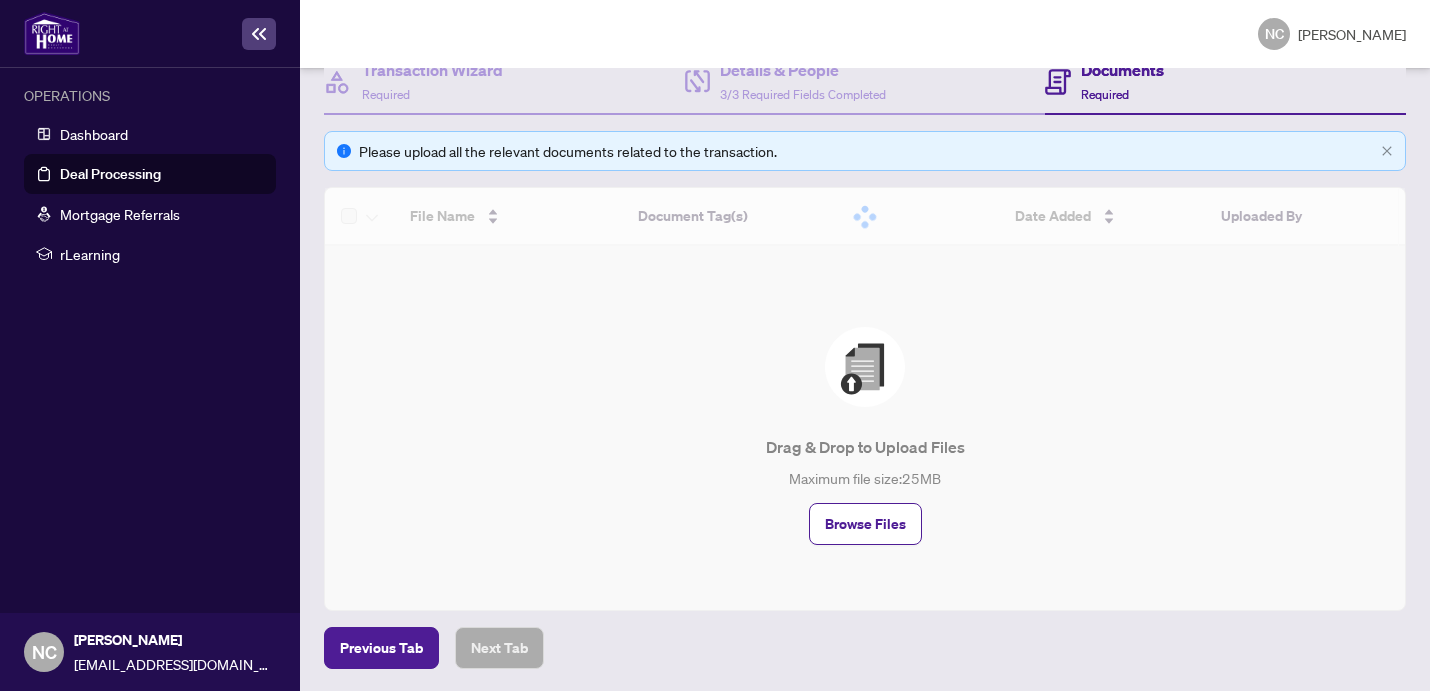 scroll, scrollTop: 153, scrollLeft: 0, axis: vertical 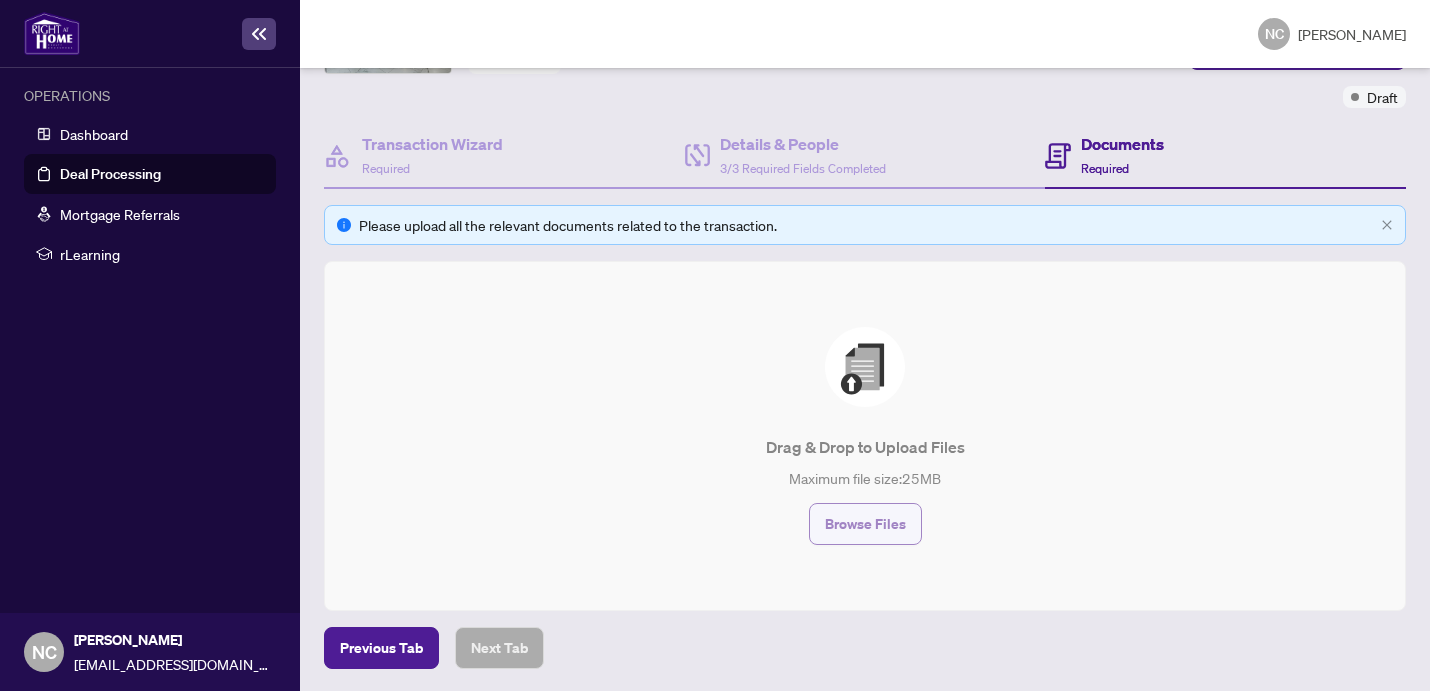 click on "Browse Files" at bounding box center (865, 524) 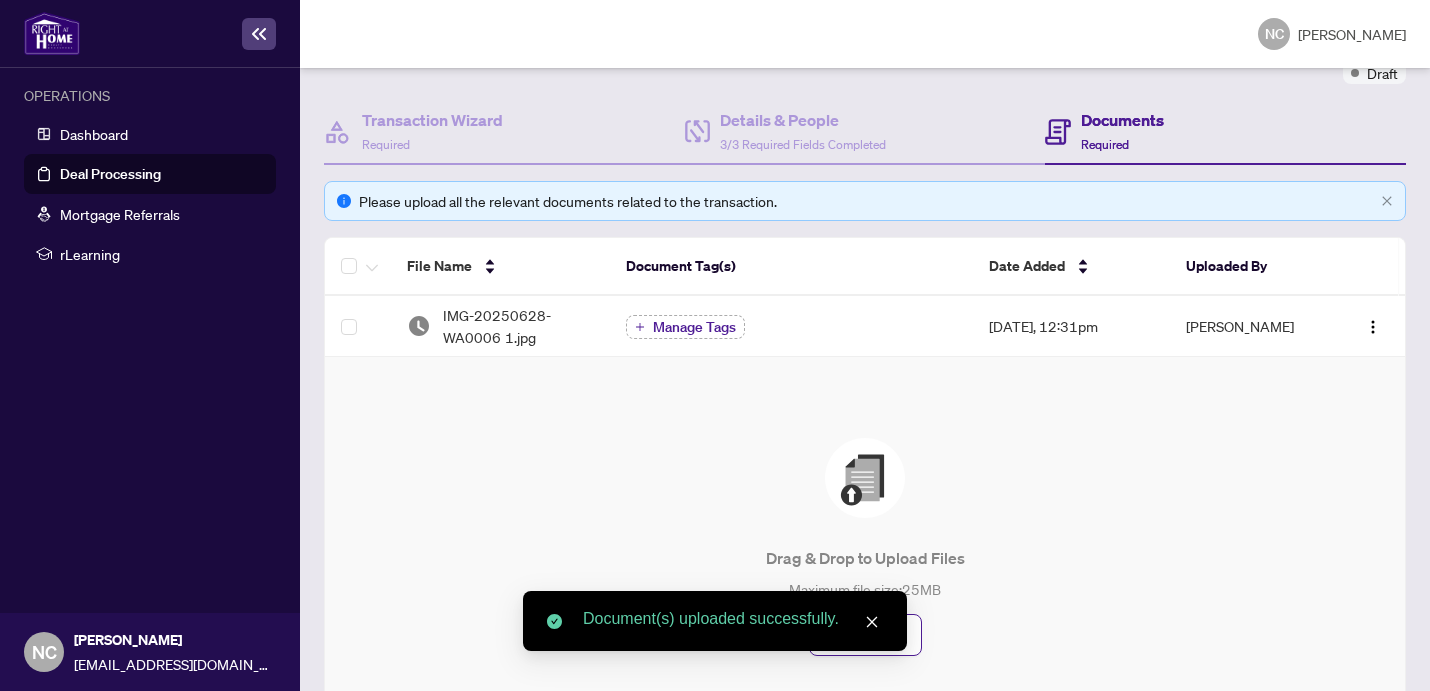scroll, scrollTop: 178, scrollLeft: 0, axis: vertical 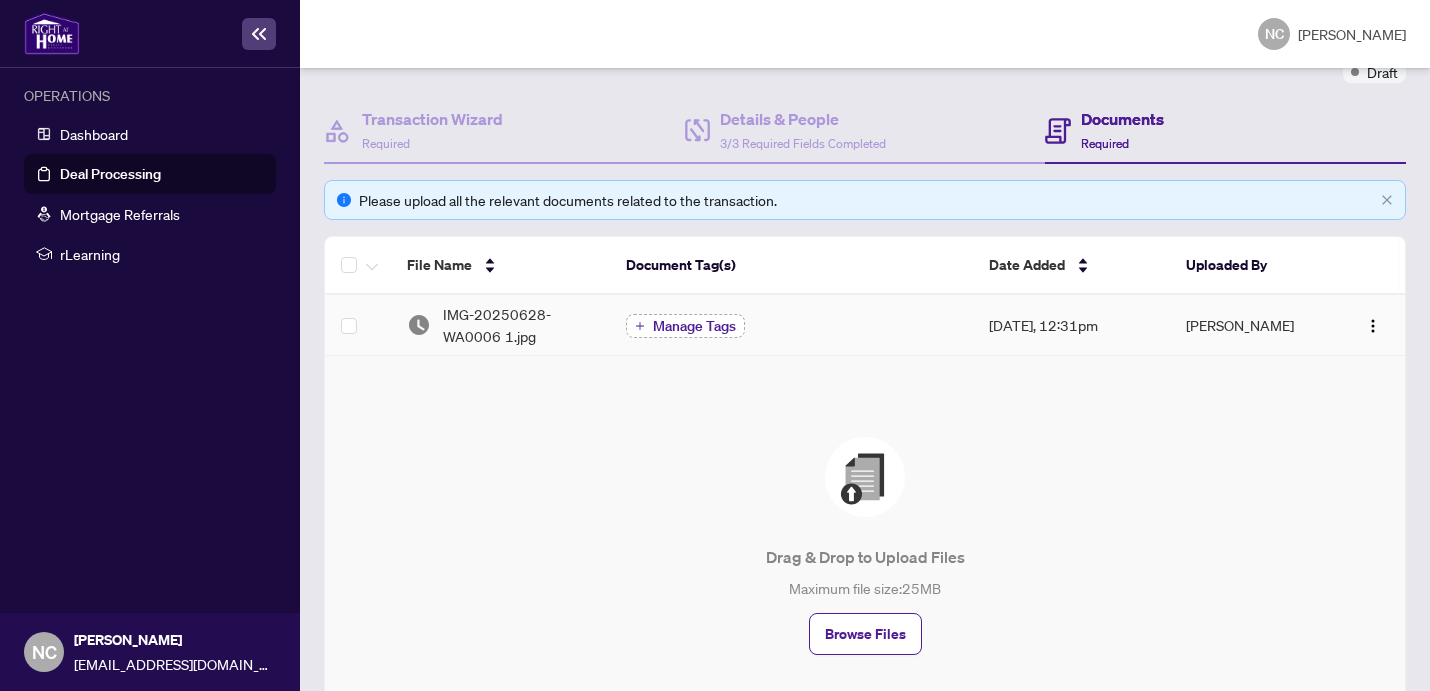 click on "Manage Tags" at bounding box center [694, 326] 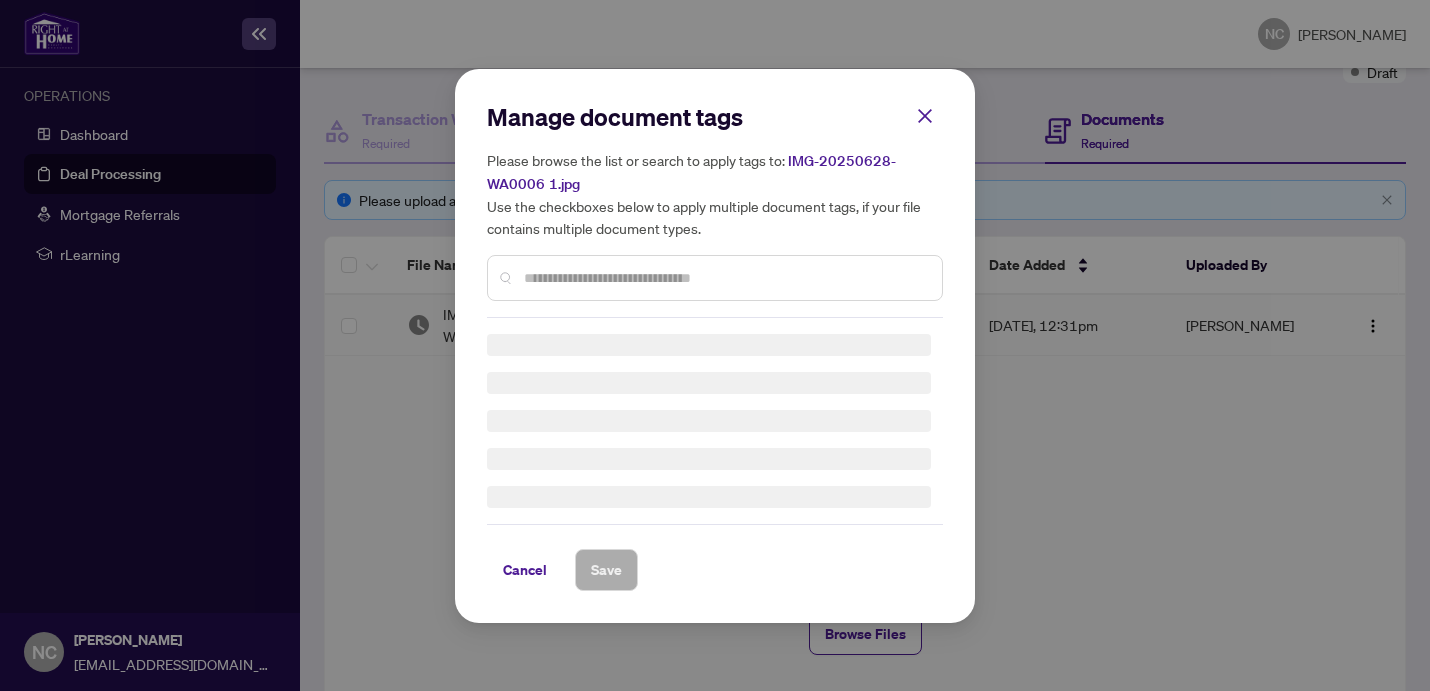 click on "Manage document tags Please browse the list or search to apply tags to:   IMG-20250628-WA0006 1.jpg   Use the checkboxes below to apply multiple document tags, if your file contains multiple document types." at bounding box center [715, 209] 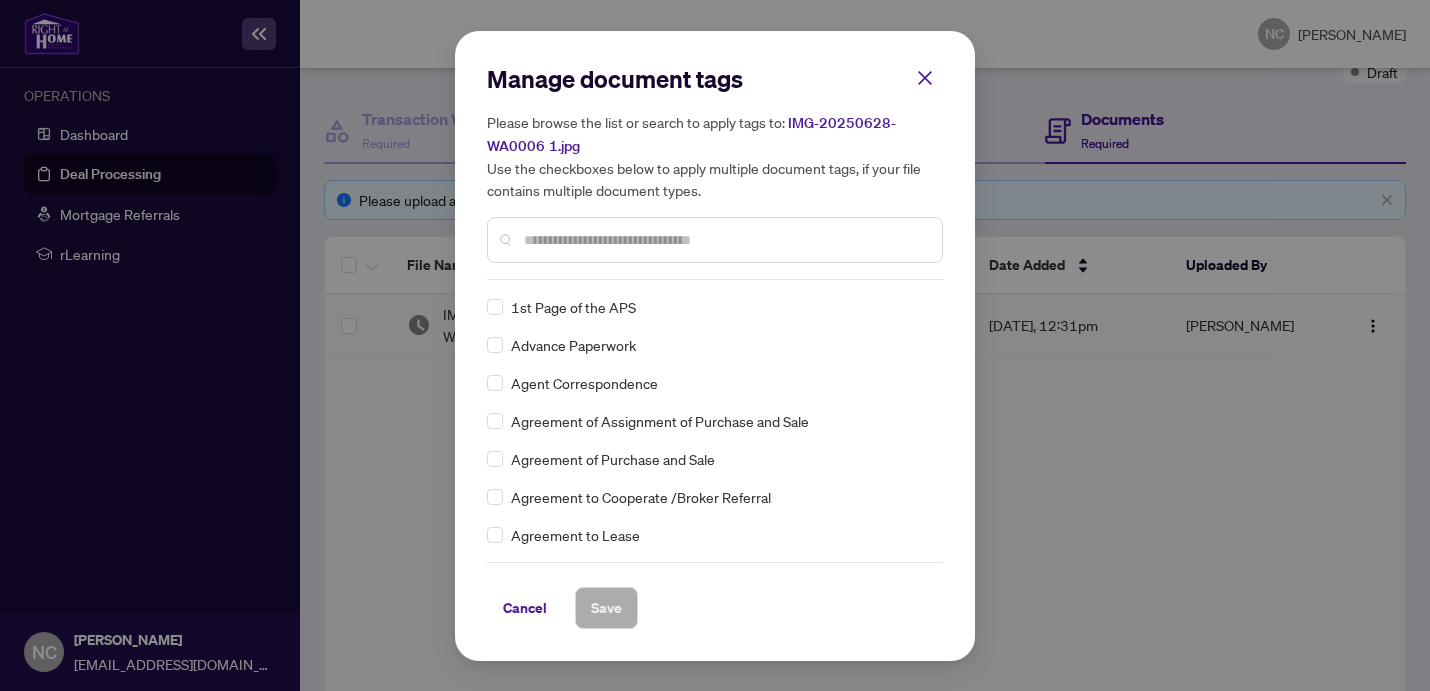 click at bounding box center (715, 240) 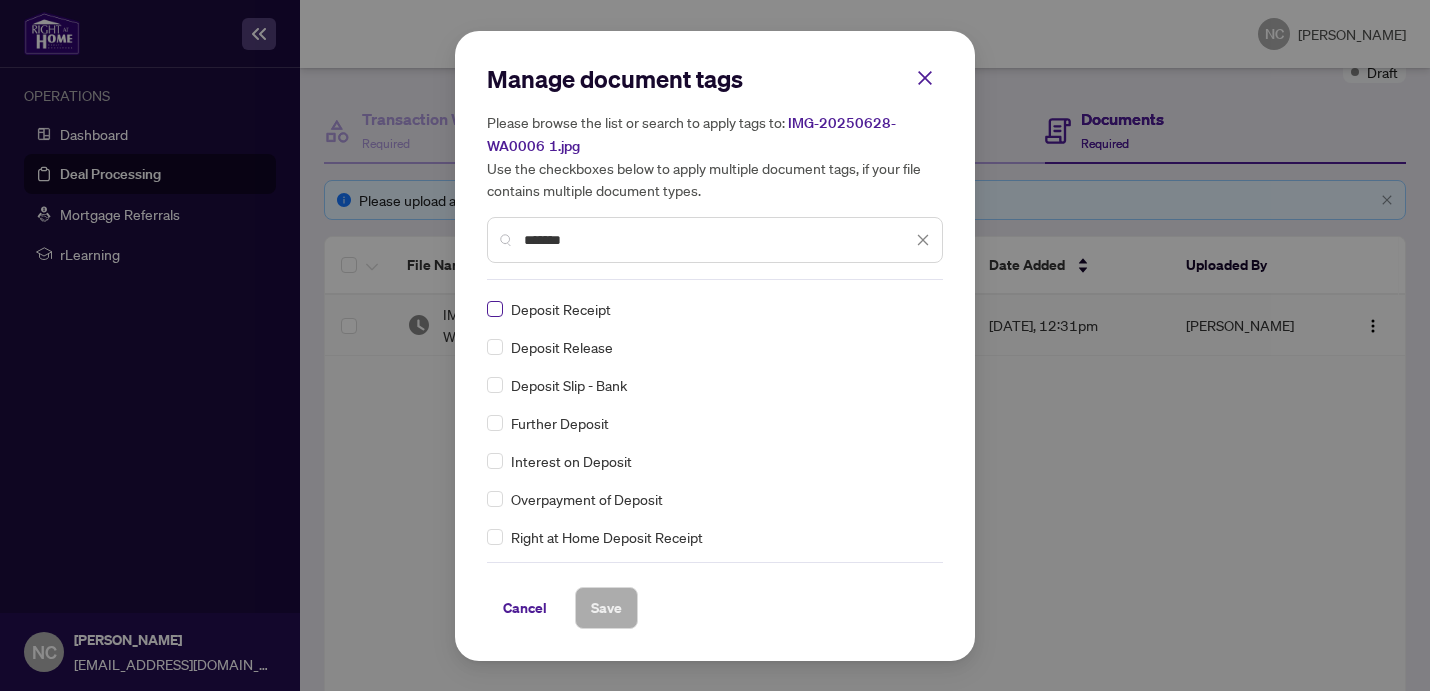 scroll, scrollTop: 114, scrollLeft: 0, axis: vertical 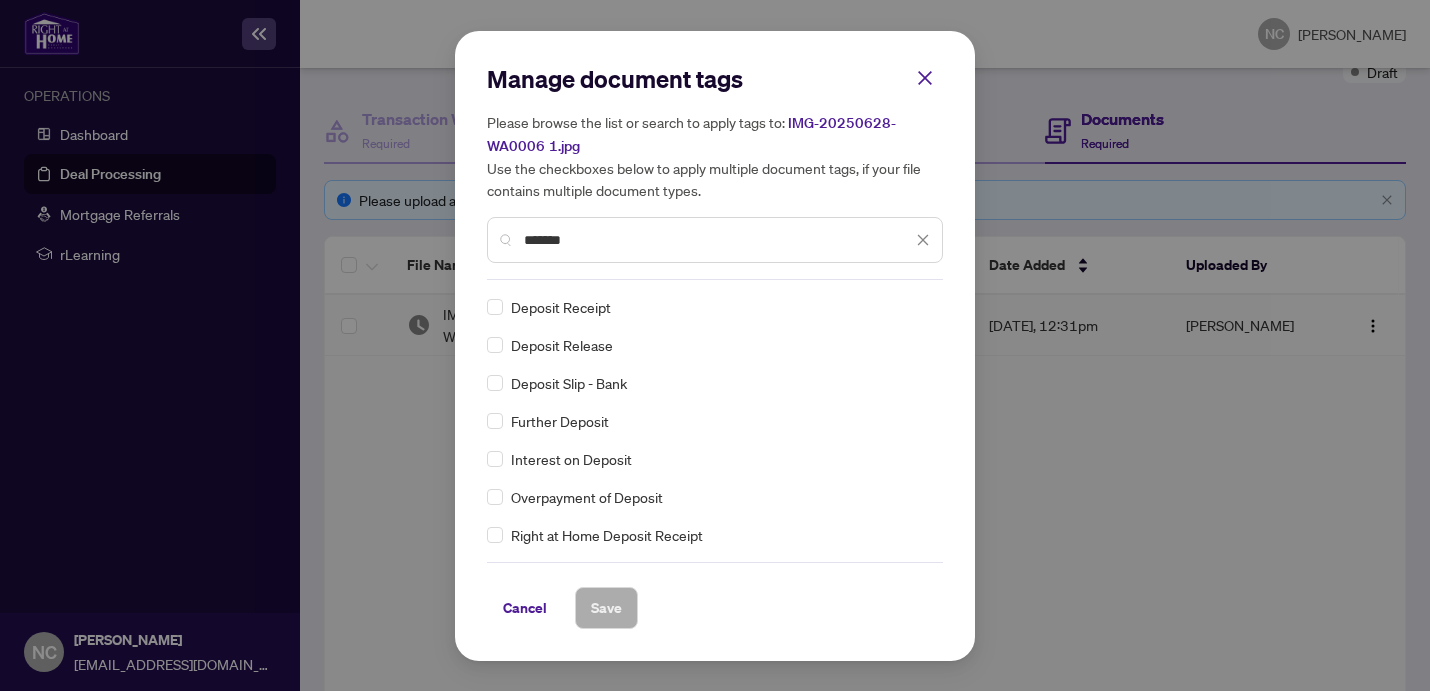 type on "*******" 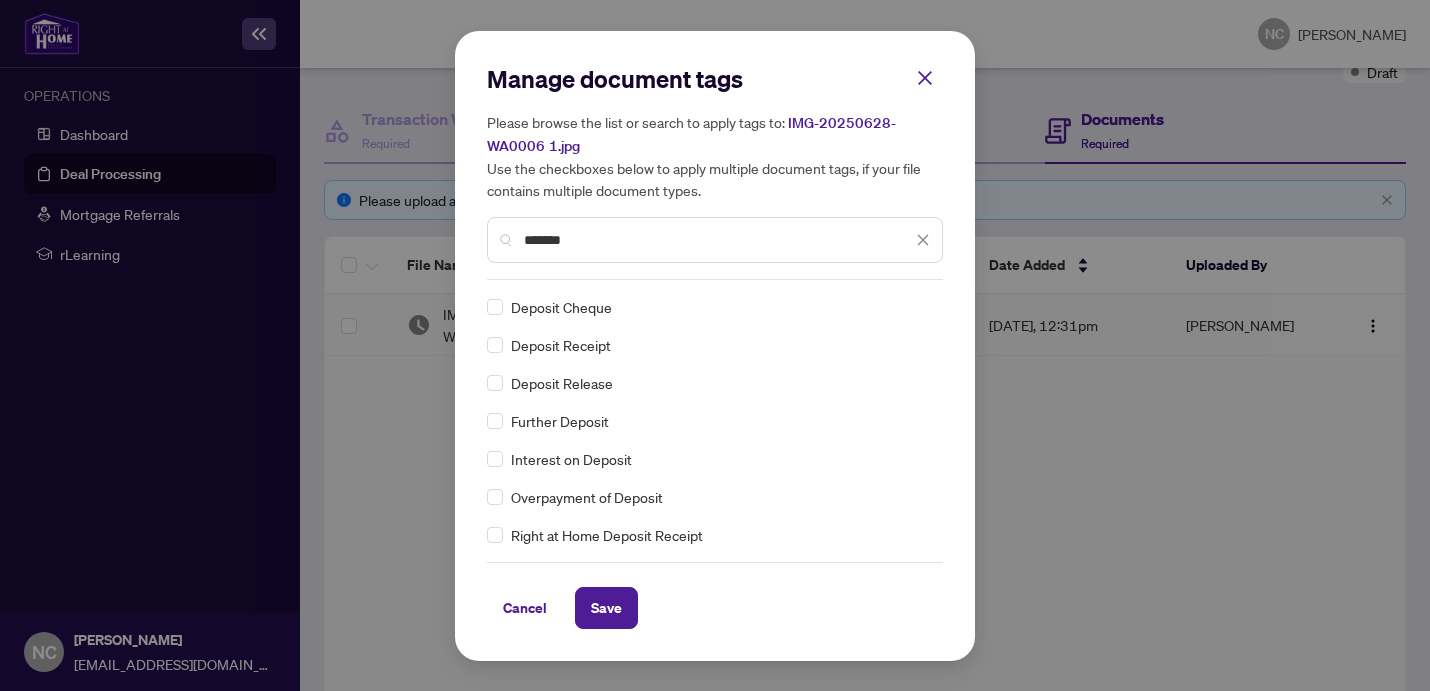 scroll, scrollTop: 0, scrollLeft: 0, axis: both 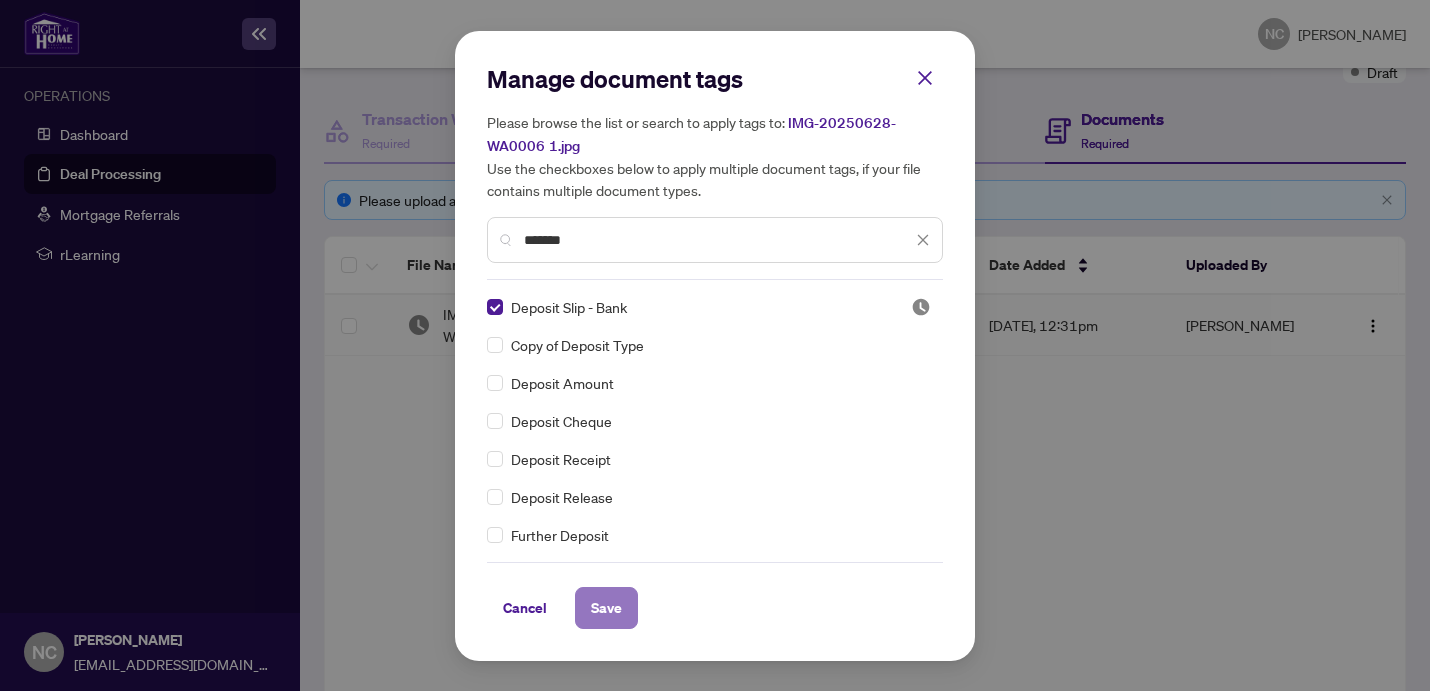 click on "Save" at bounding box center (606, 608) 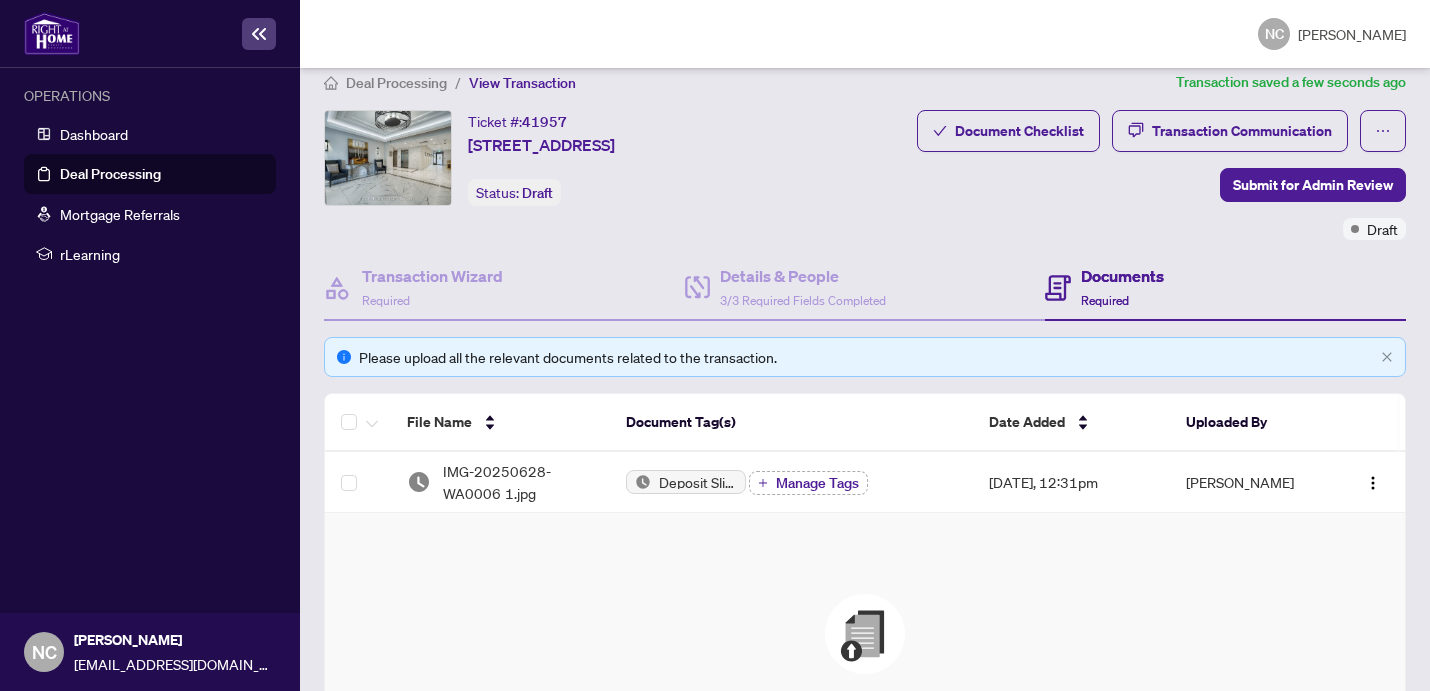 scroll, scrollTop: 17, scrollLeft: 0, axis: vertical 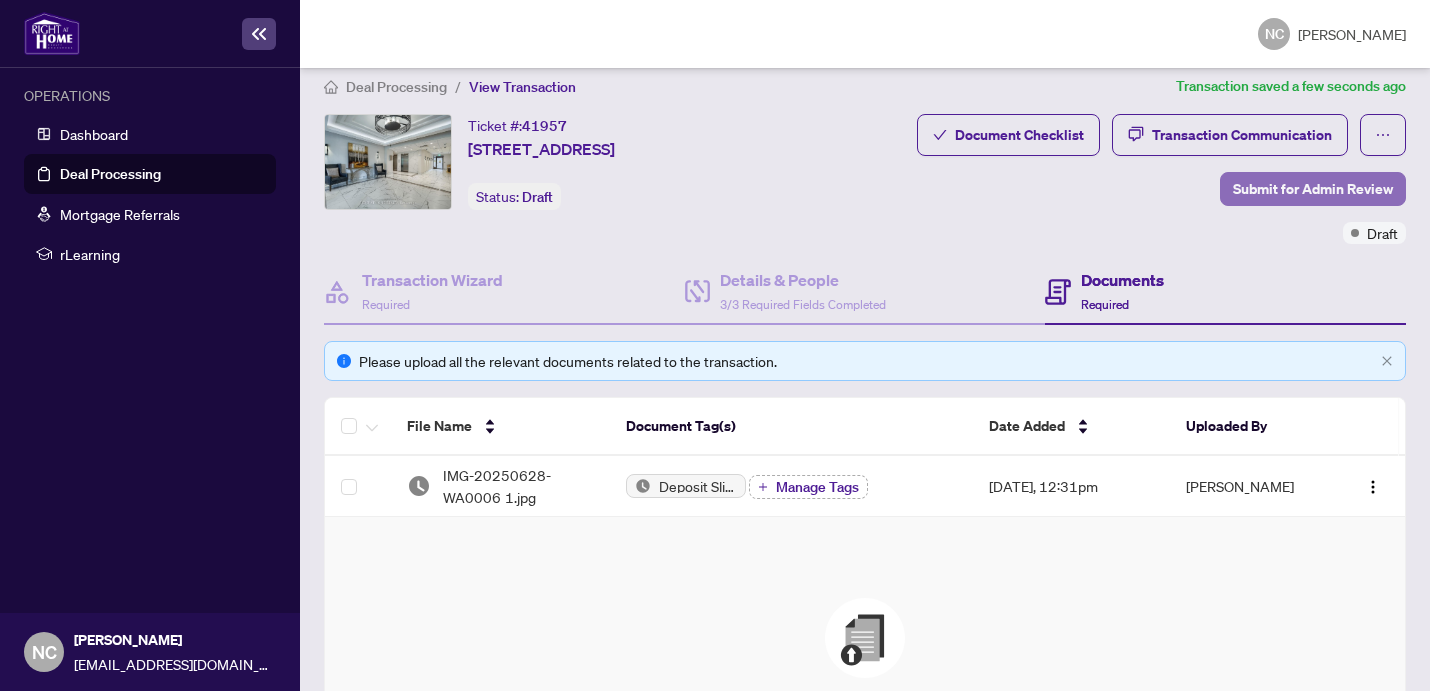 click on "Submit for Admin Review" at bounding box center (1313, 189) 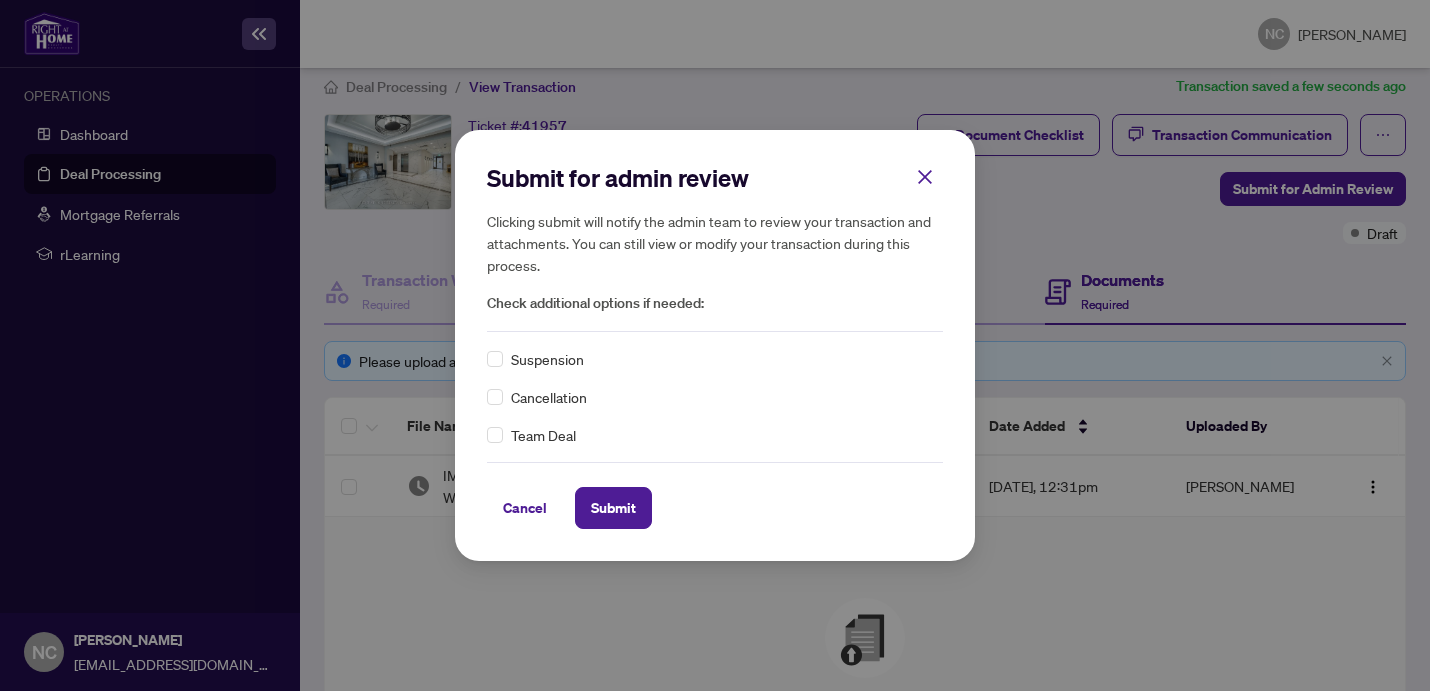 click on "Cancel" at bounding box center (525, 508) 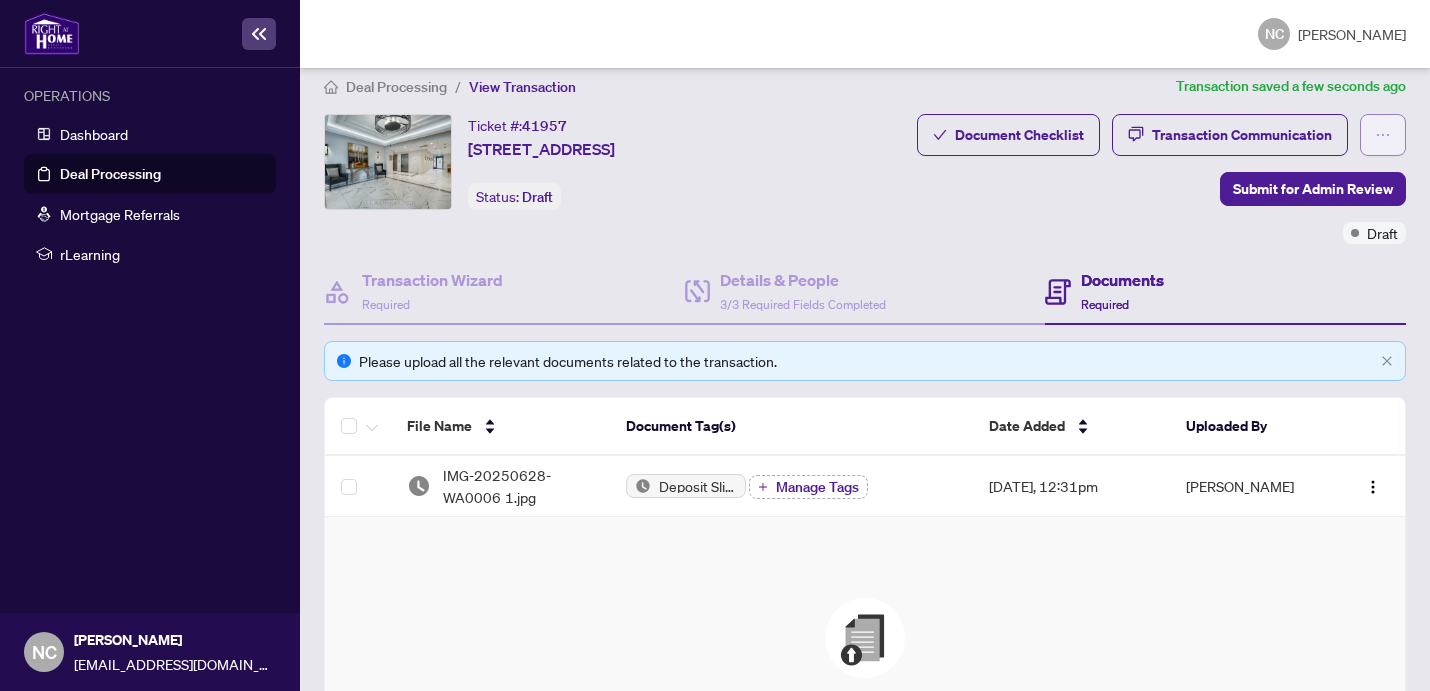 click at bounding box center [1383, 135] 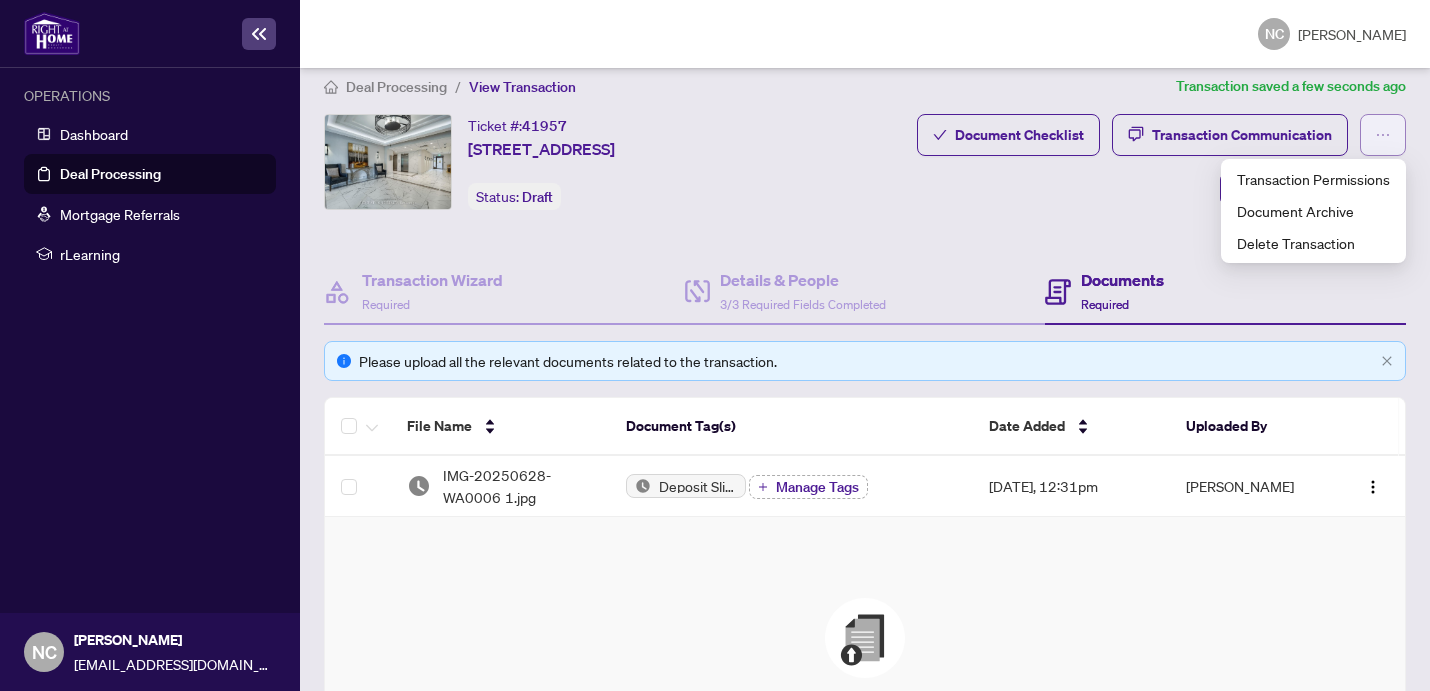 click at bounding box center (1383, 135) 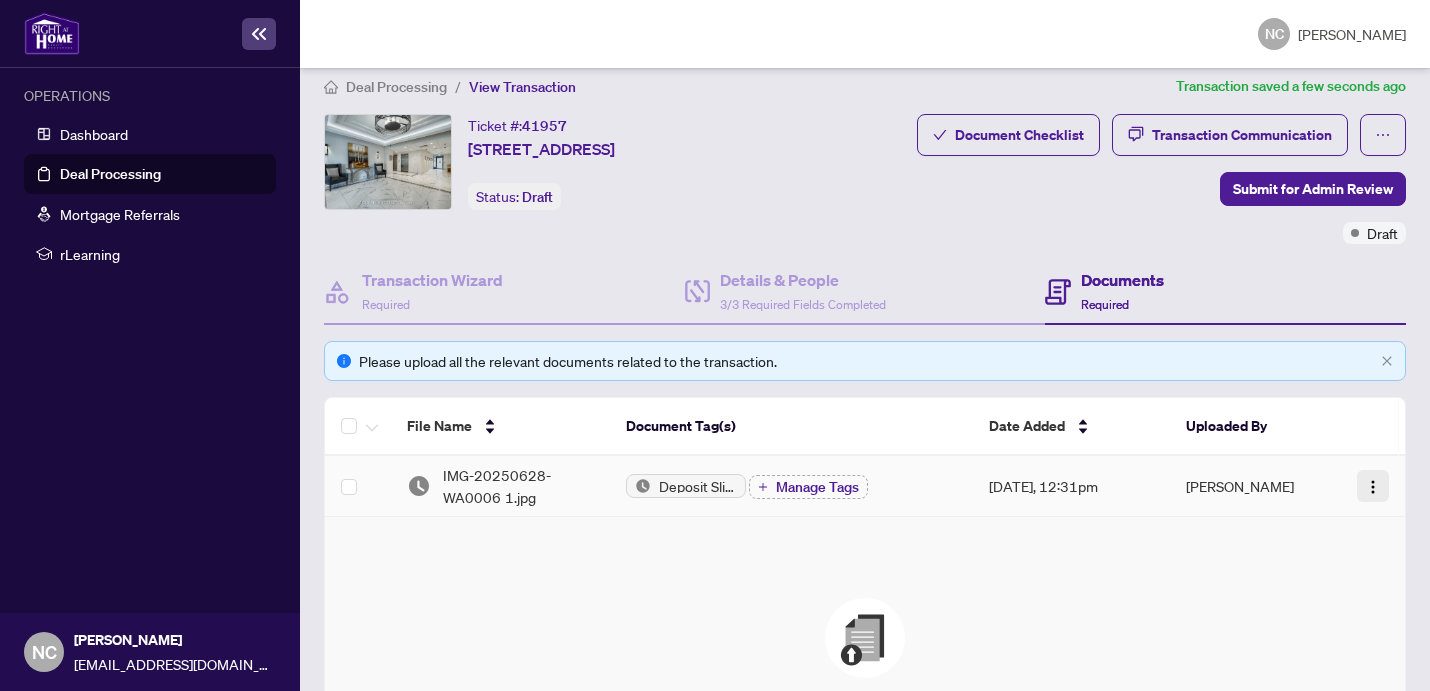 click at bounding box center [1373, 487] 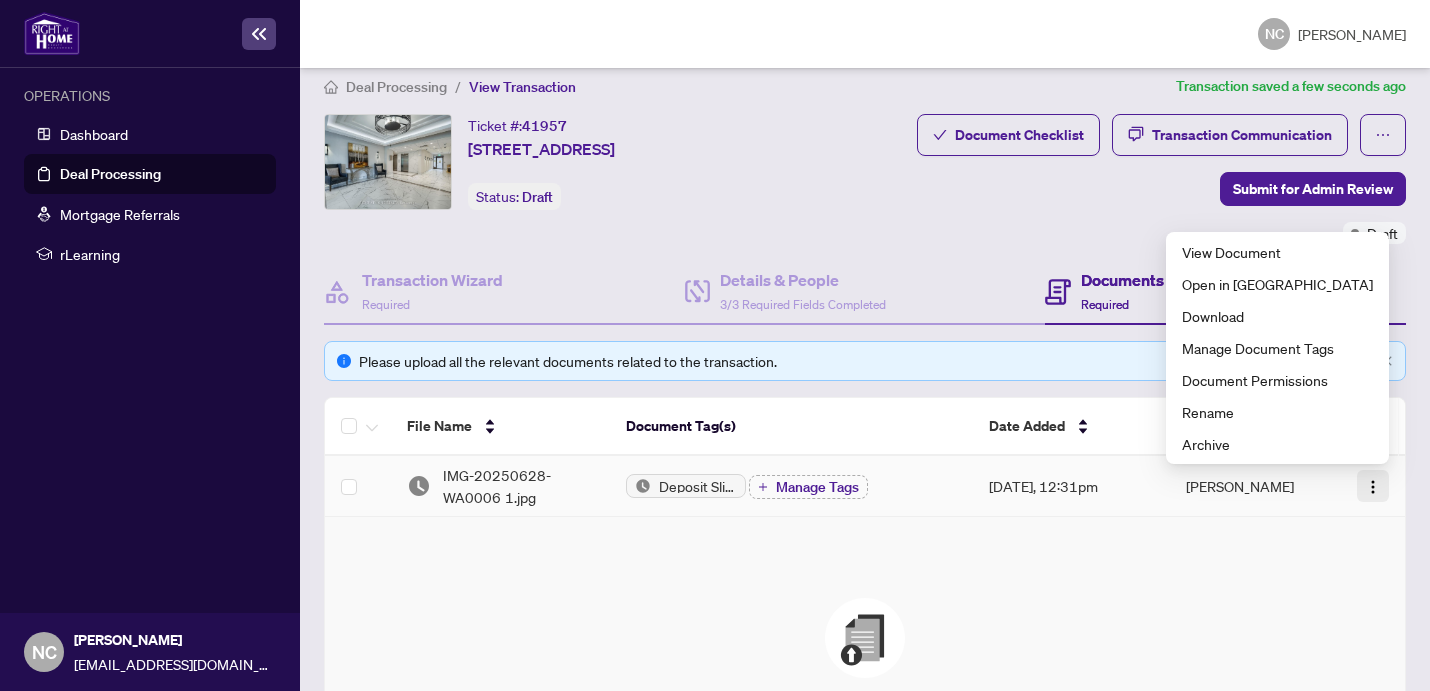 click at bounding box center [1373, 487] 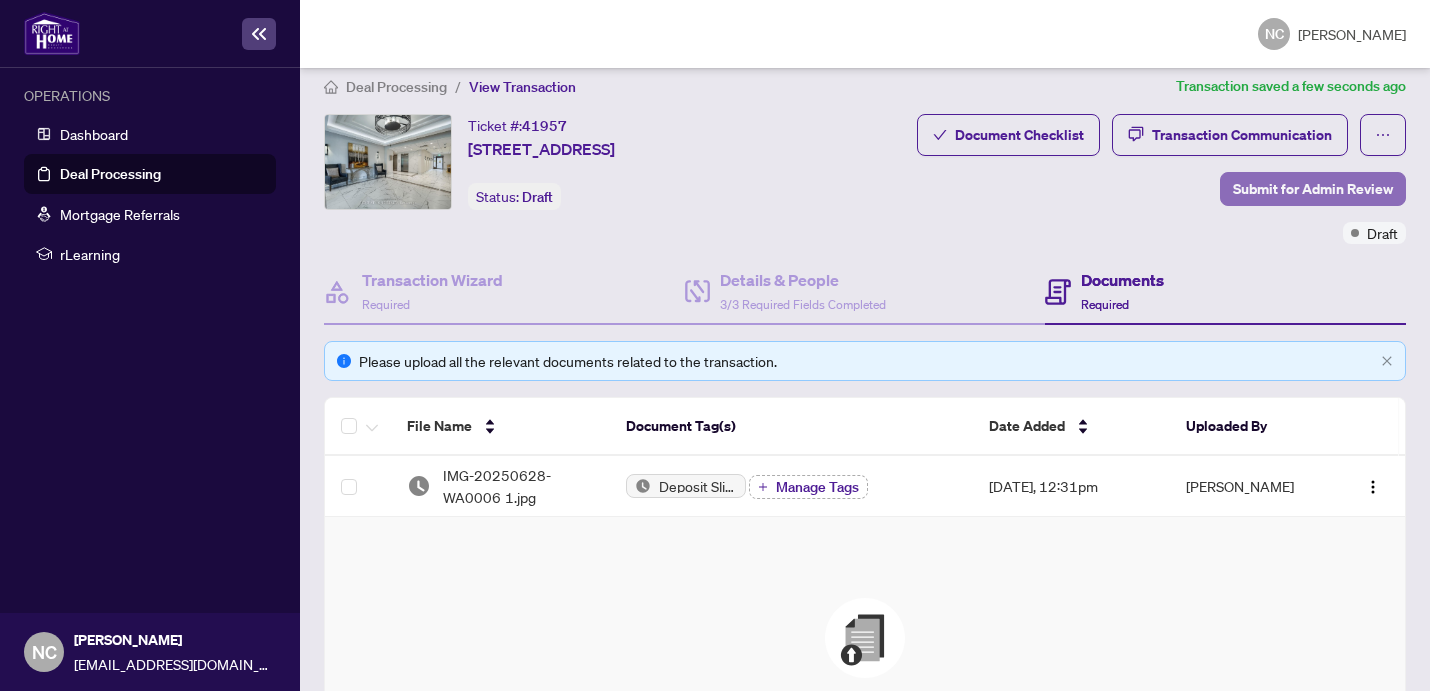 click on "Submit for Admin Review" at bounding box center (1313, 189) 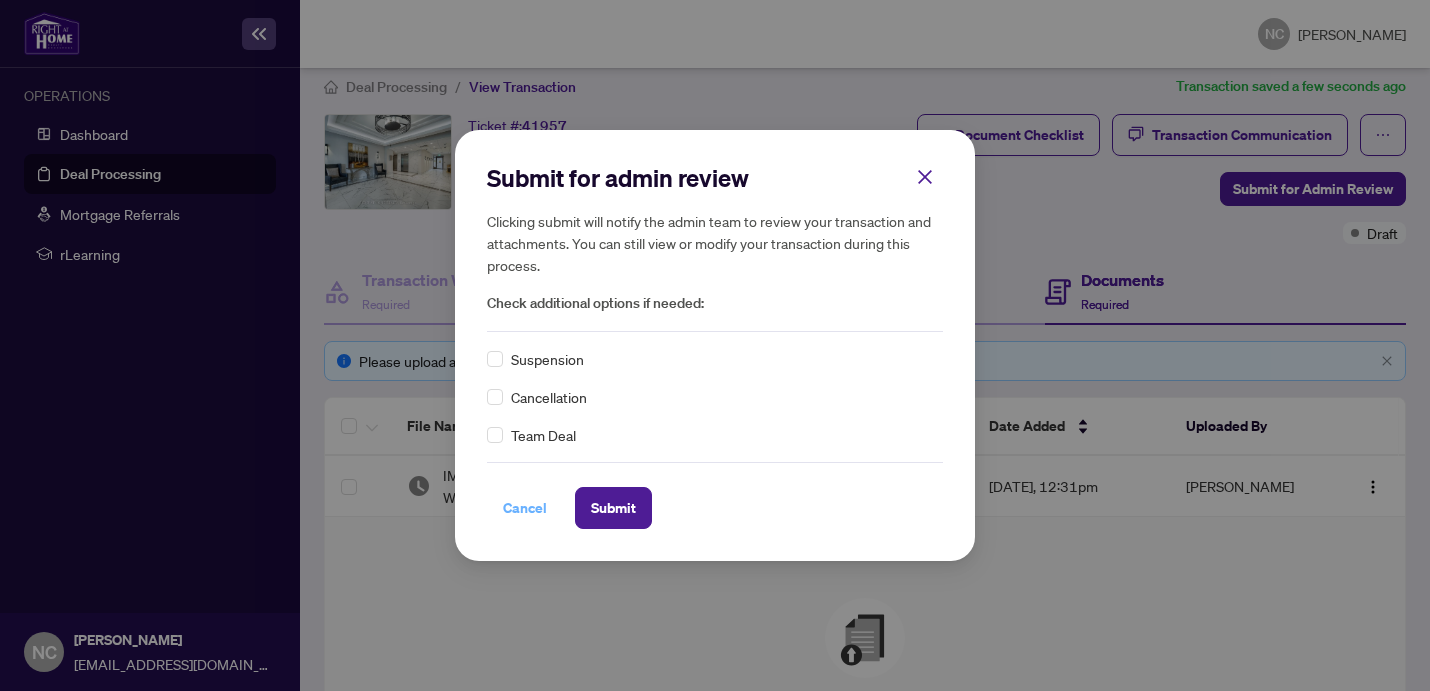 click on "Cancel" at bounding box center [525, 508] 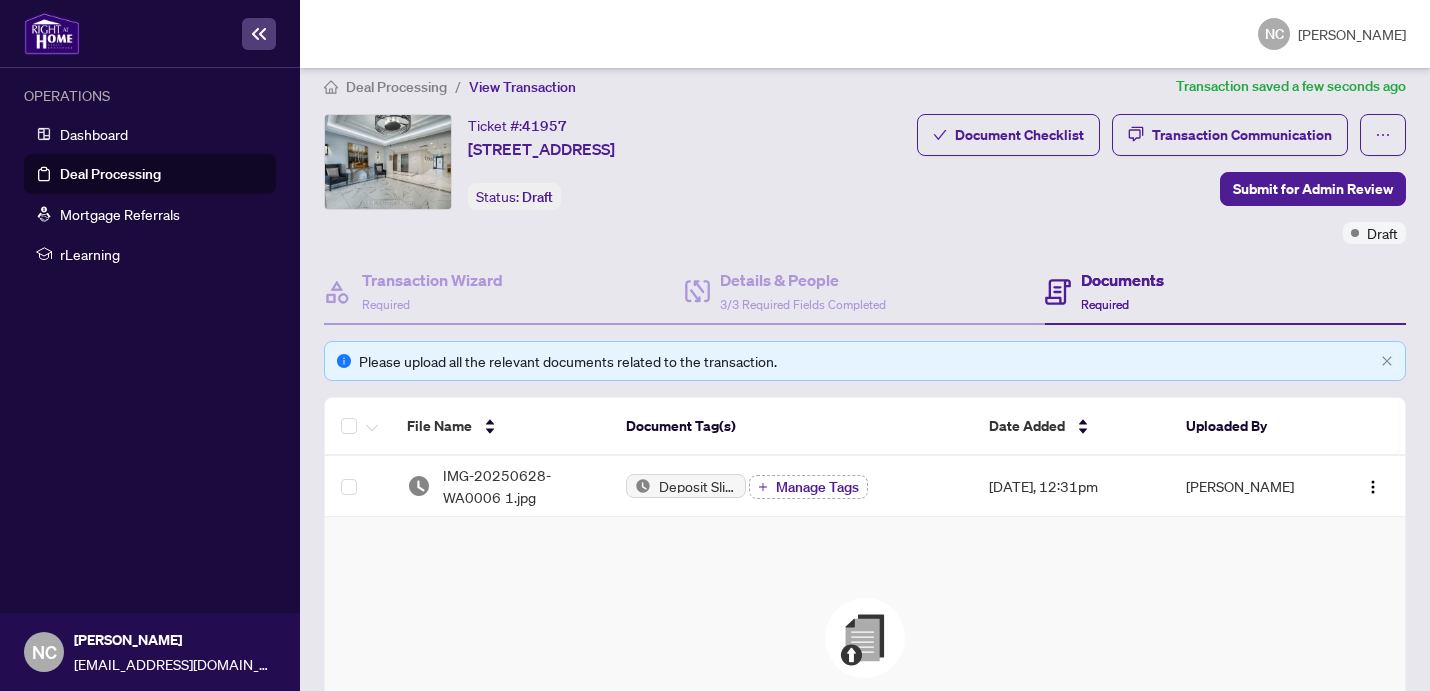click at bounding box center (865, 638) 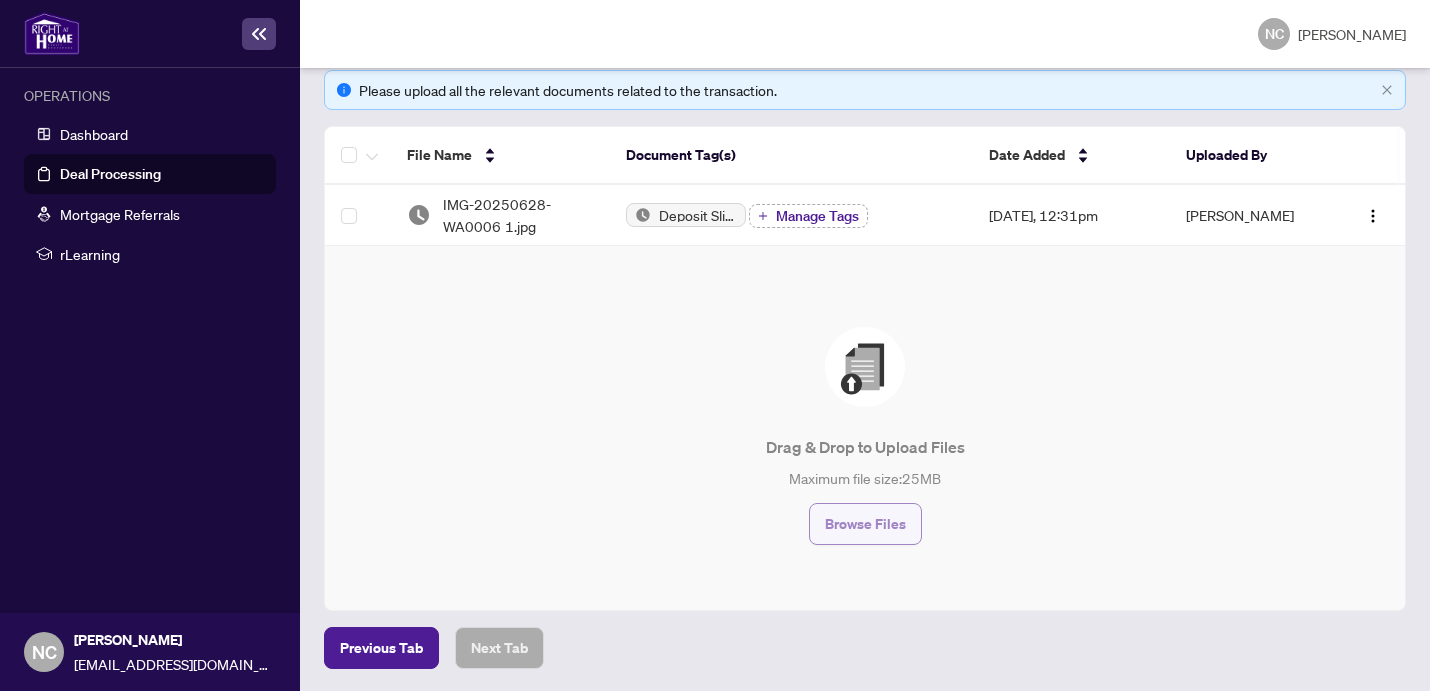 click on "Browse Files" at bounding box center [865, 524] 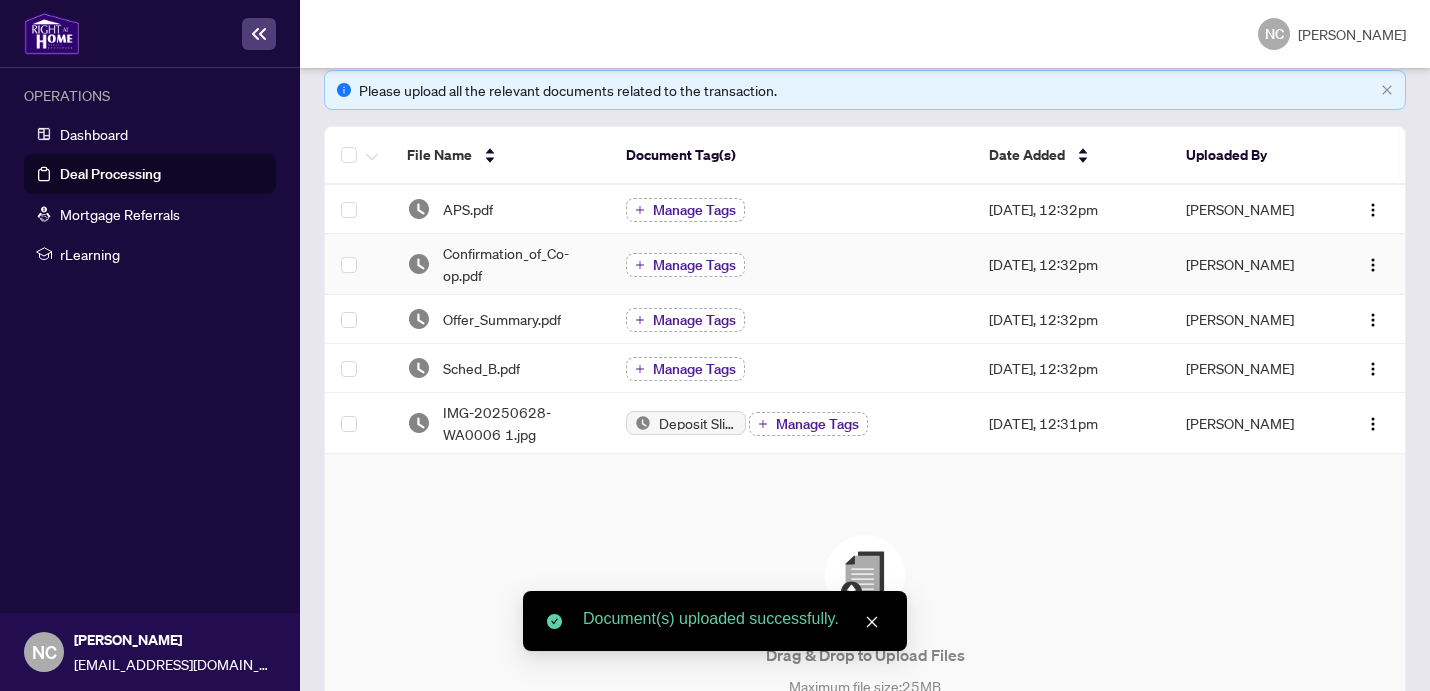 click on "Manage Tags" at bounding box center (694, 265) 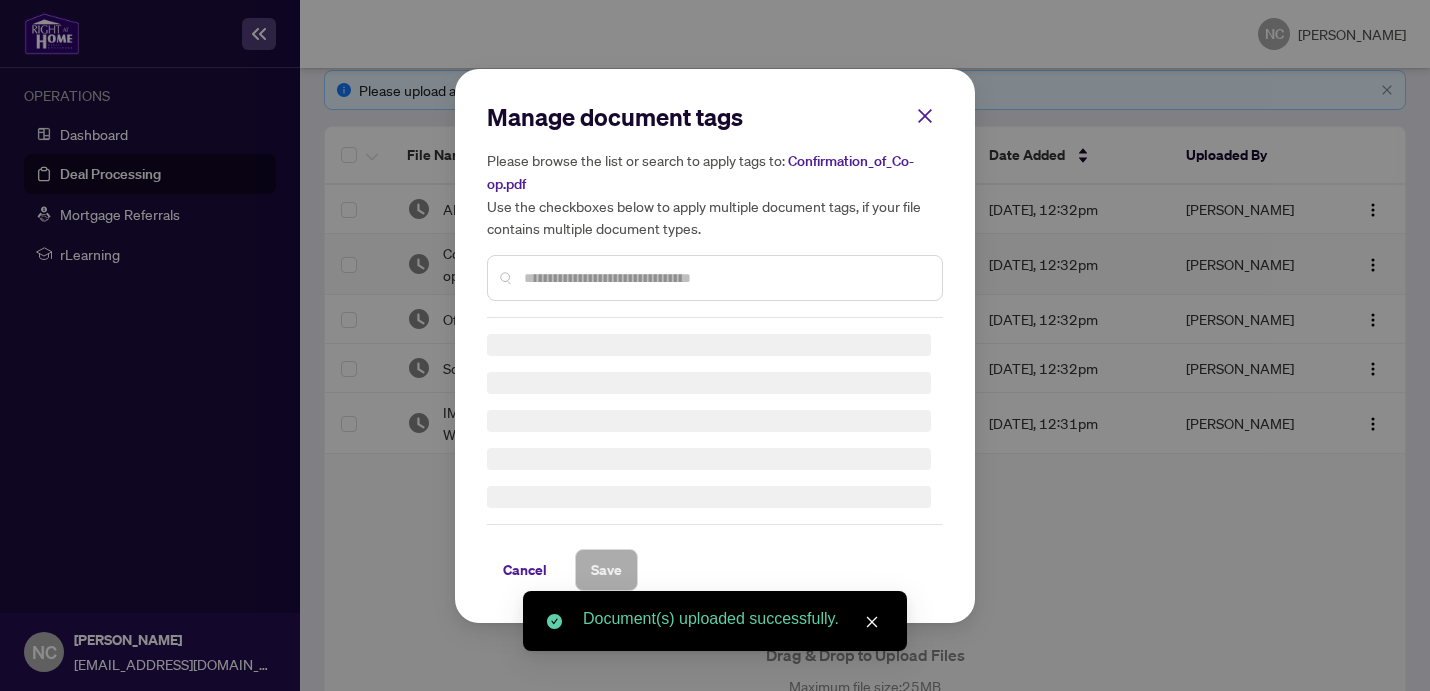 click at bounding box center (715, 278) 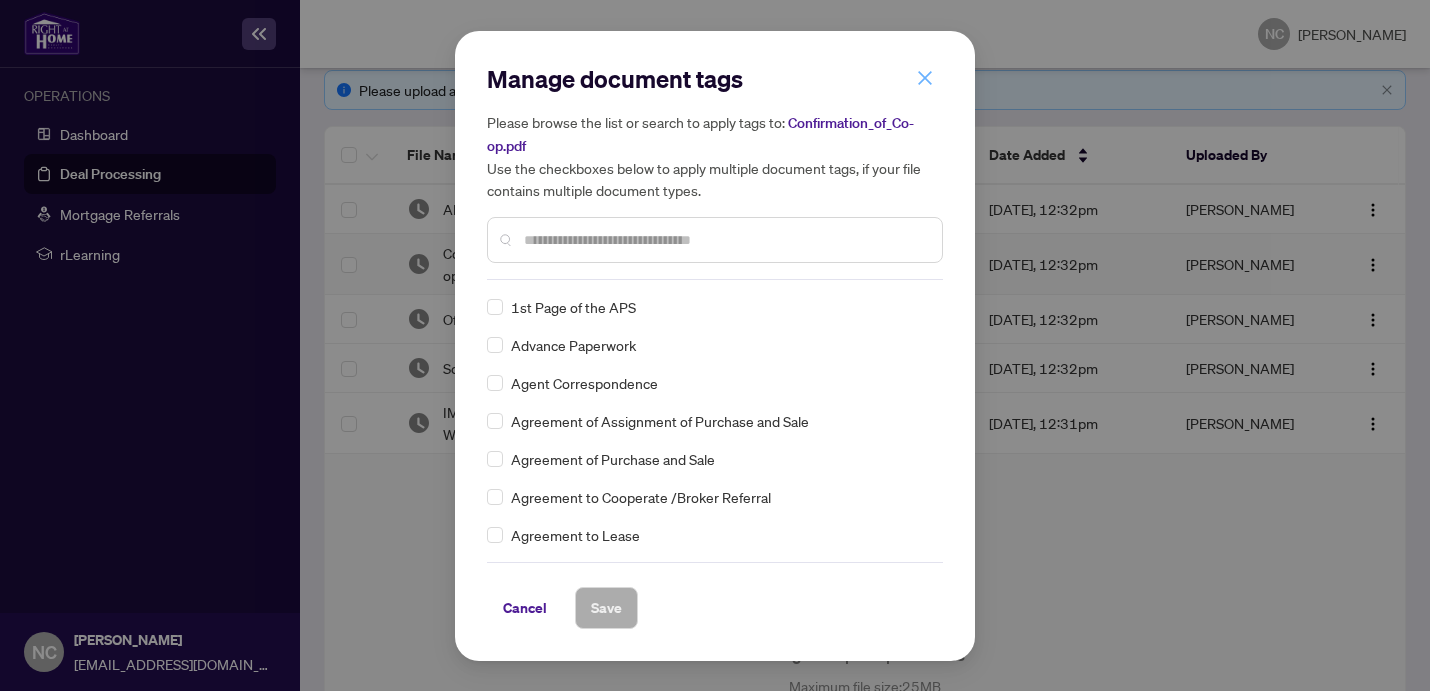 click at bounding box center (925, 78) 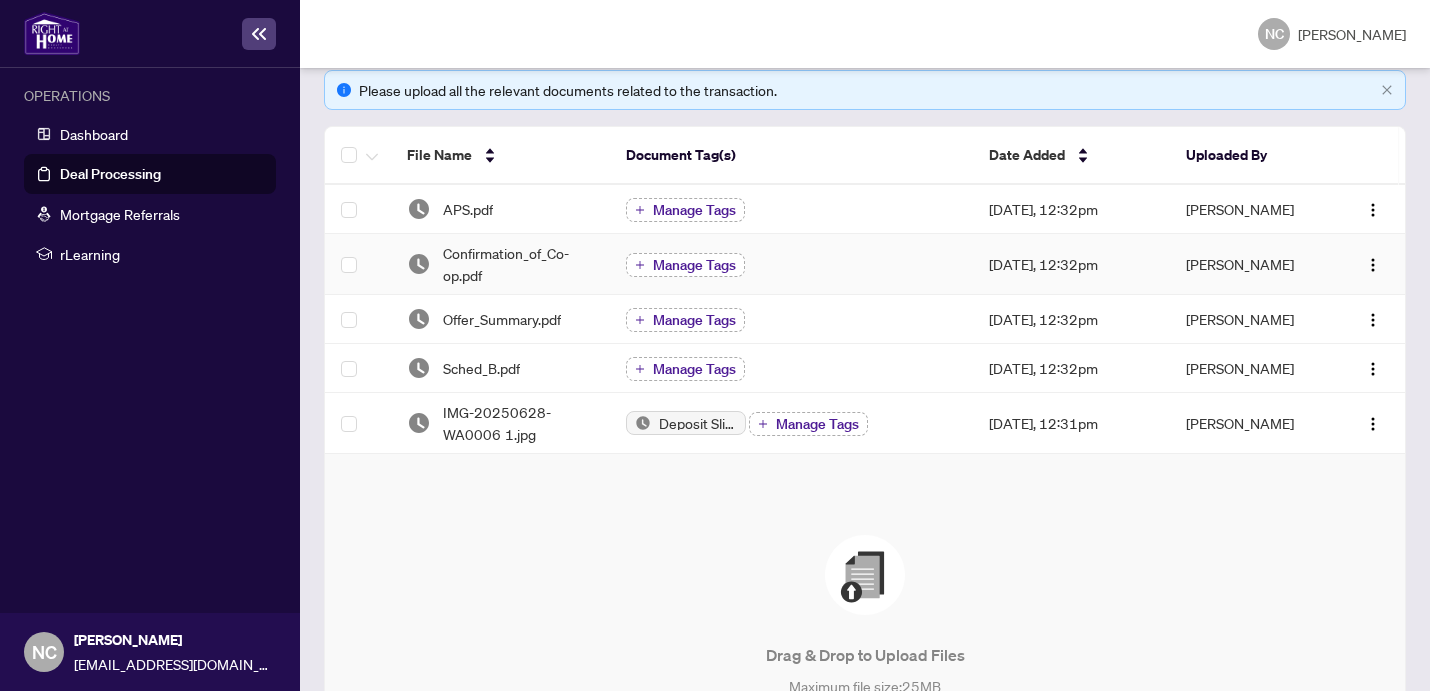 click on "Manage Tags" at bounding box center [694, 265] 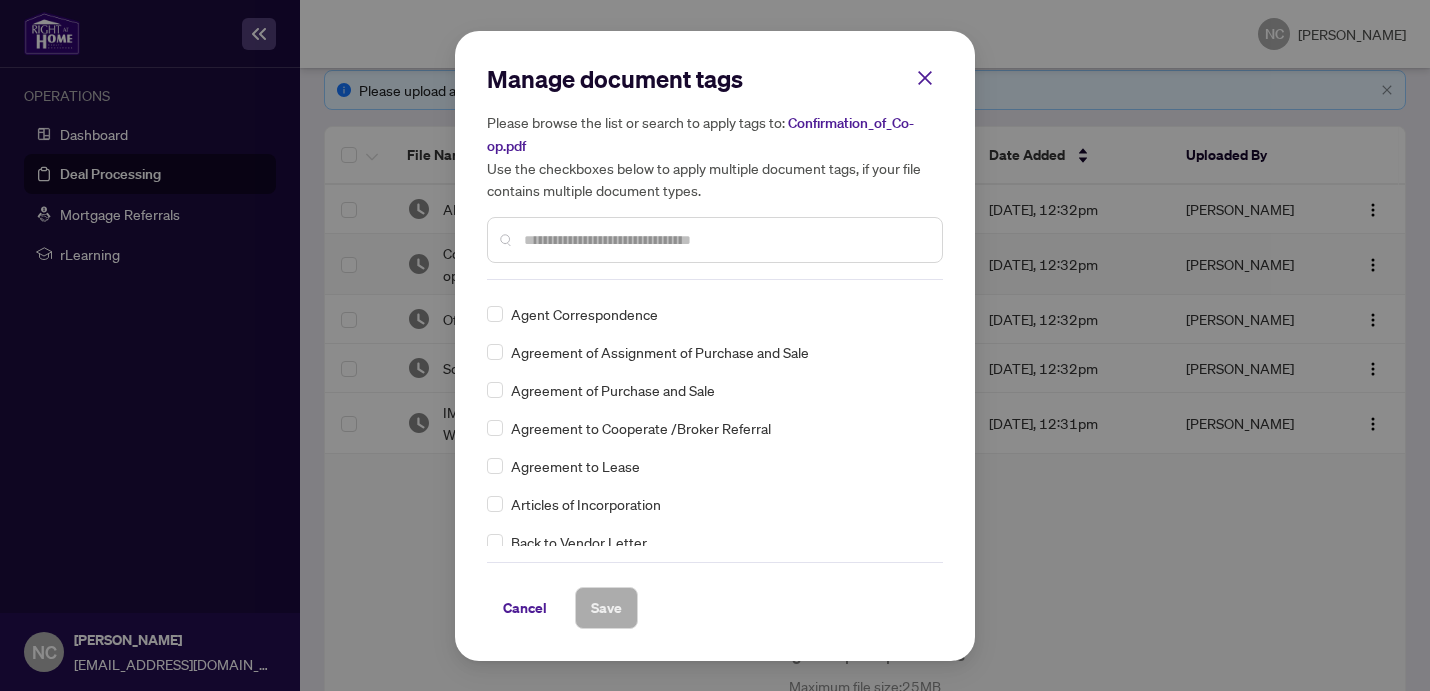 scroll, scrollTop: 72, scrollLeft: 0, axis: vertical 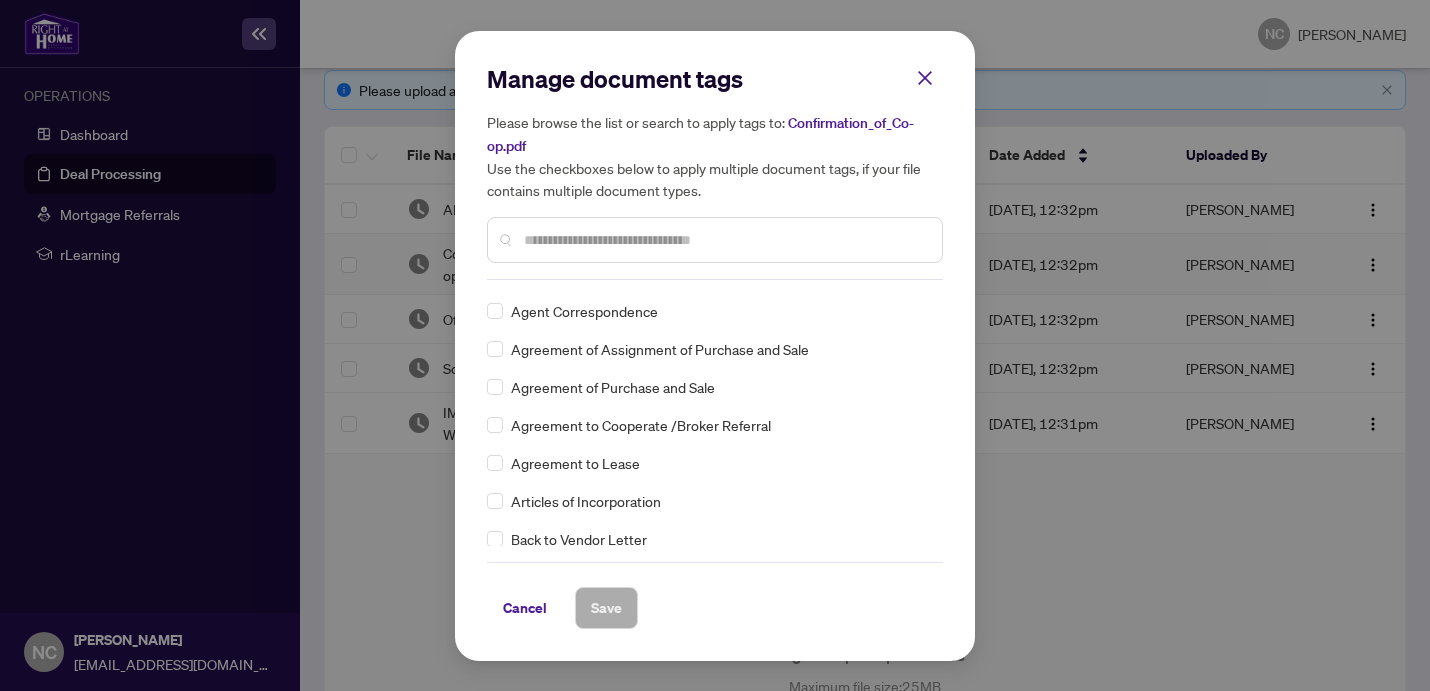 click at bounding box center (725, 240) 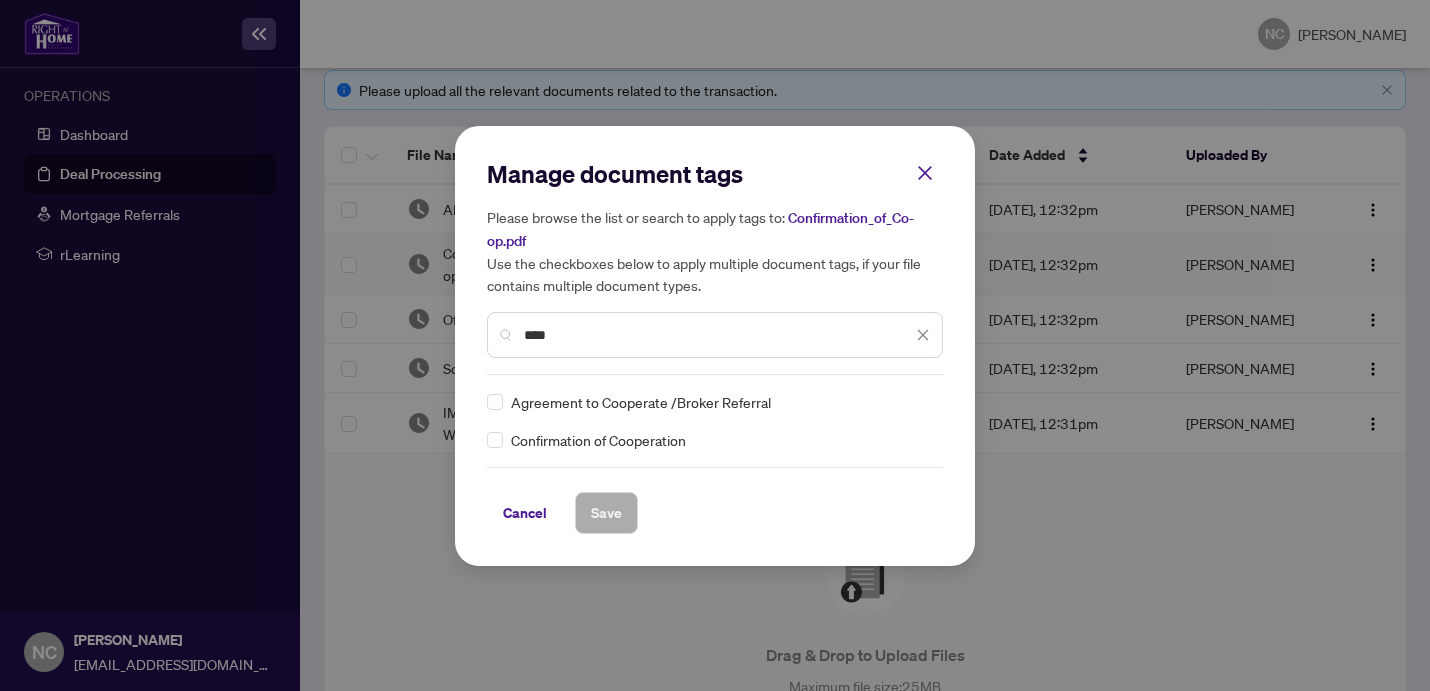 scroll, scrollTop: 0, scrollLeft: 0, axis: both 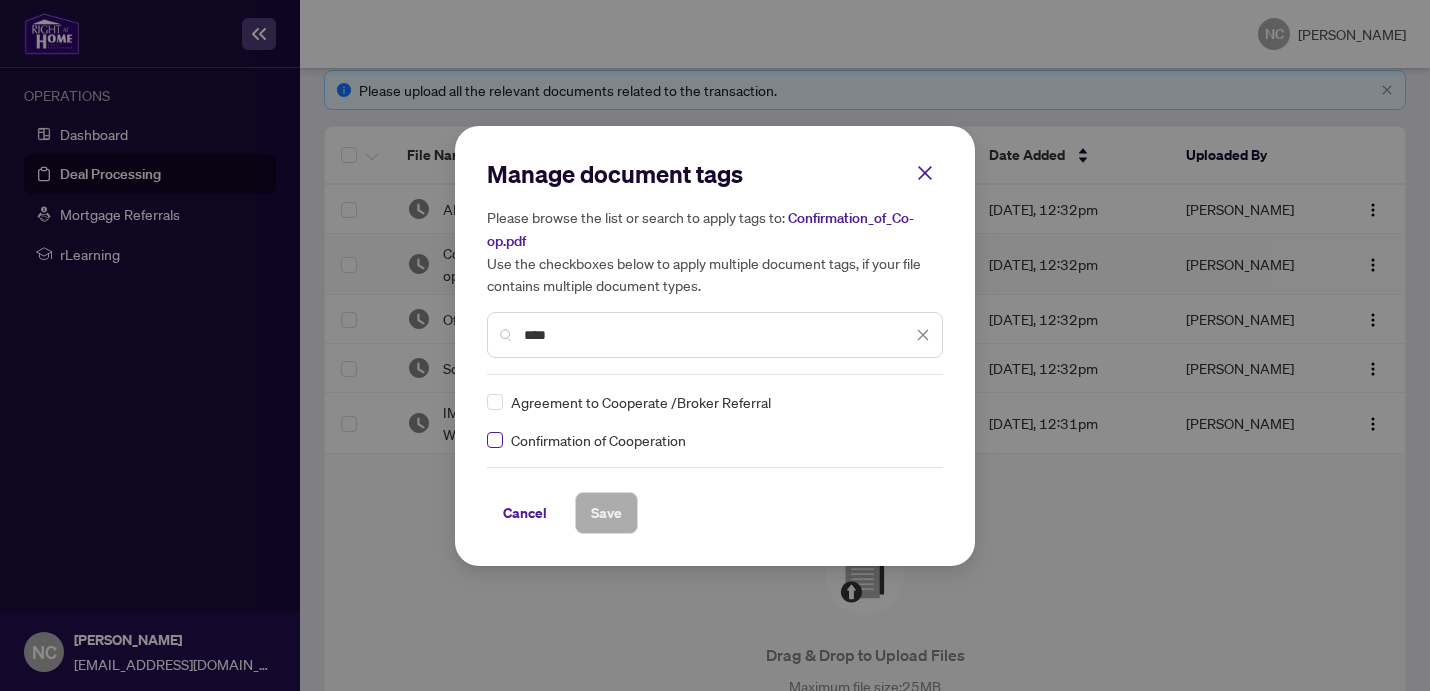 type on "****" 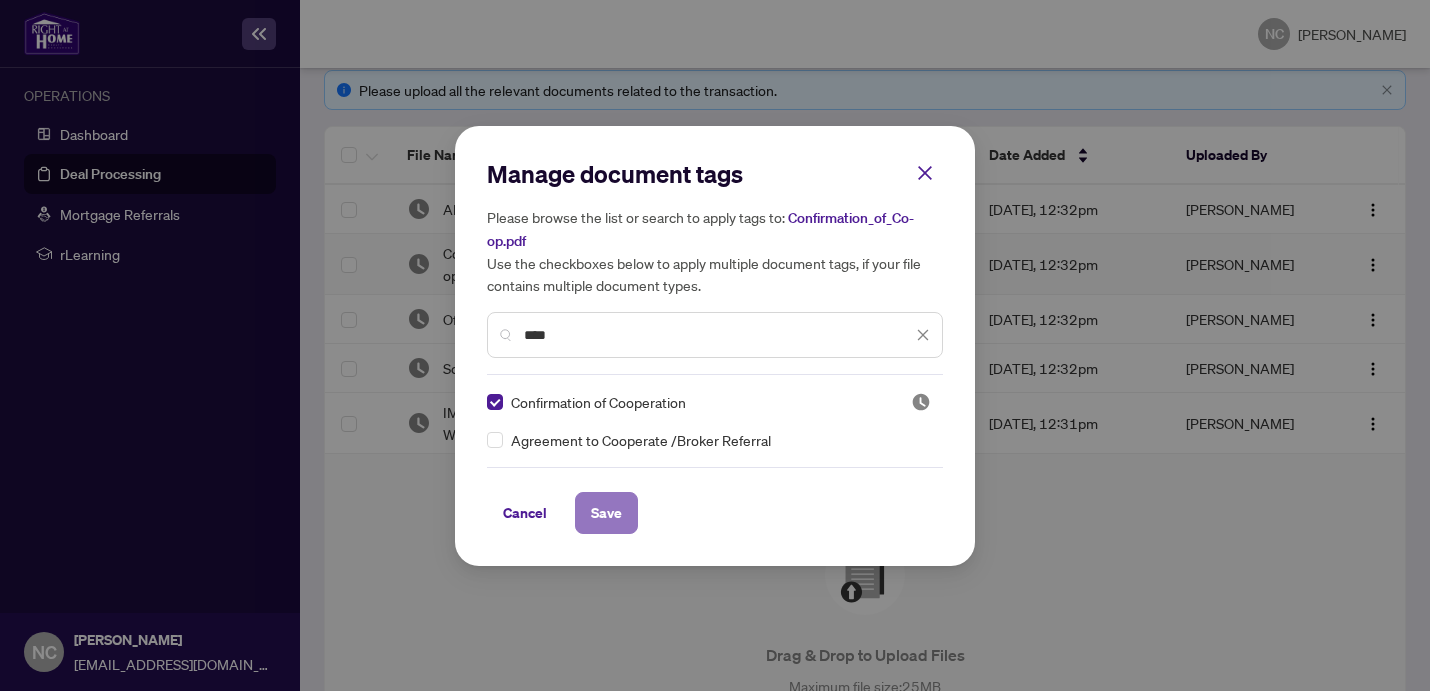 click on "Save" at bounding box center [606, 513] 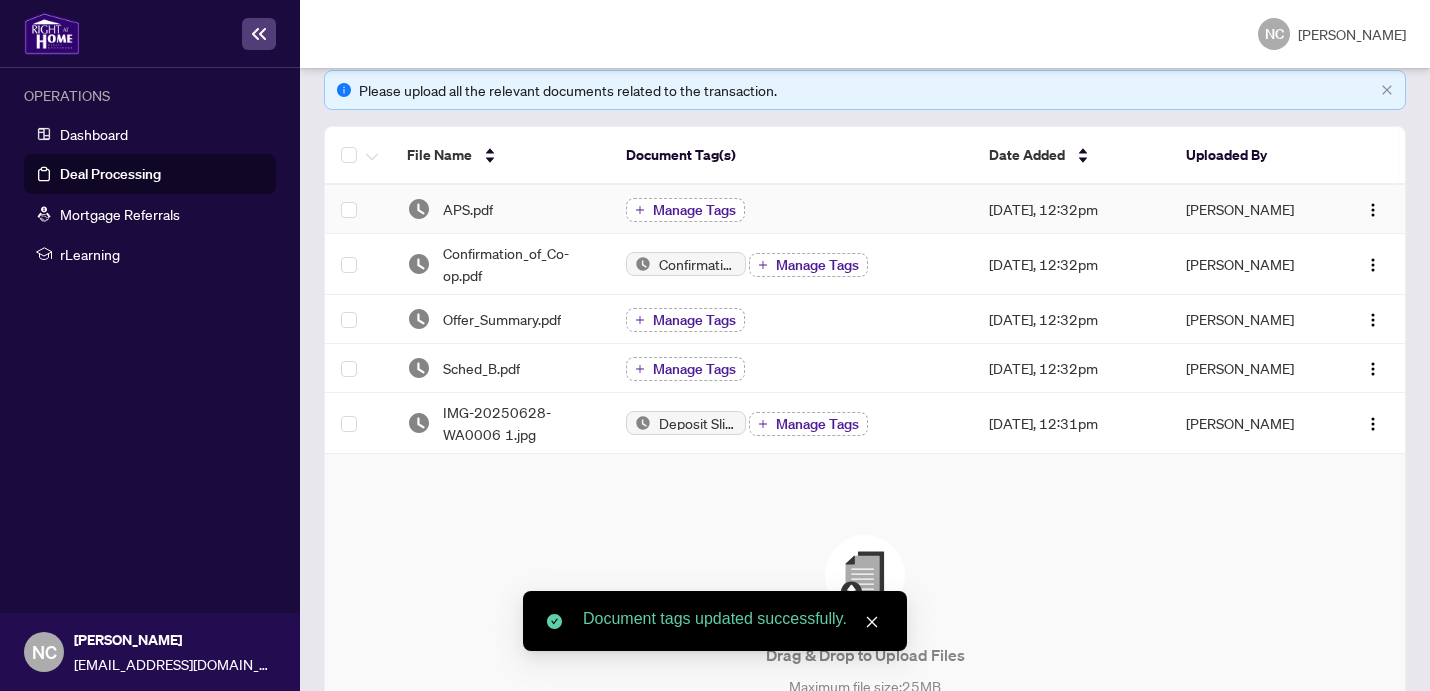 click on "Manage Tags" at bounding box center [694, 210] 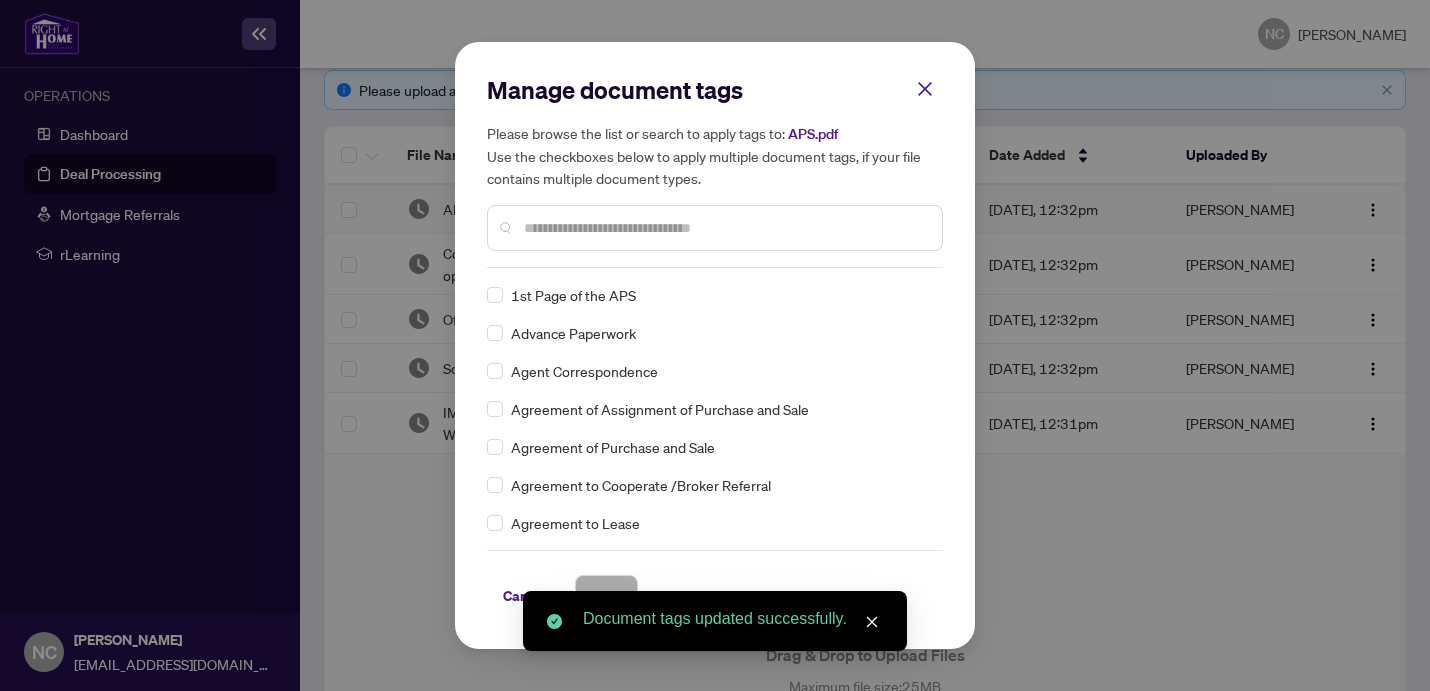 click on "Manage document tags Please browse the list or search to apply tags to:   APS.pdf   Use the checkboxes below to apply multiple document tags, if your file contains multiple document types." at bounding box center [715, 171] 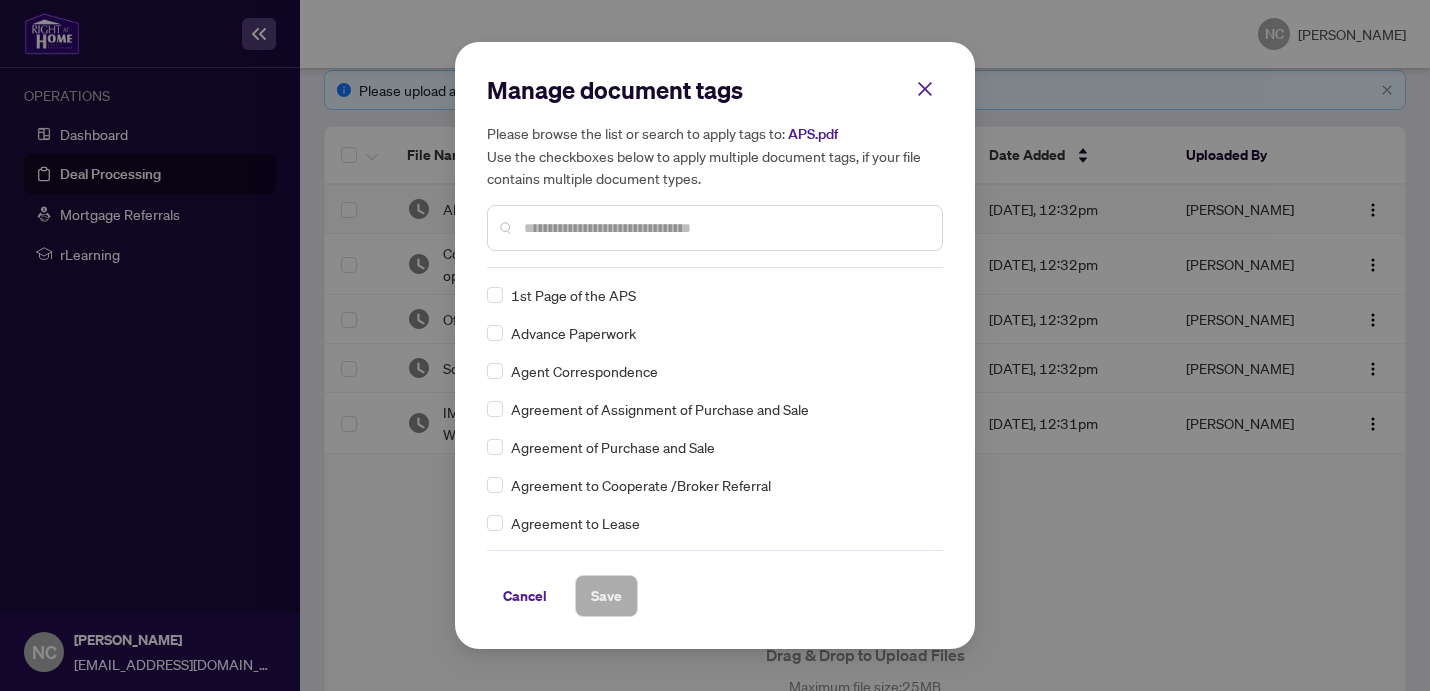 click at bounding box center [725, 228] 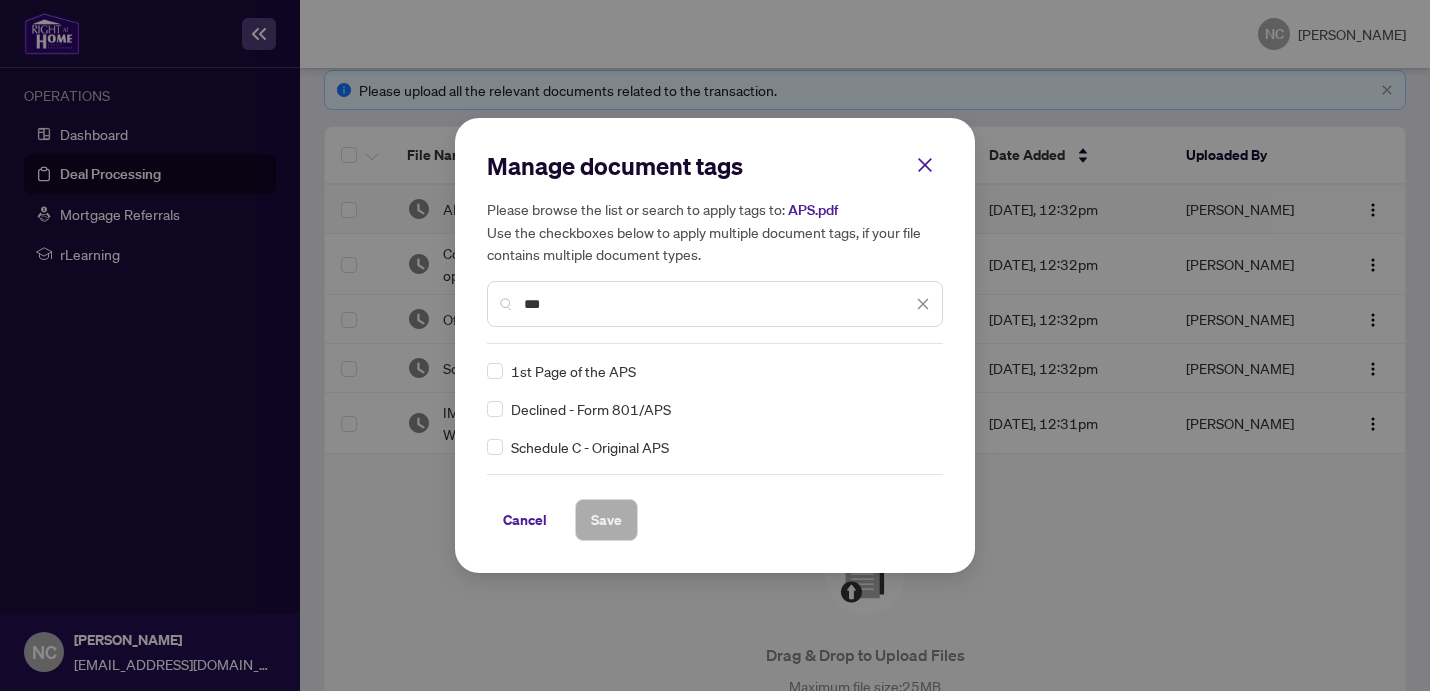 click on "***" at bounding box center [718, 304] 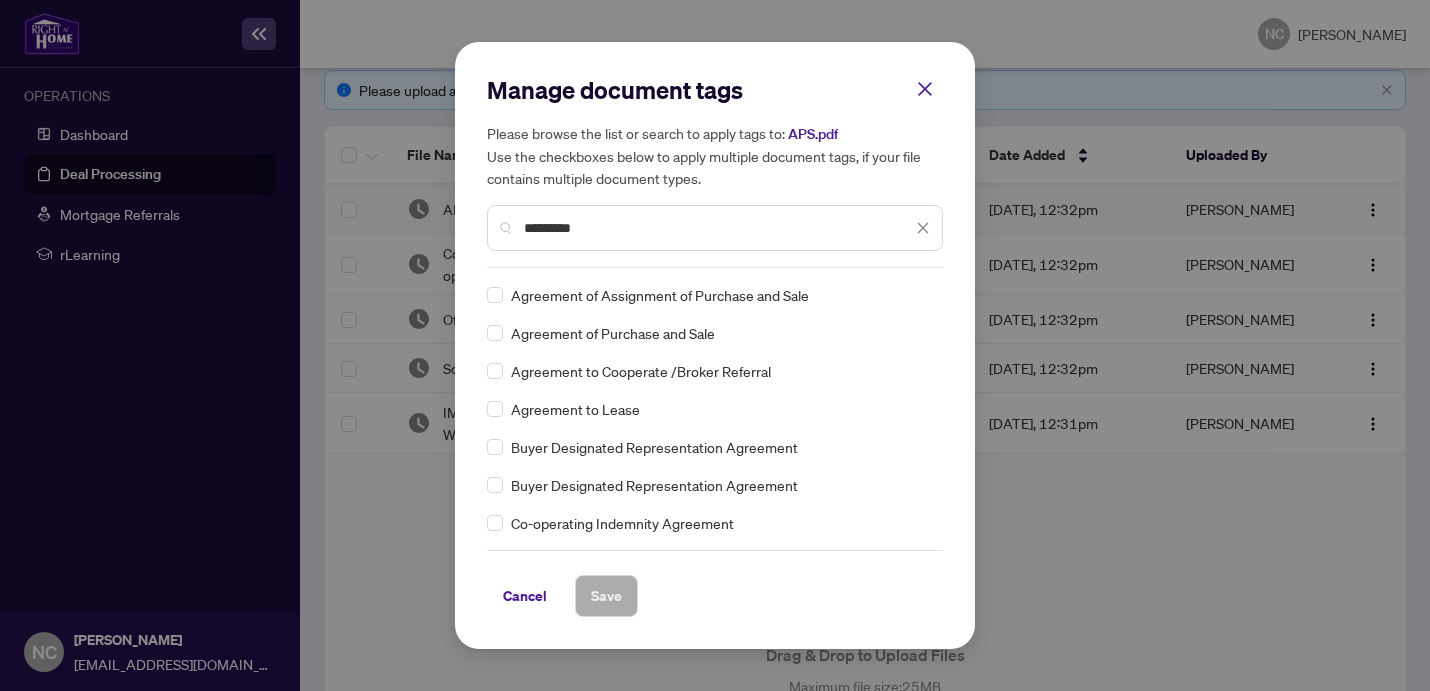 type on "*********" 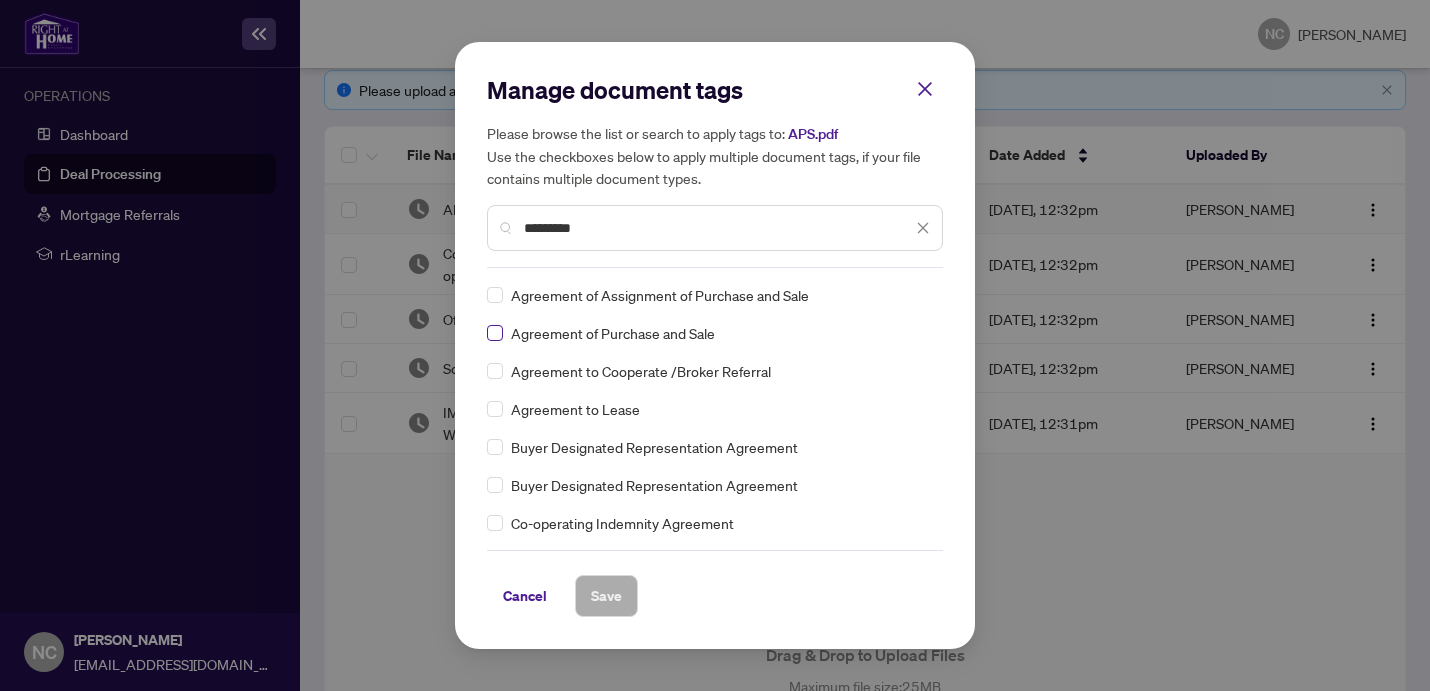 click at bounding box center (495, 333) 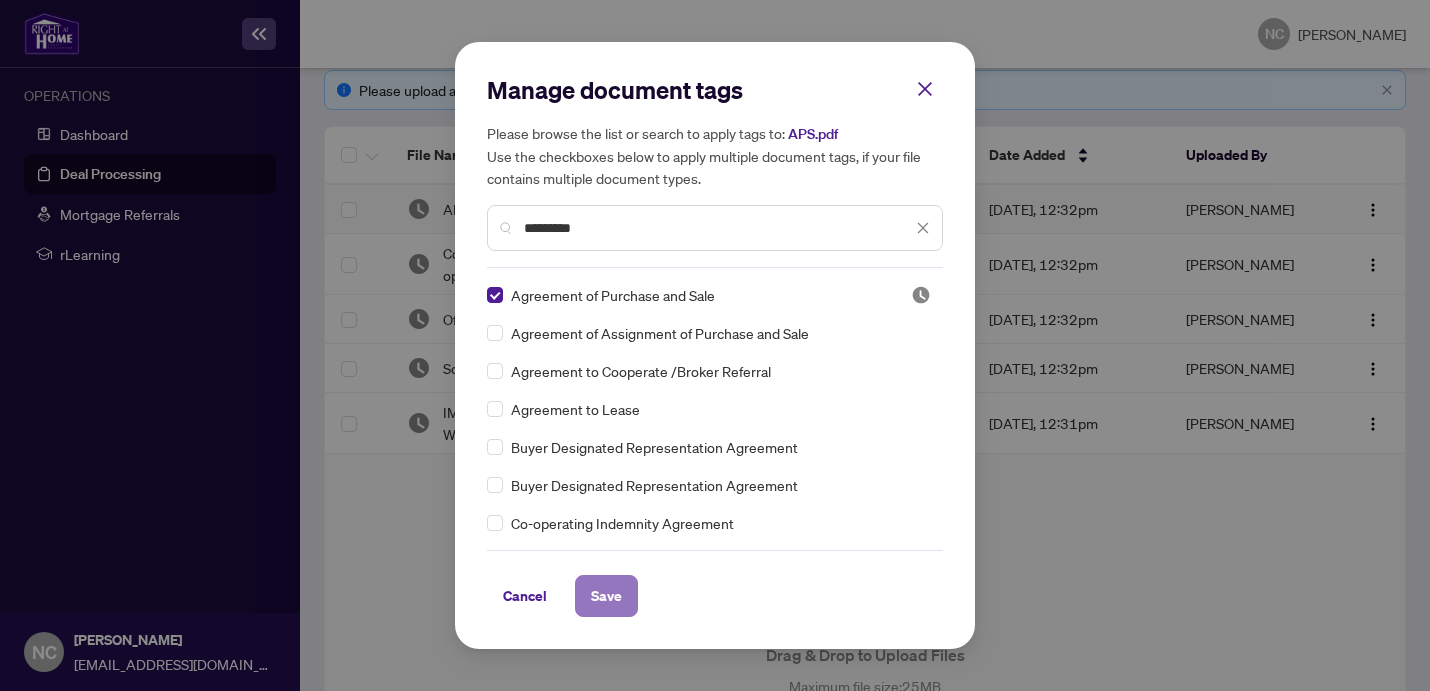 click on "Save" at bounding box center (606, 596) 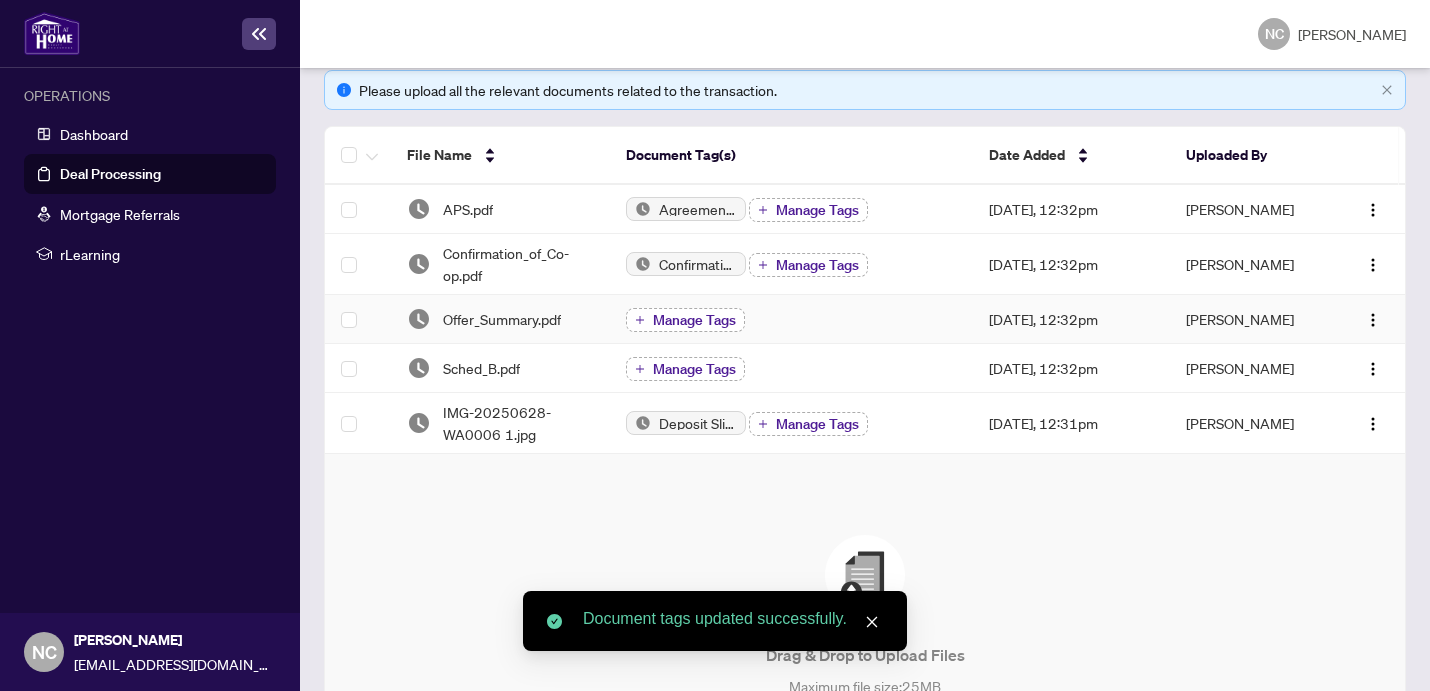 click on "Manage Tags" at bounding box center (694, 320) 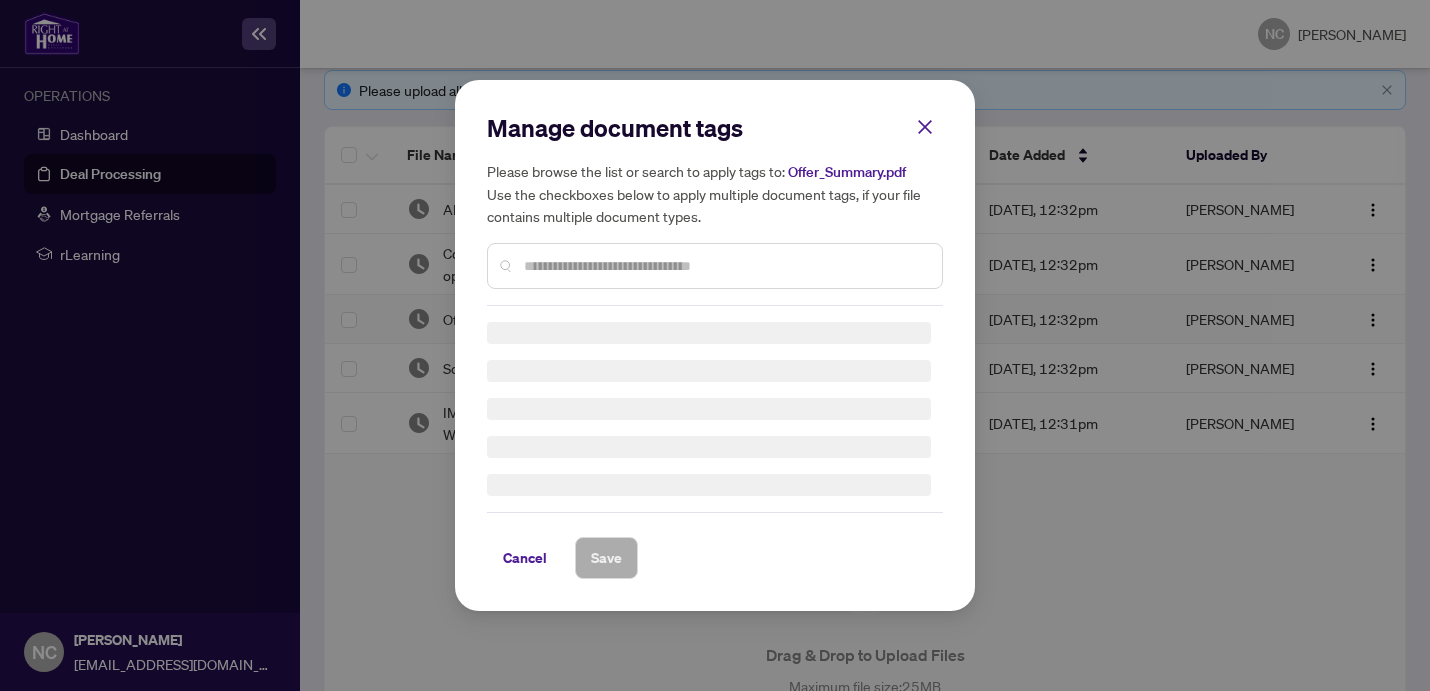 click at bounding box center (725, 266) 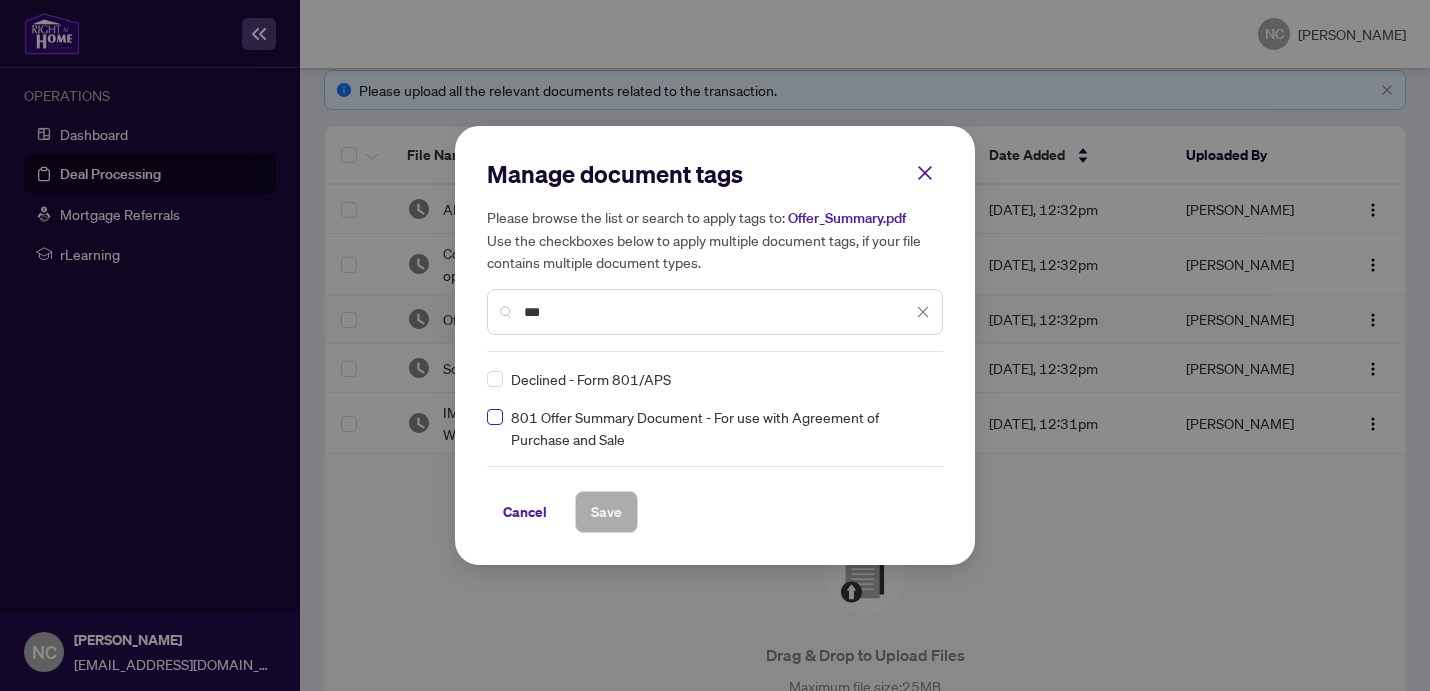 type on "***" 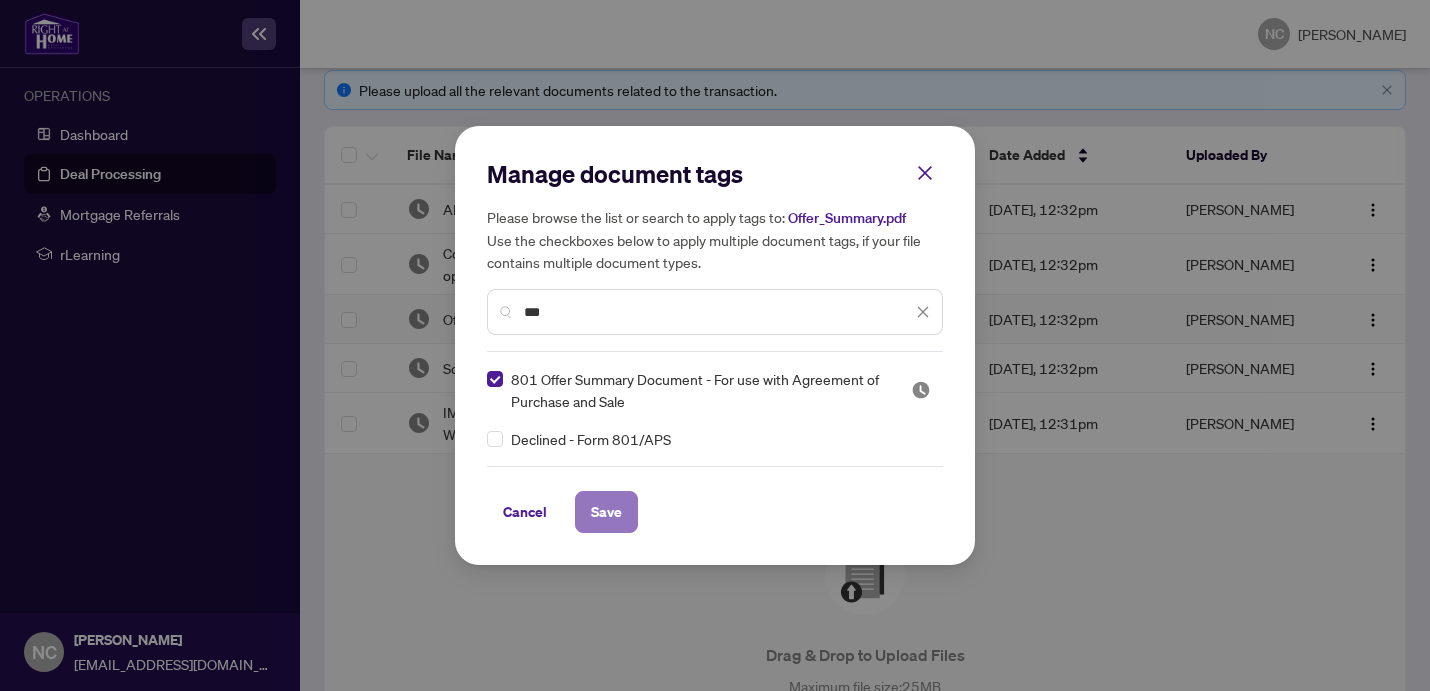 click on "Save" at bounding box center (606, 512) 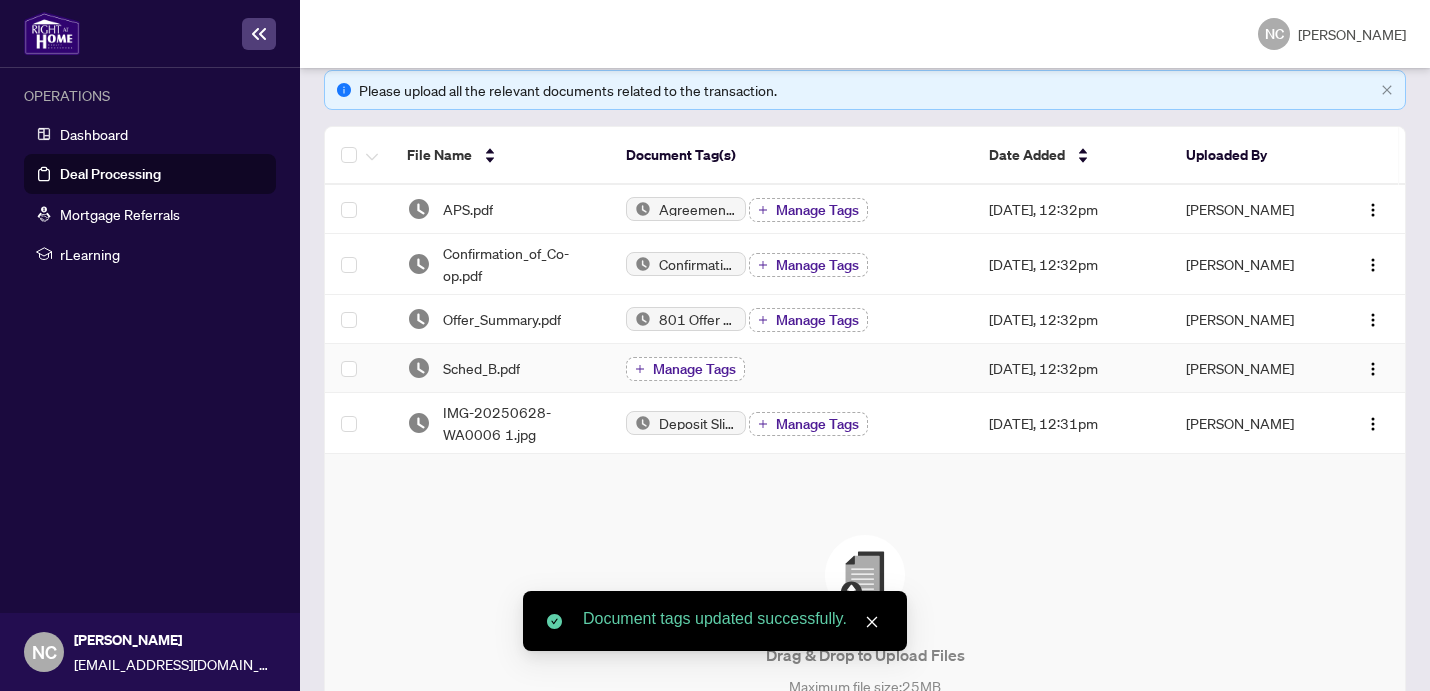 click on "Manage Tags" at bounding box center [694, 369] 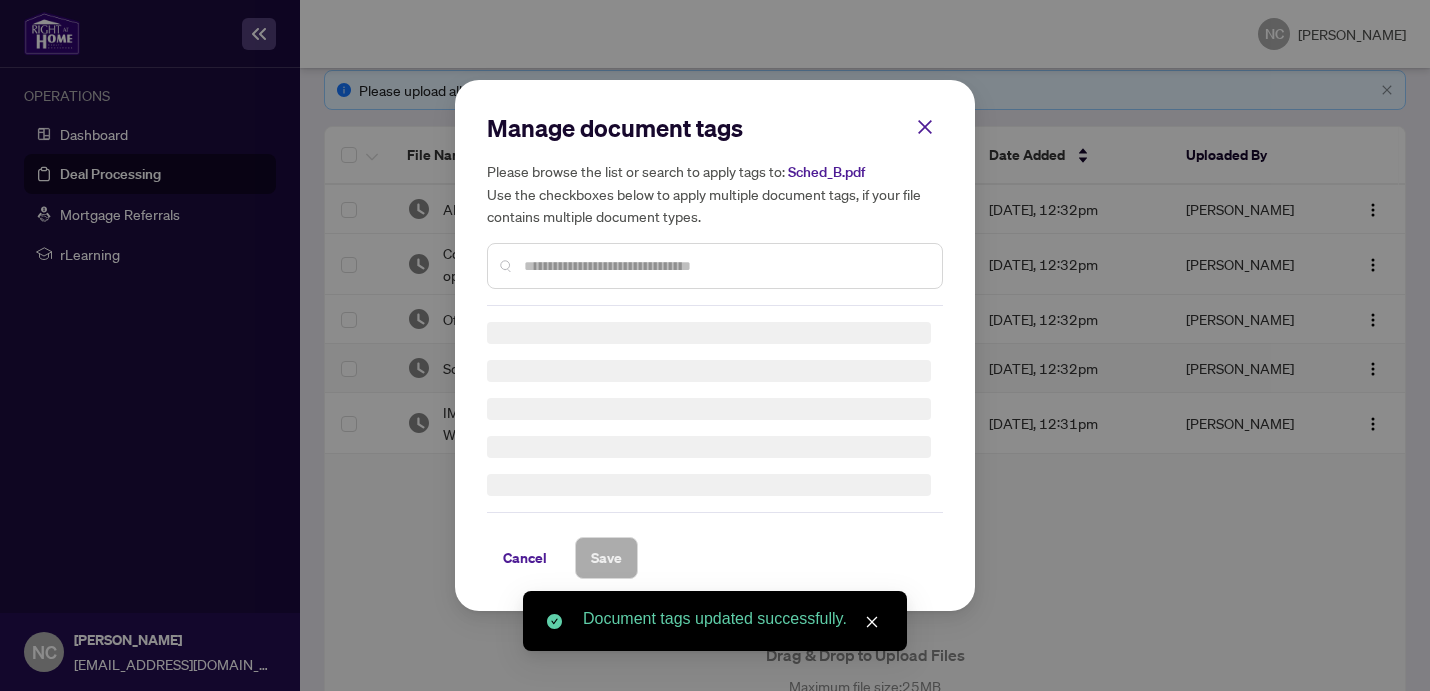 click at bounding box center [725, 266] 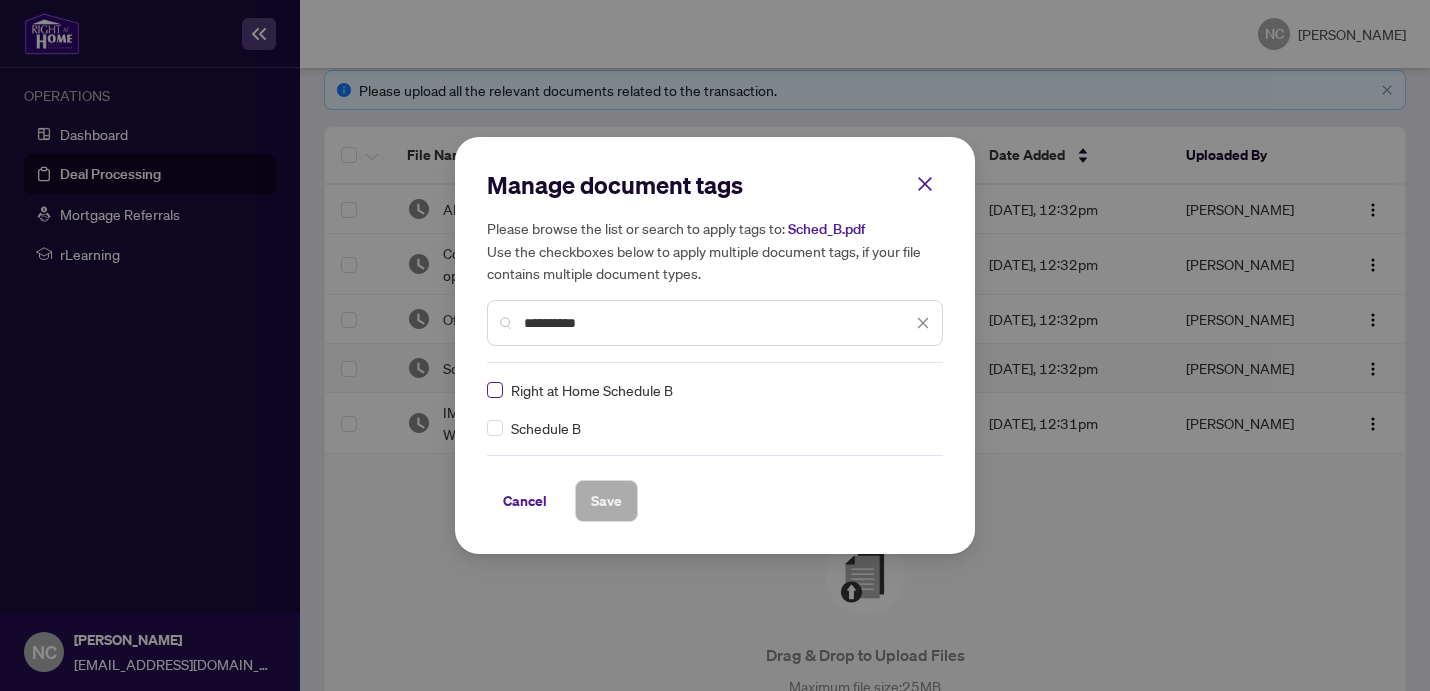 type on "**********" 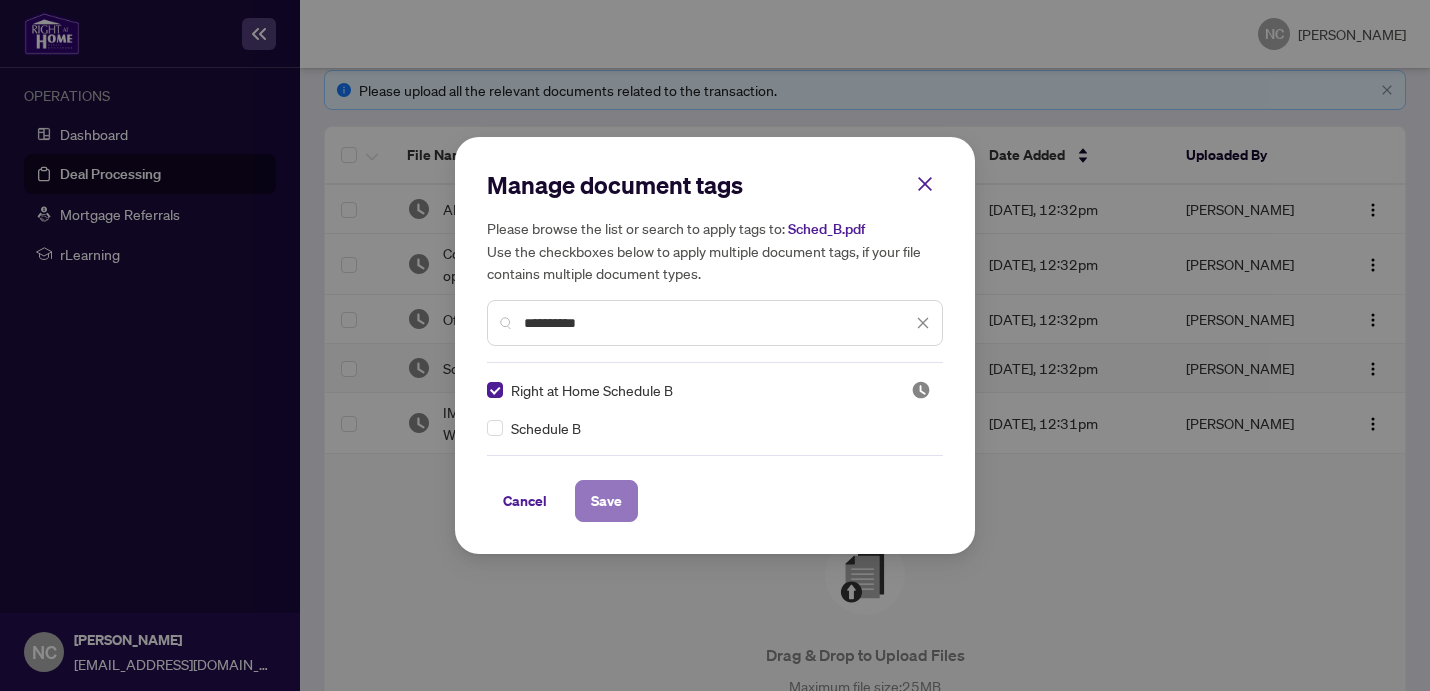 click on "Save" at bounding box center [606, 501] 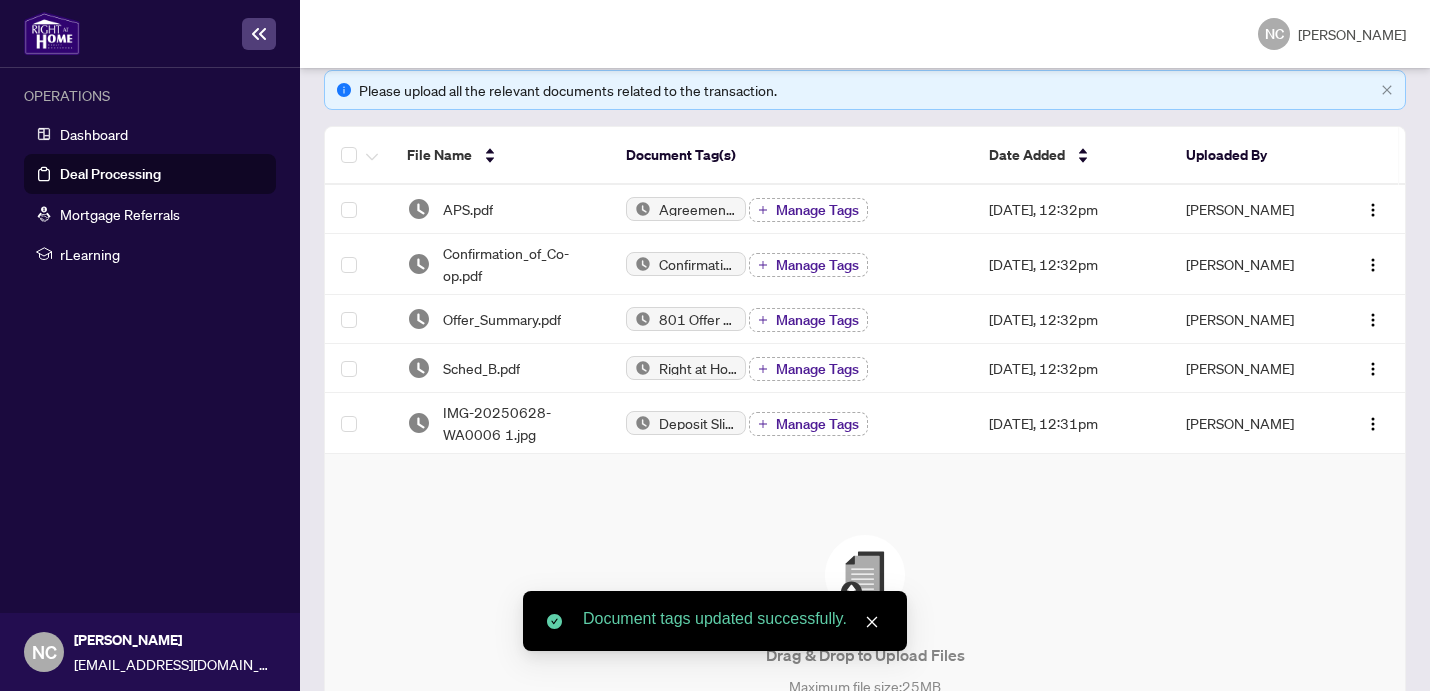 scroll, scrollTop: 0, scrollLeft: 0, axis: both 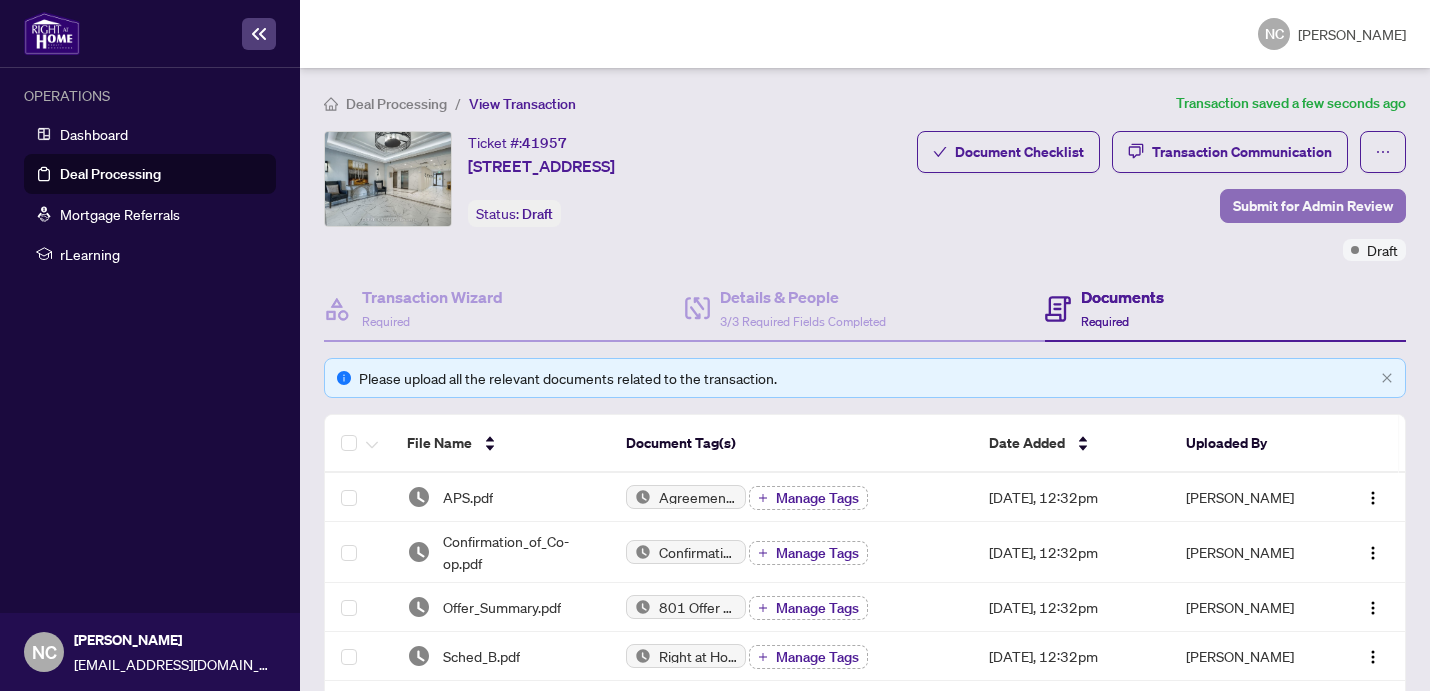 click on "Submit for Admin Review" at bounding box center (1313, 206) 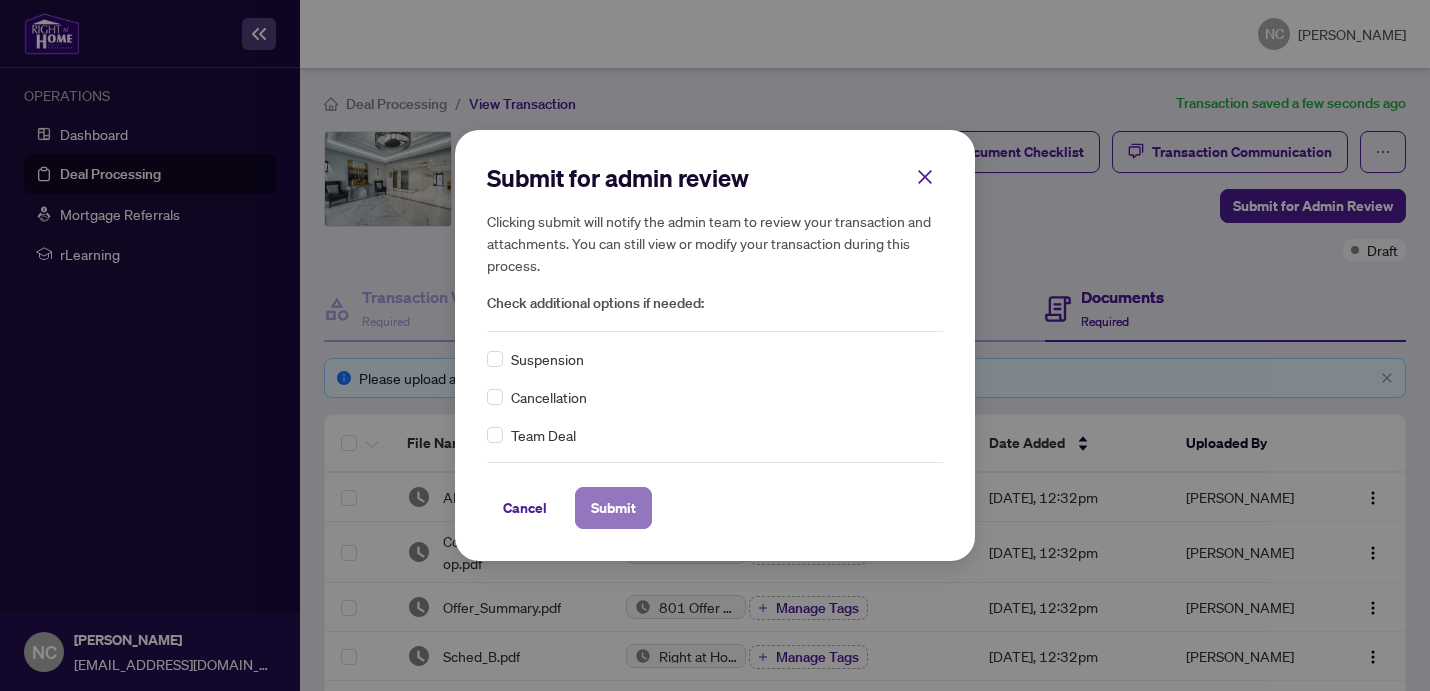 click on "Submit" at bounding box center (613, 508) 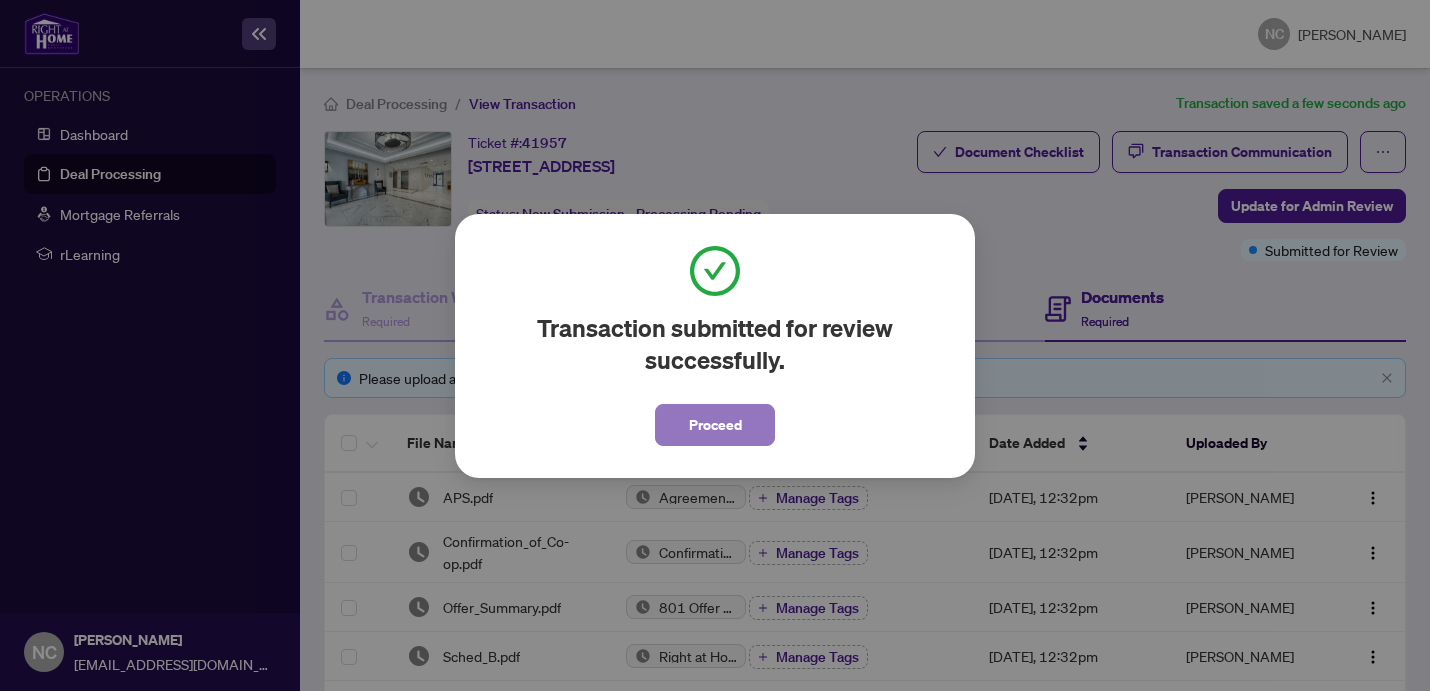 click on "Proceed" at bounding box center [715, 425] 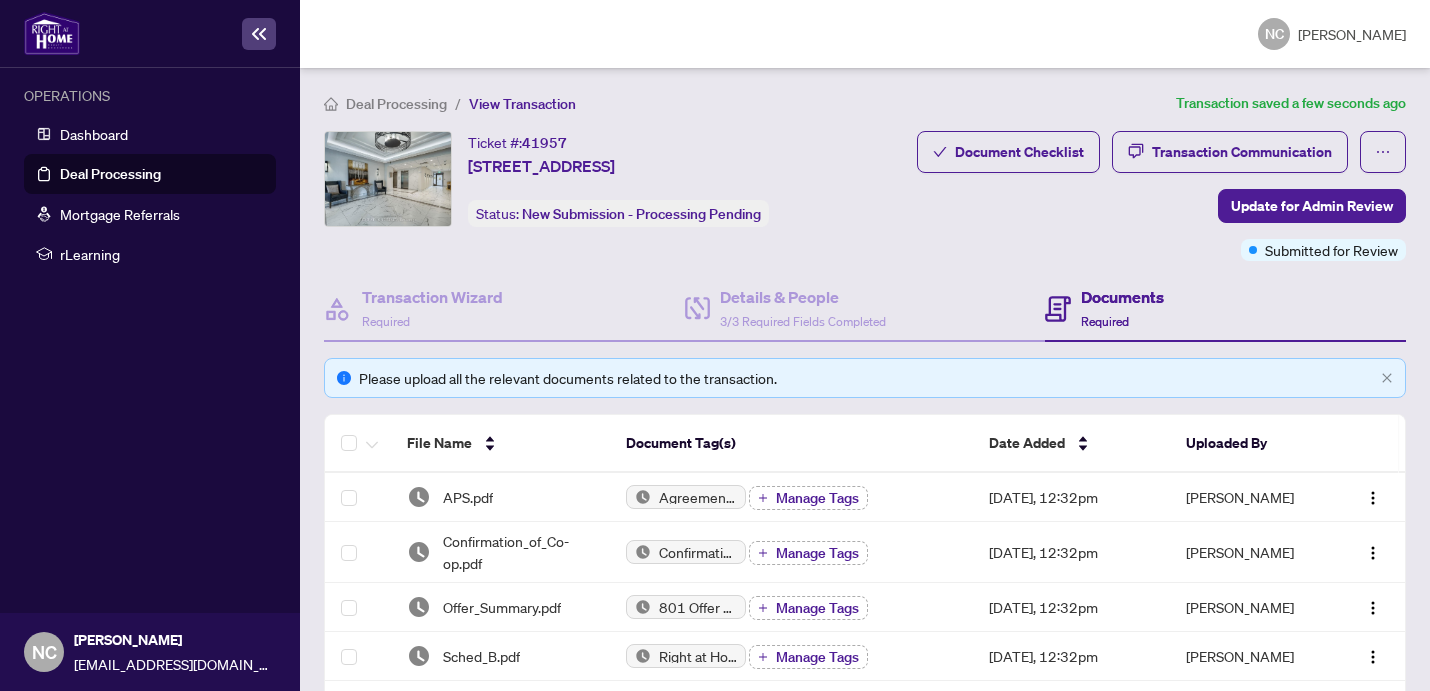 scroll, scrollTop: 332, scrollLeft: 0, axis: vertical 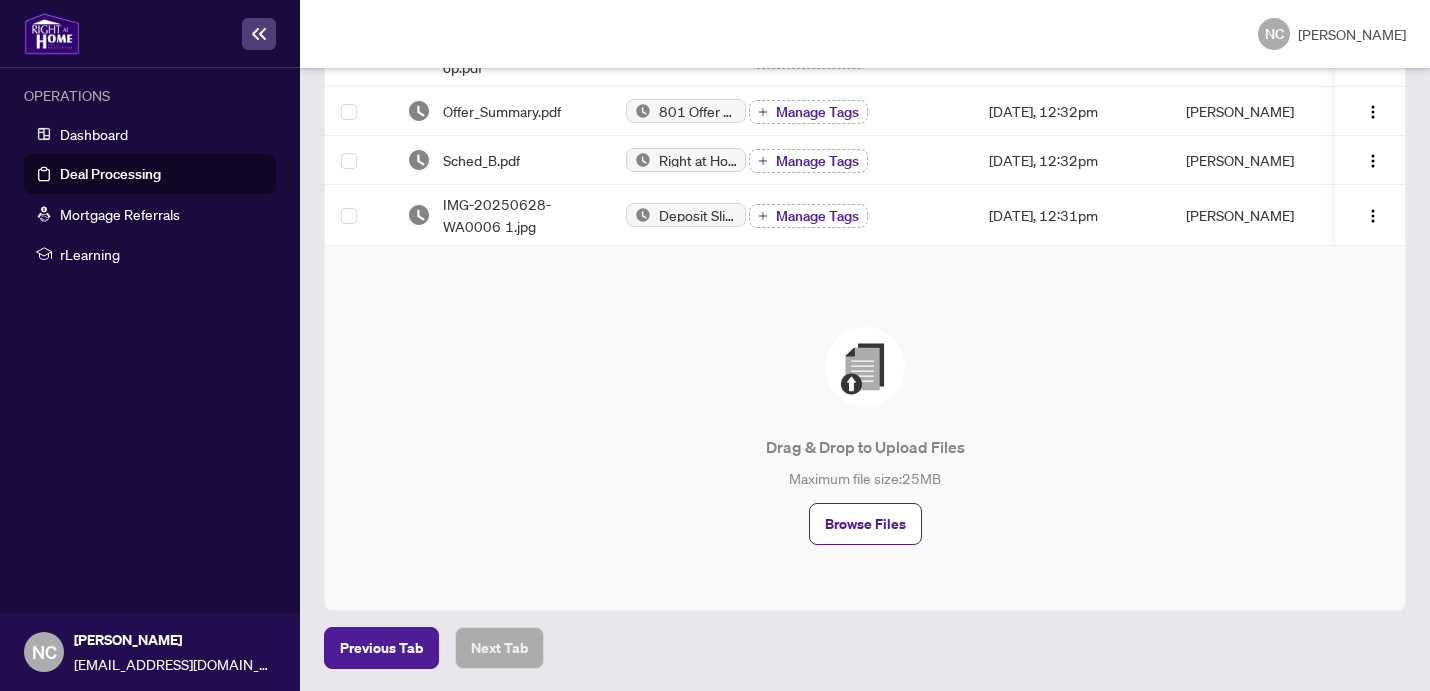 click on "OPERATIONS" at bounding box center [150, 95] 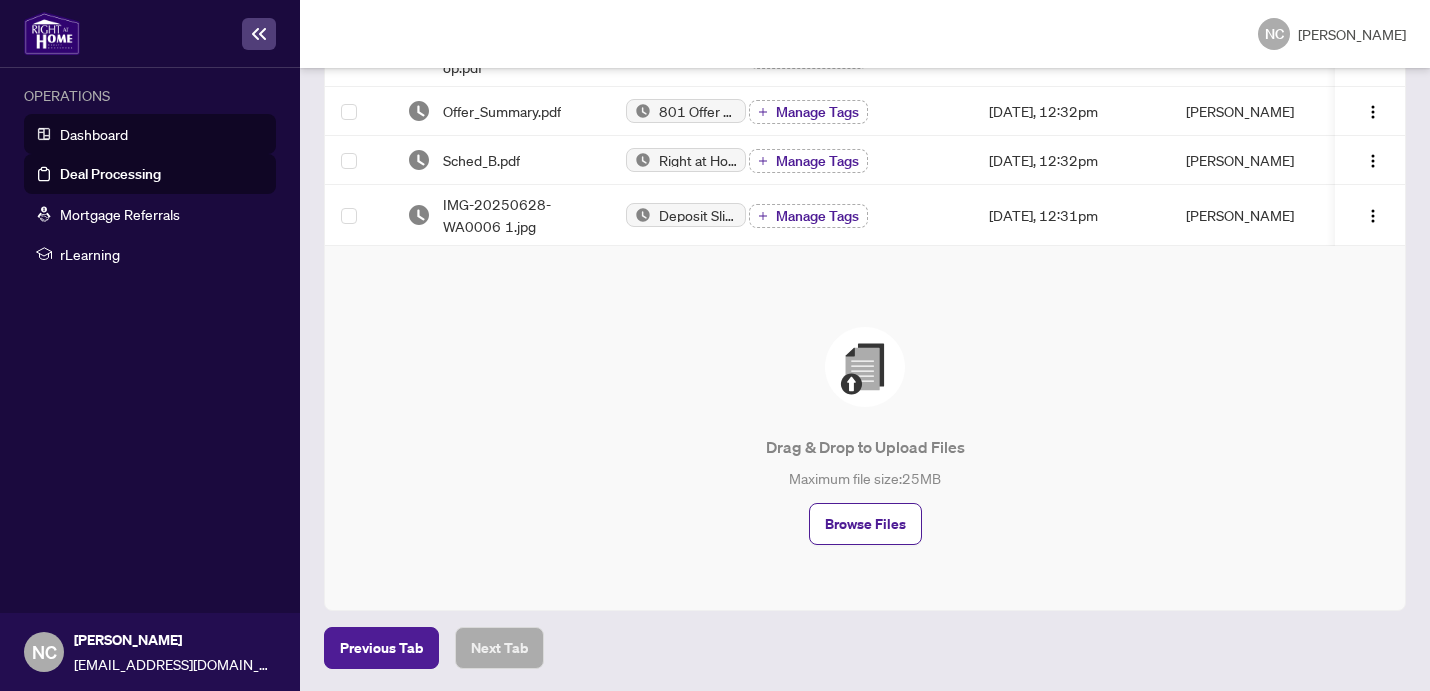 click on "Dashboard" at bounding box center [94, 134] 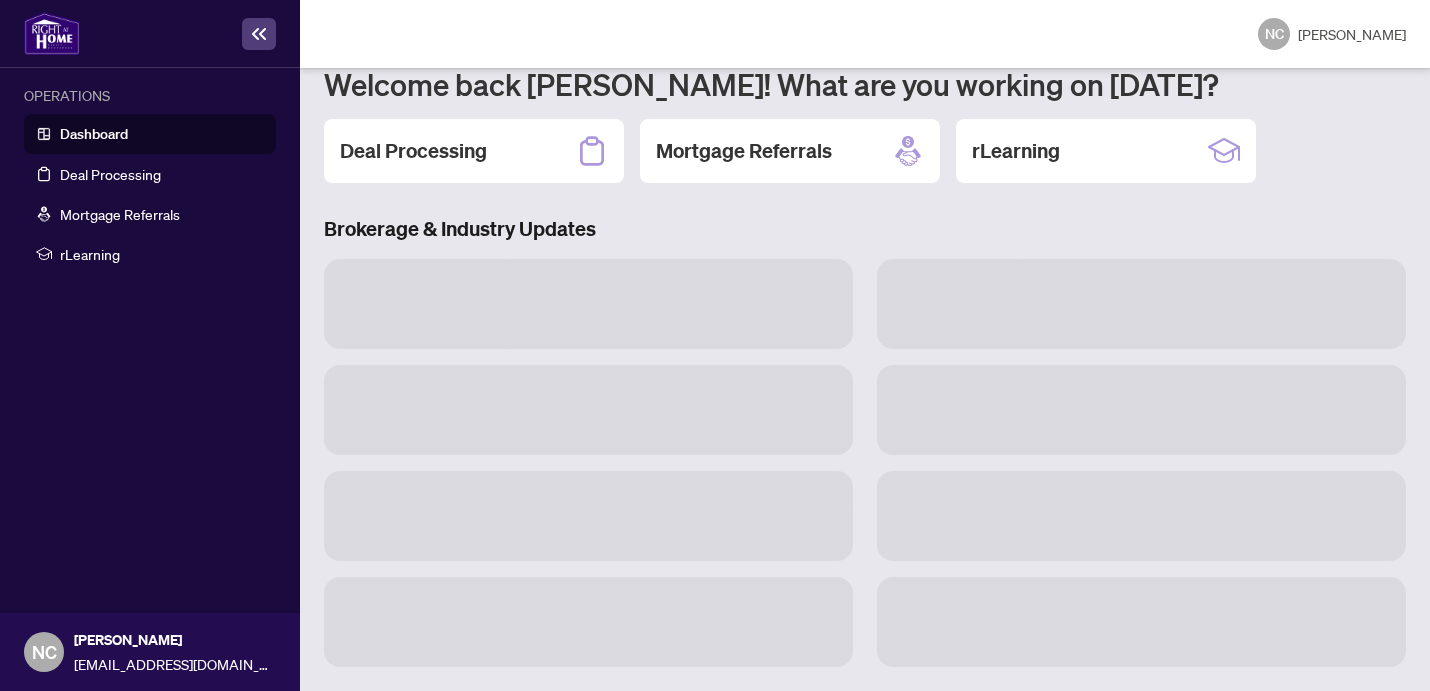 scroll, scrollTop: 177, scrollLeft: 0, axis: vertical 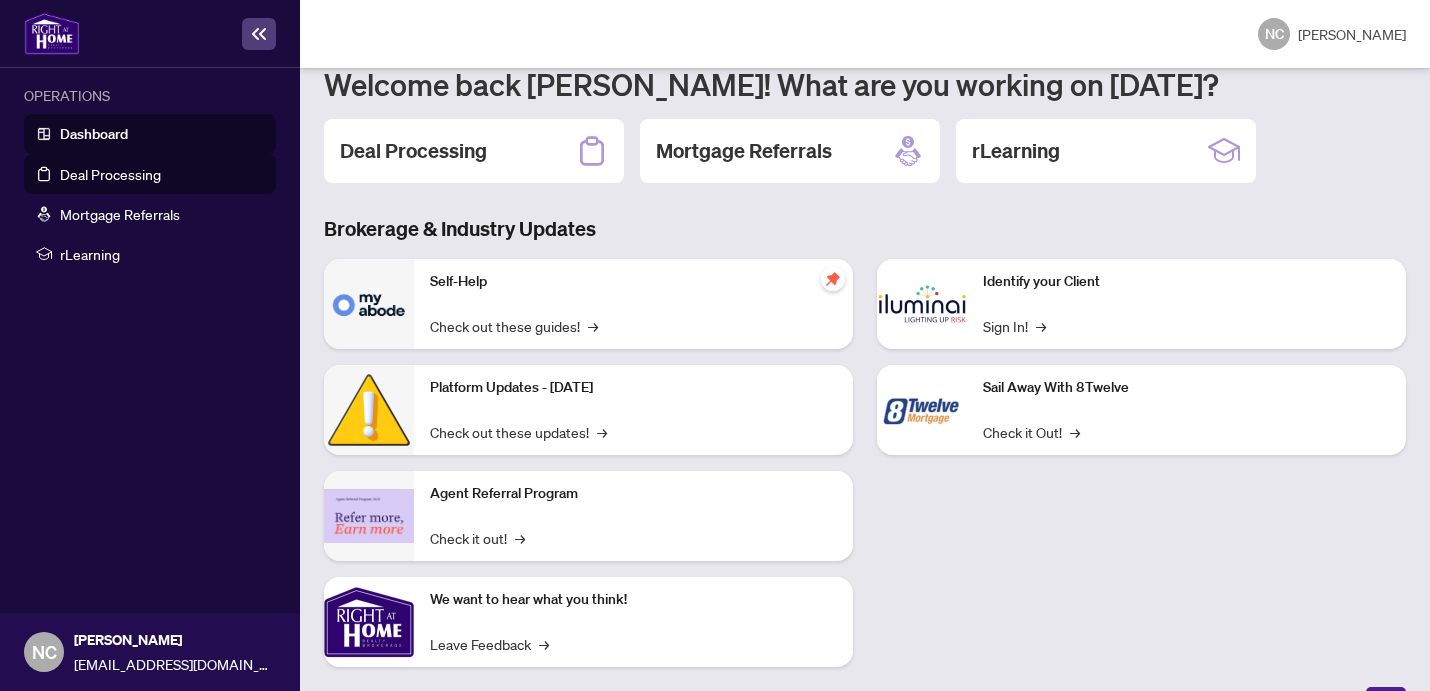 click on "Deal Processing" at bounding box center (110, 174) 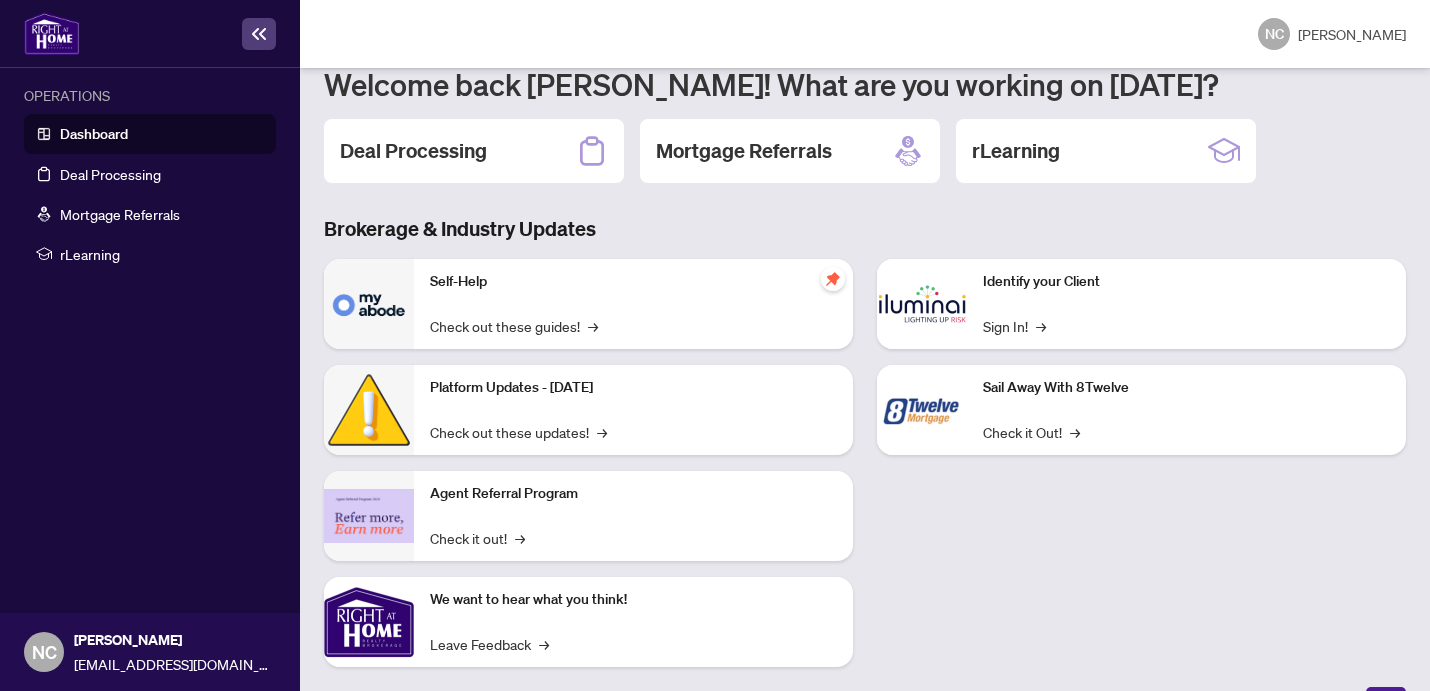 scroll, scrollTop: 0, scrollLeft: 0, axis: both 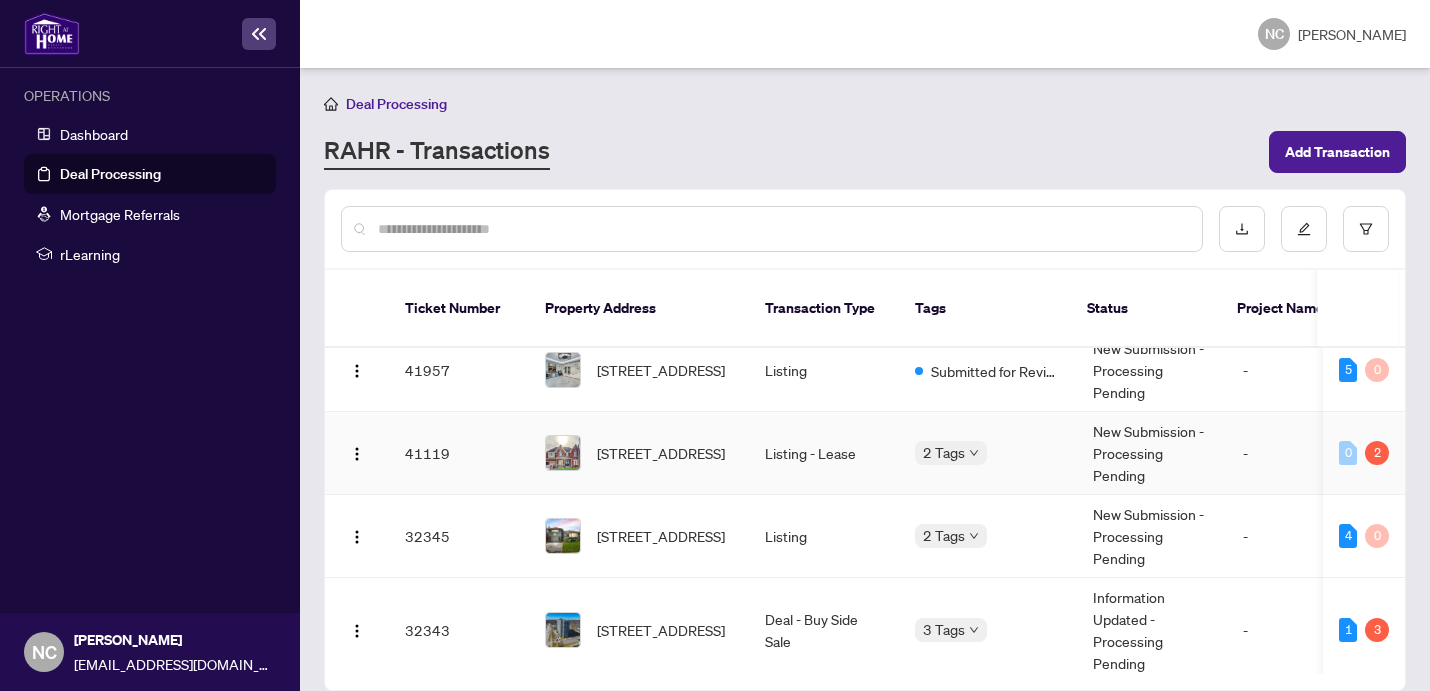 click on "2 Tags" at bounding box center [988, 452] 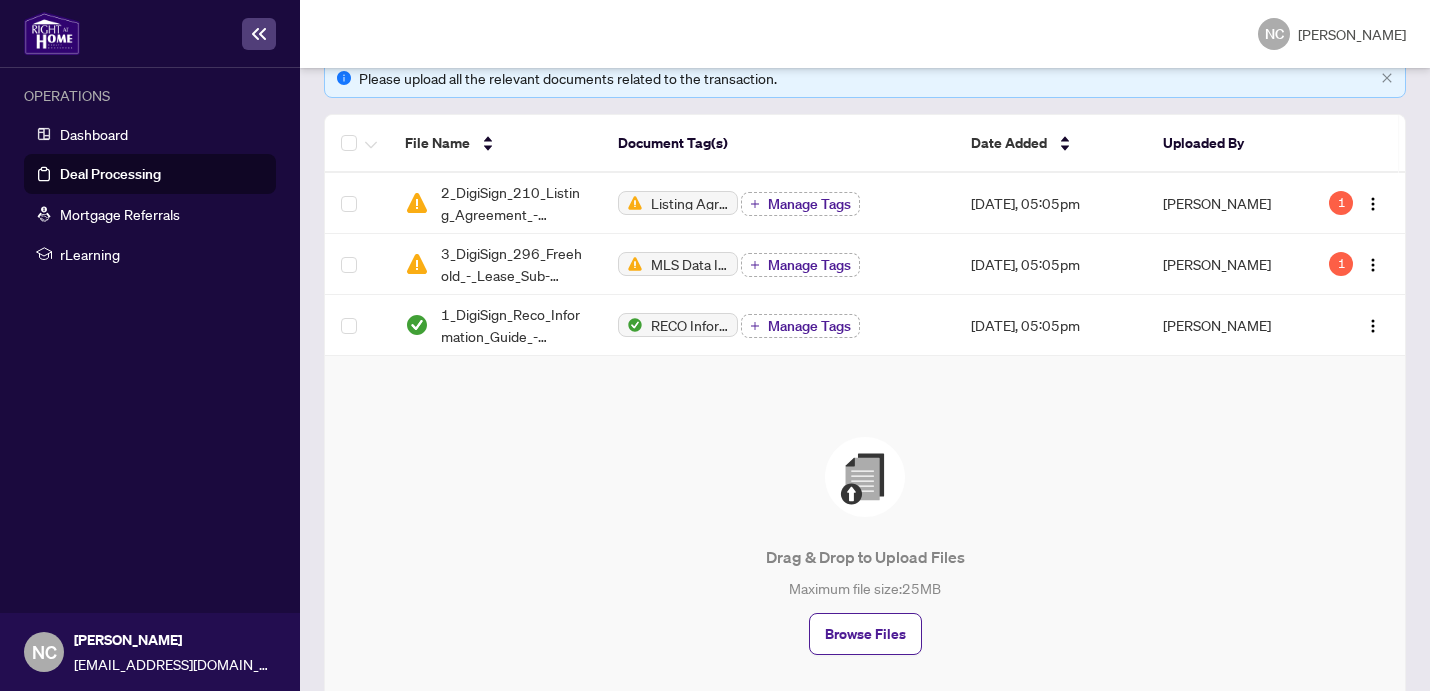 scroll, scrollTop: 307, scrollLeft: 0, axis: vertical 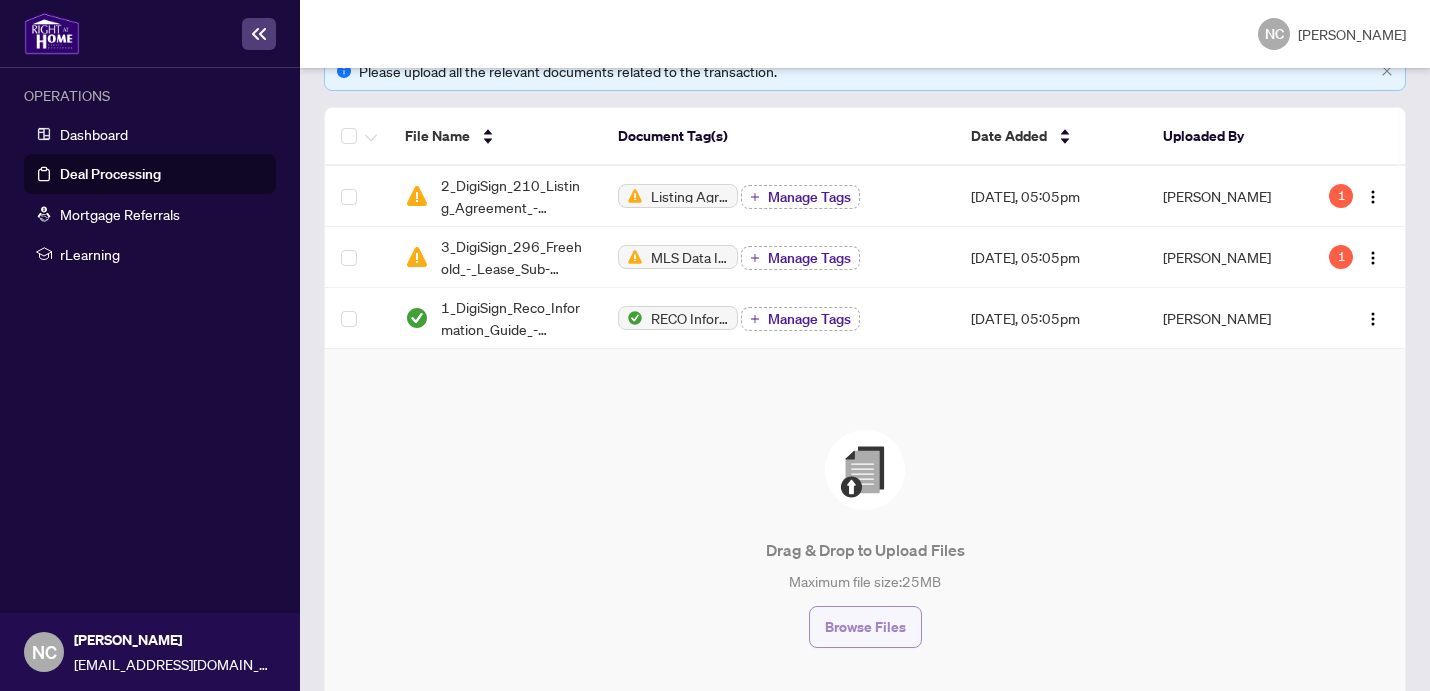 click on "Browse Files" at bounding box center [865, 627] 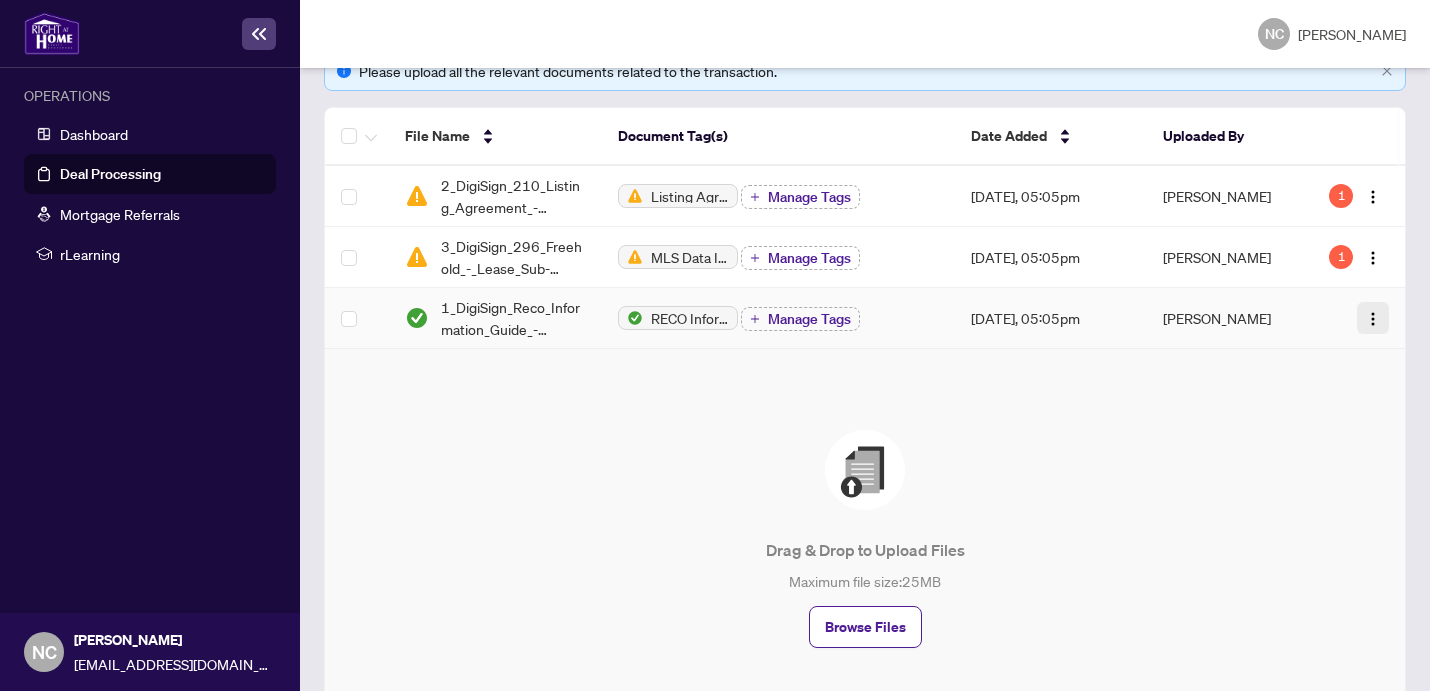 click at bounding box center (1373, 319) 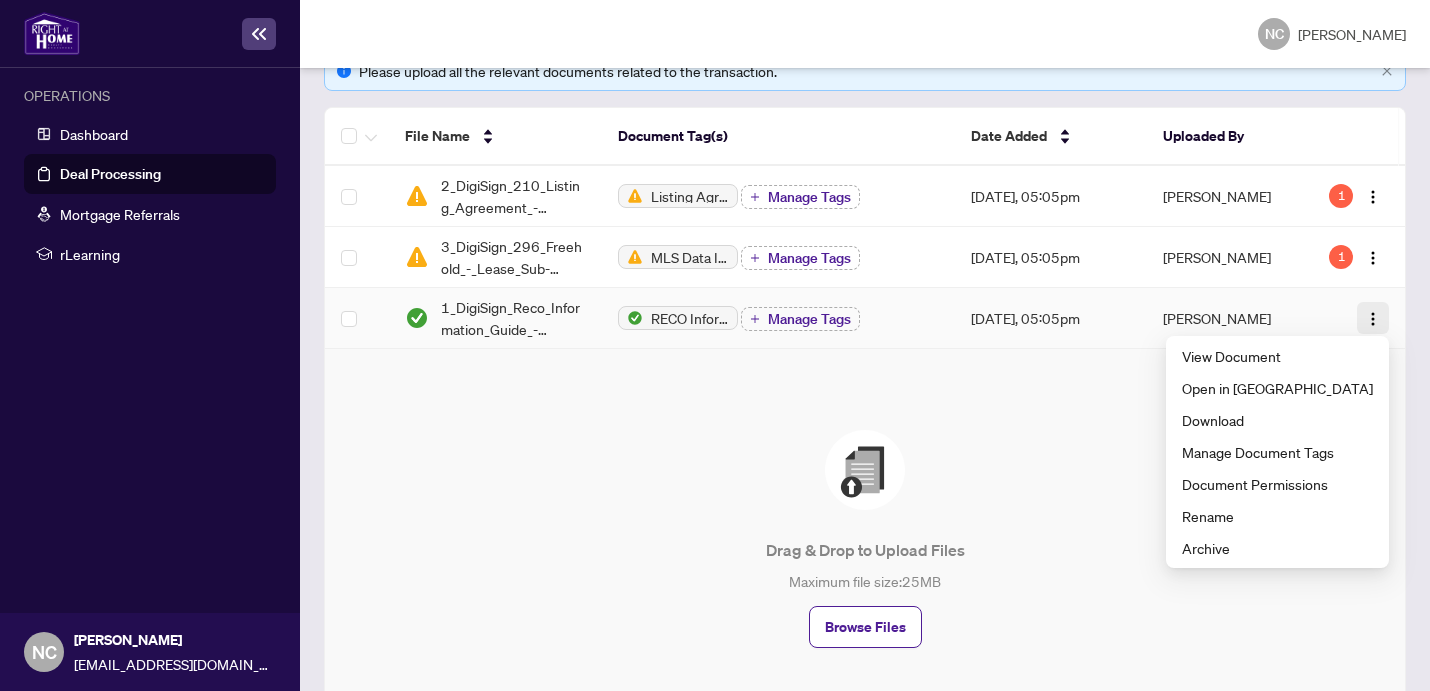 click at bounding box center [1373, 319] 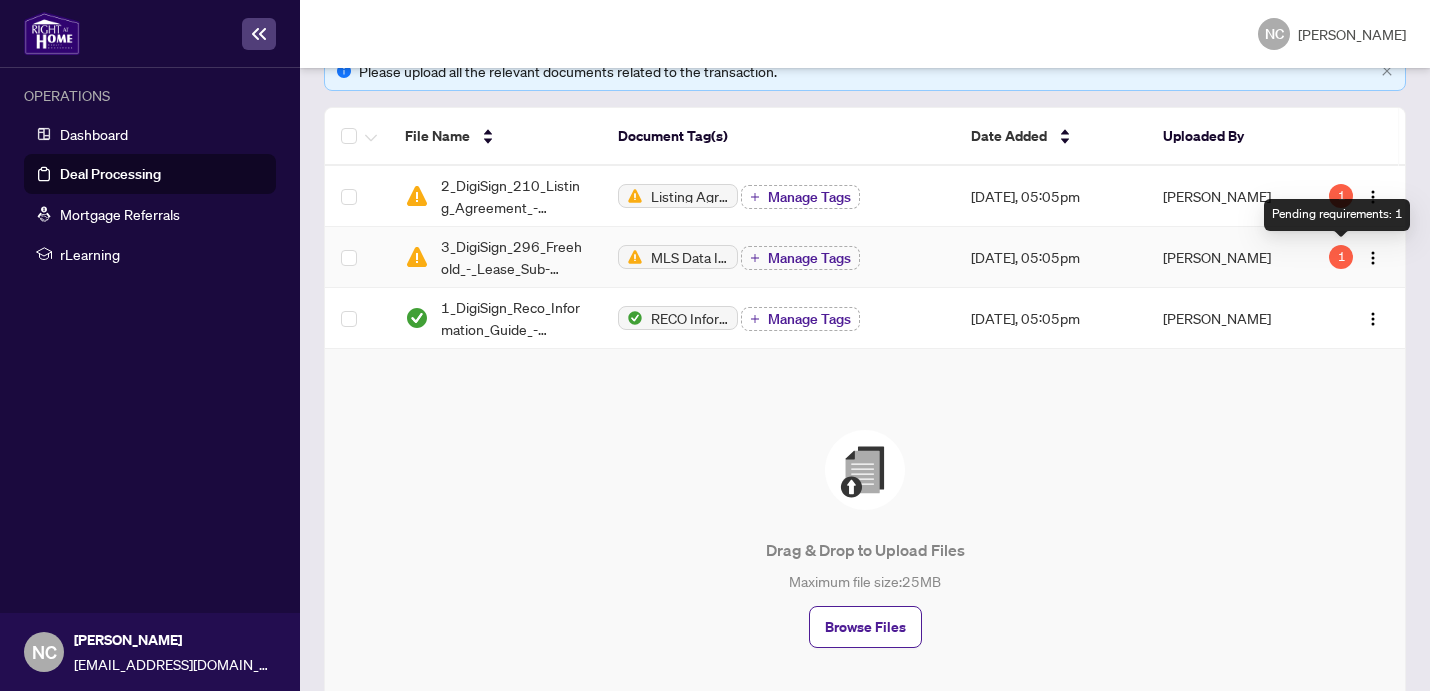 click on "1" at bounding box center [1341, 257] 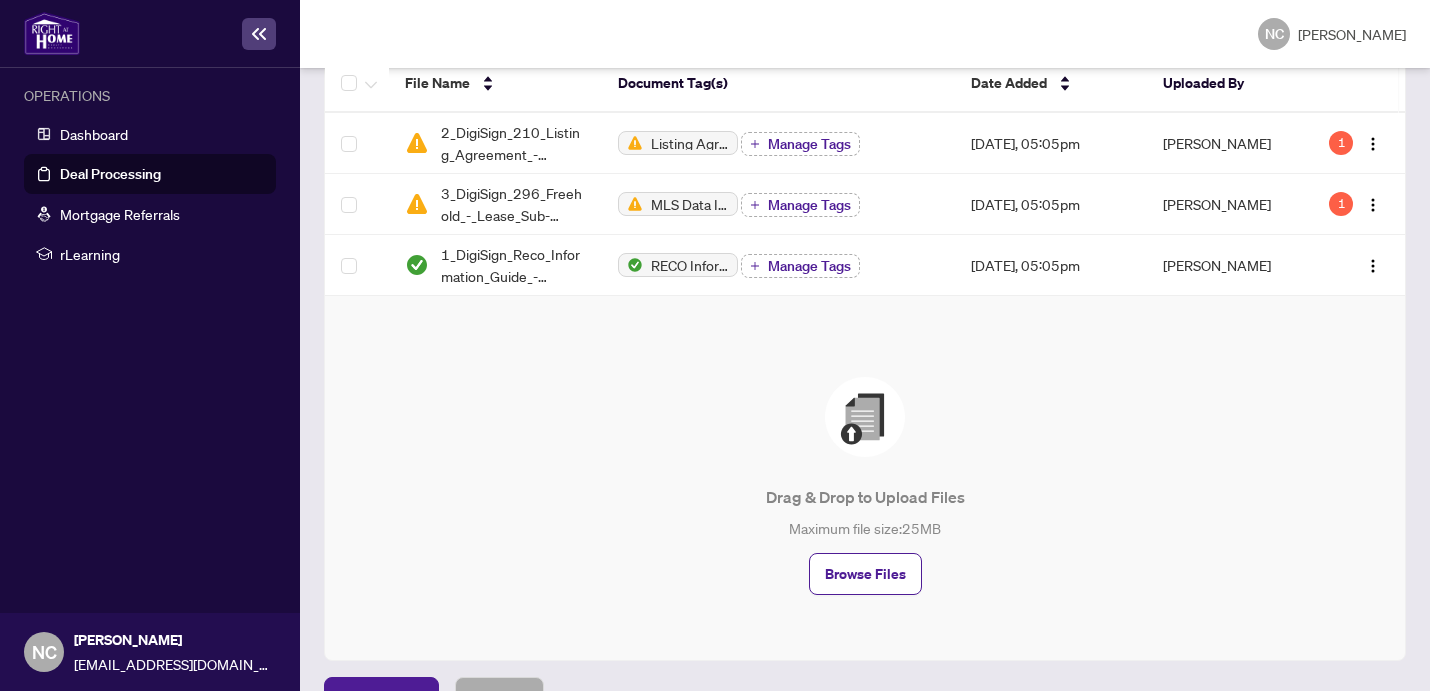 scroll, scrollTop: 410, scrollLeft: 0, axis: vertical 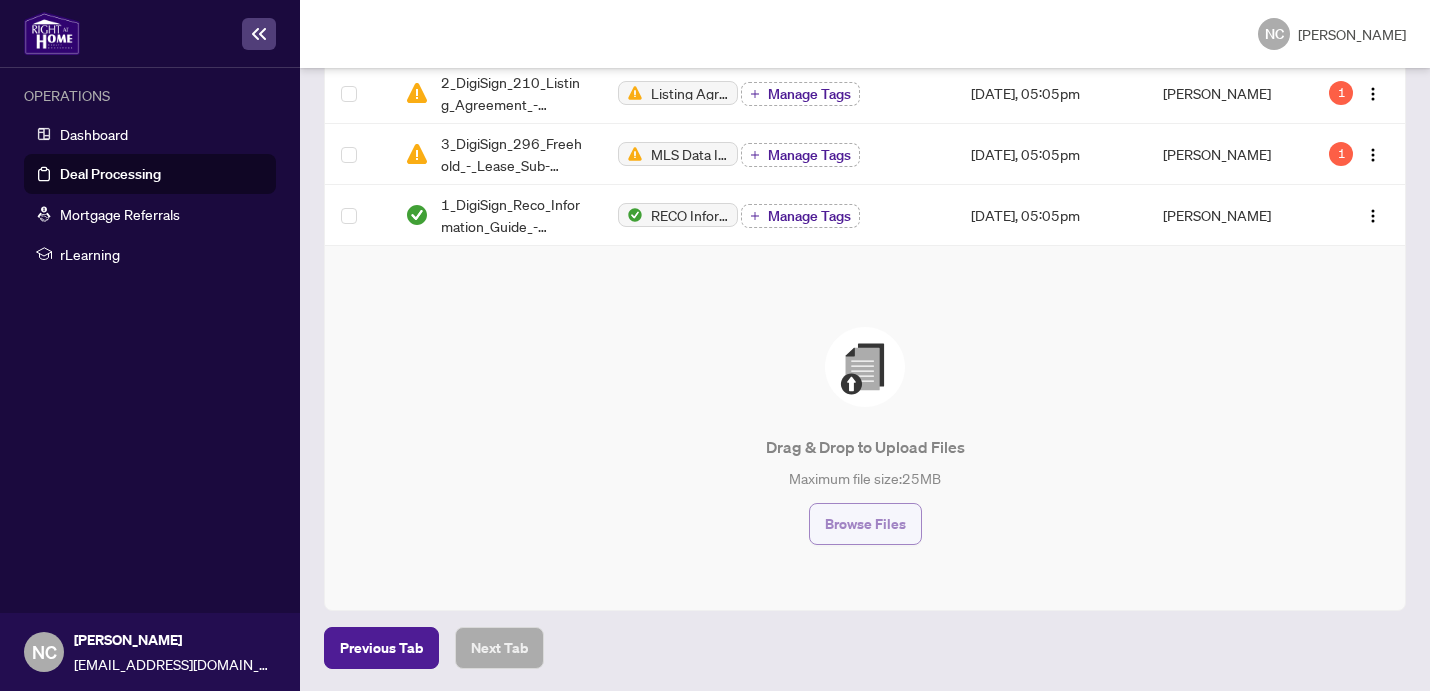 click on "Browse Files" at bounding box center [865, 524] 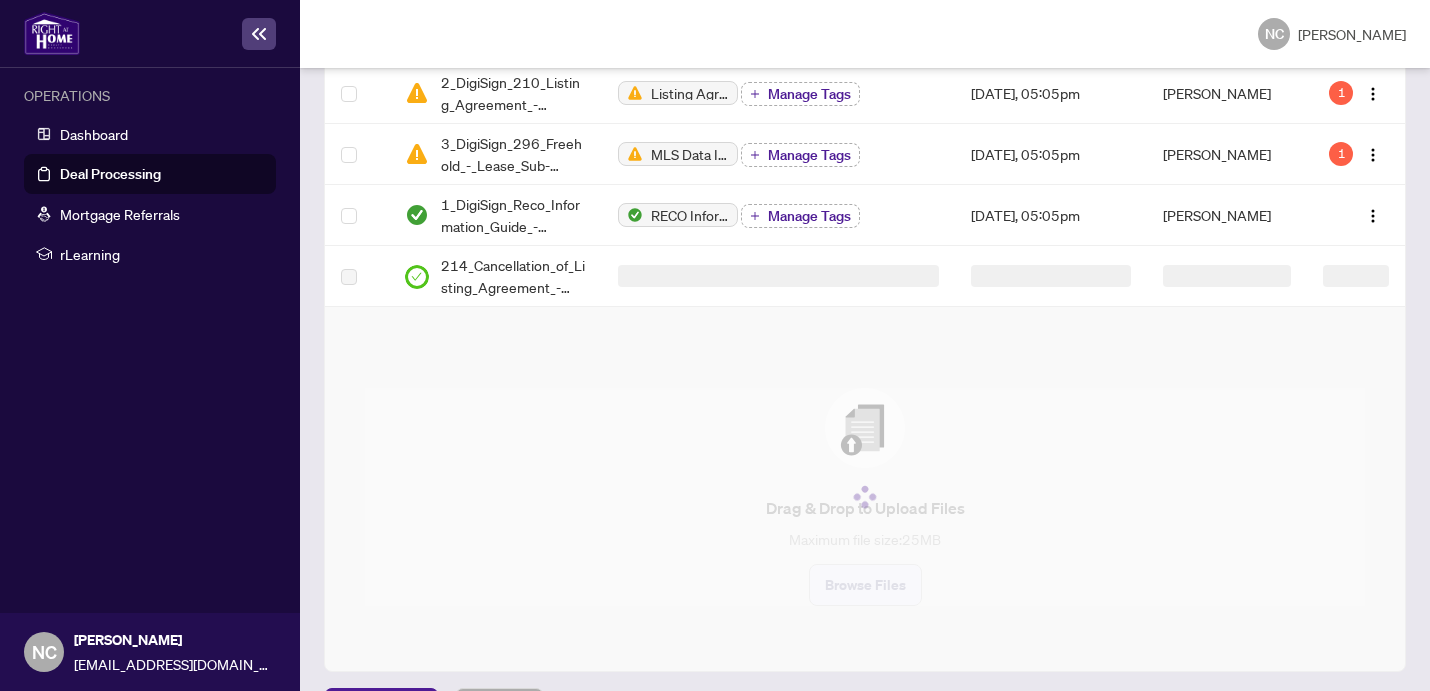 scroll, scrollTop: 280, scrollLeft: 0, axis: vertical 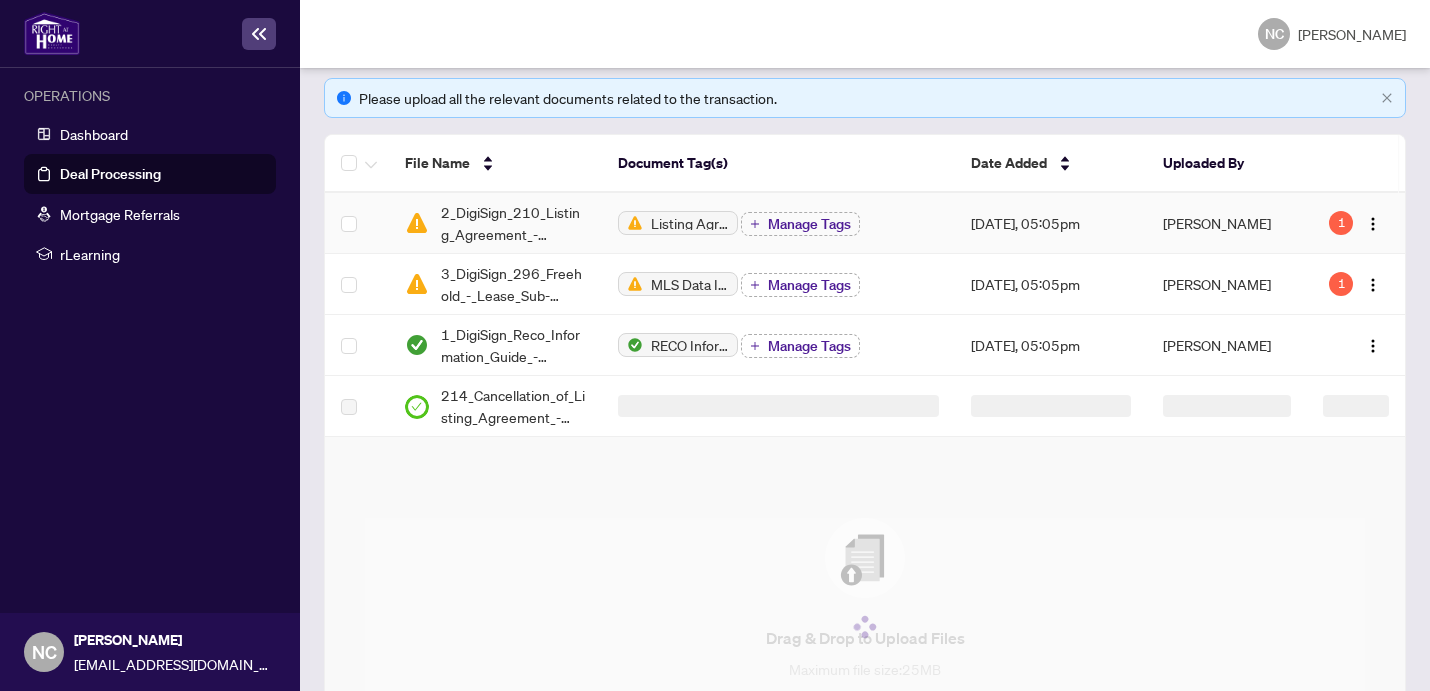 click on "Listing Agreement Manage Tags" at bounding box center (778, 224) 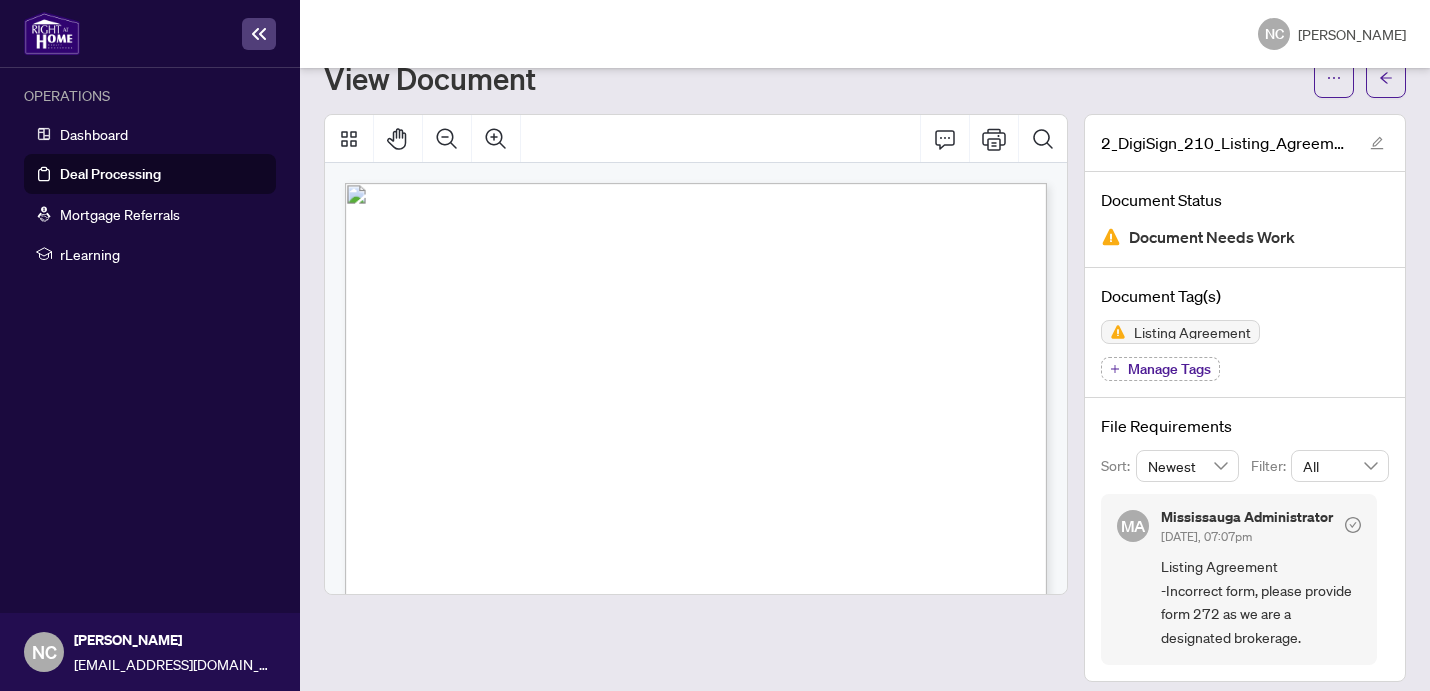 scroll, scrollTop: 0, scrollLeft: 0, axis: both 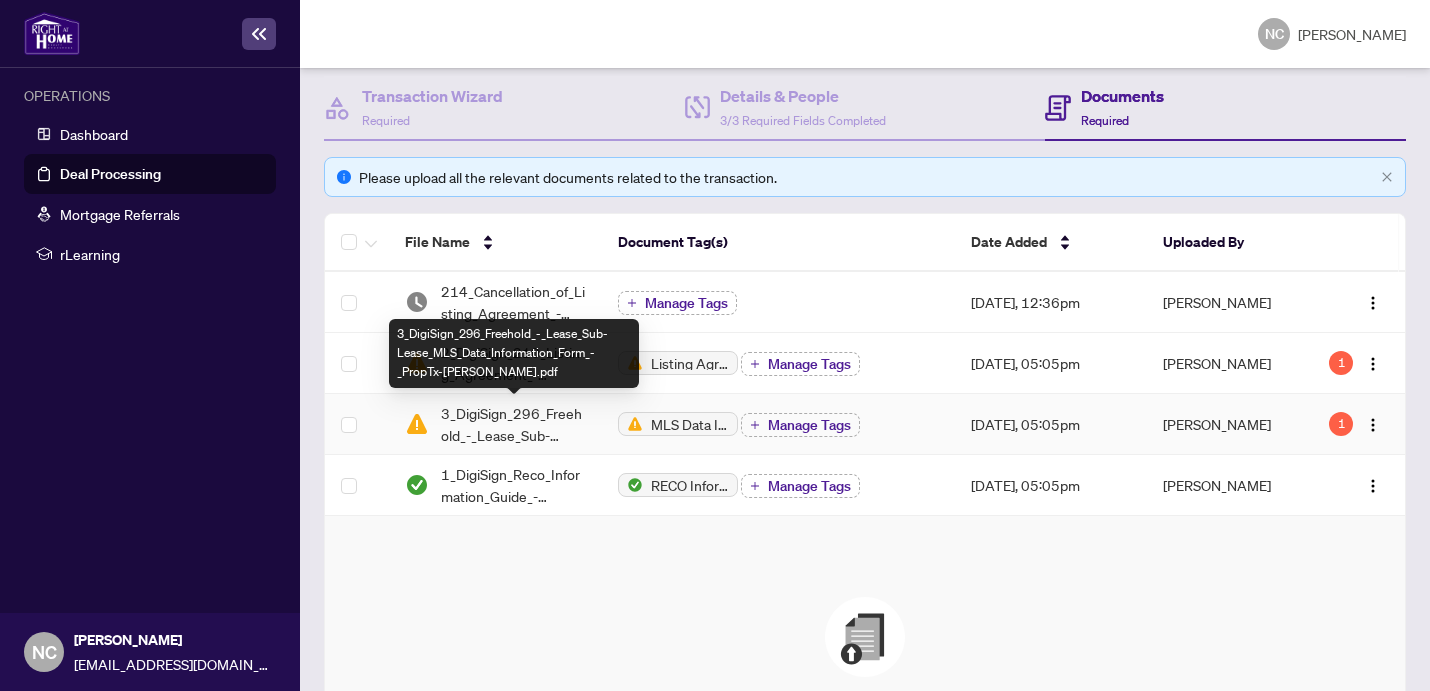 click on "3_DigiSign_296_Freehold_-_Lease_Sub-Lease_MLS_Data_Information_Form_-_PropTx-[PERSON_NAME].pdf" at bounding box center [513, 424] 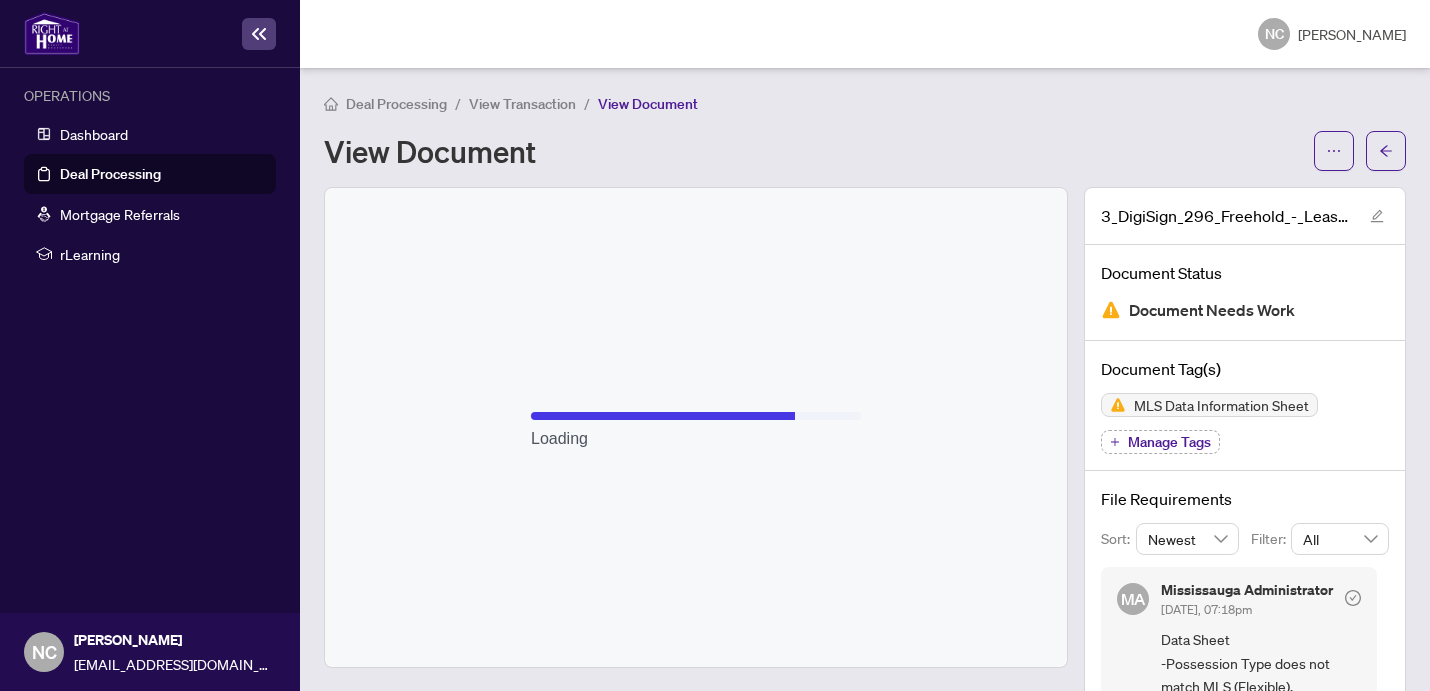 scroll, scrollTop: 61, scrollLeft: 0, axis: vertical 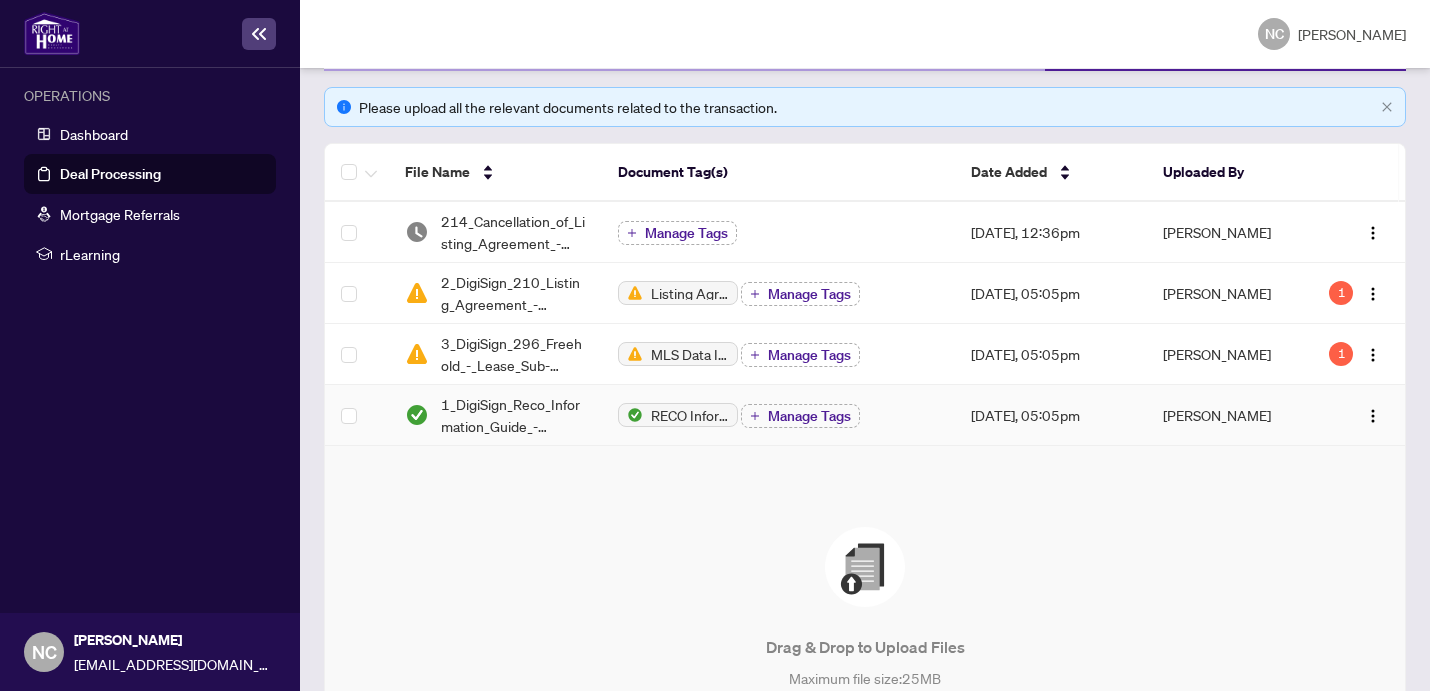 click at bounding box center [357, 415] 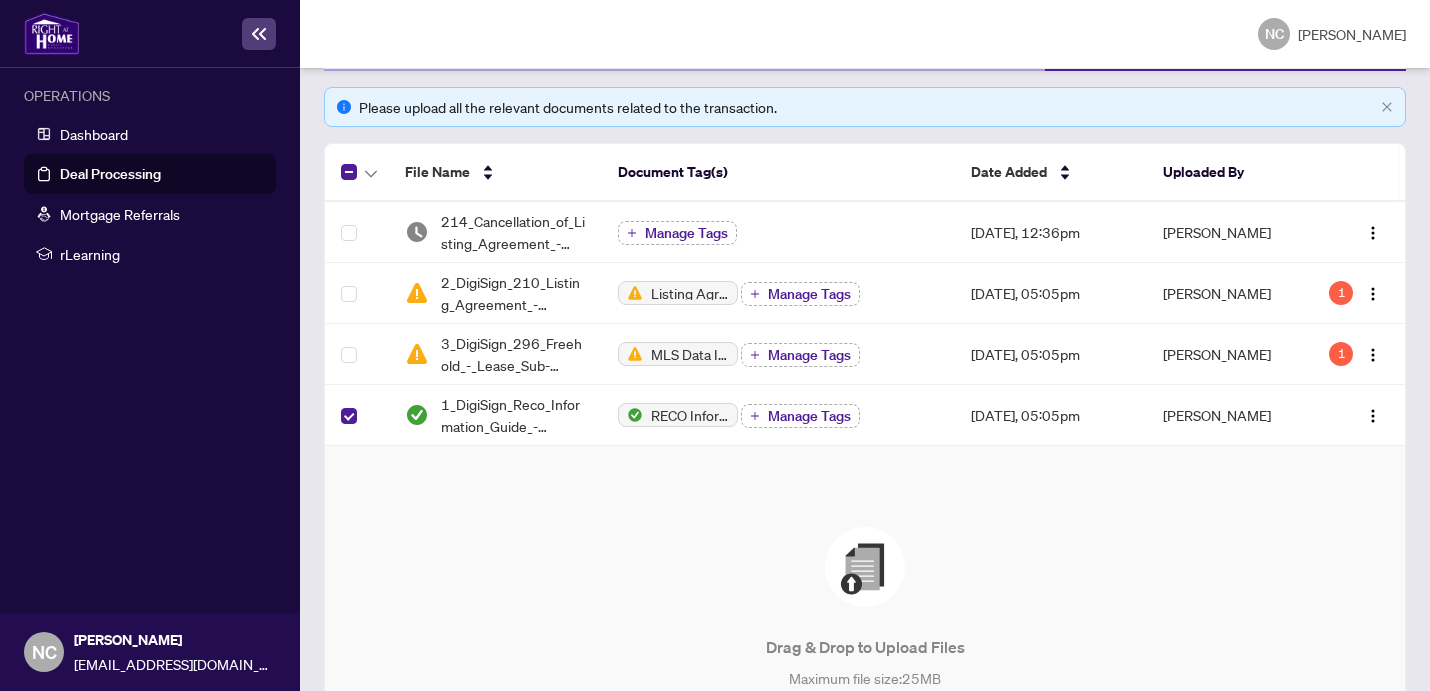 scroll, scrollTop: 105, scrollLeft: 0, axis: vertical 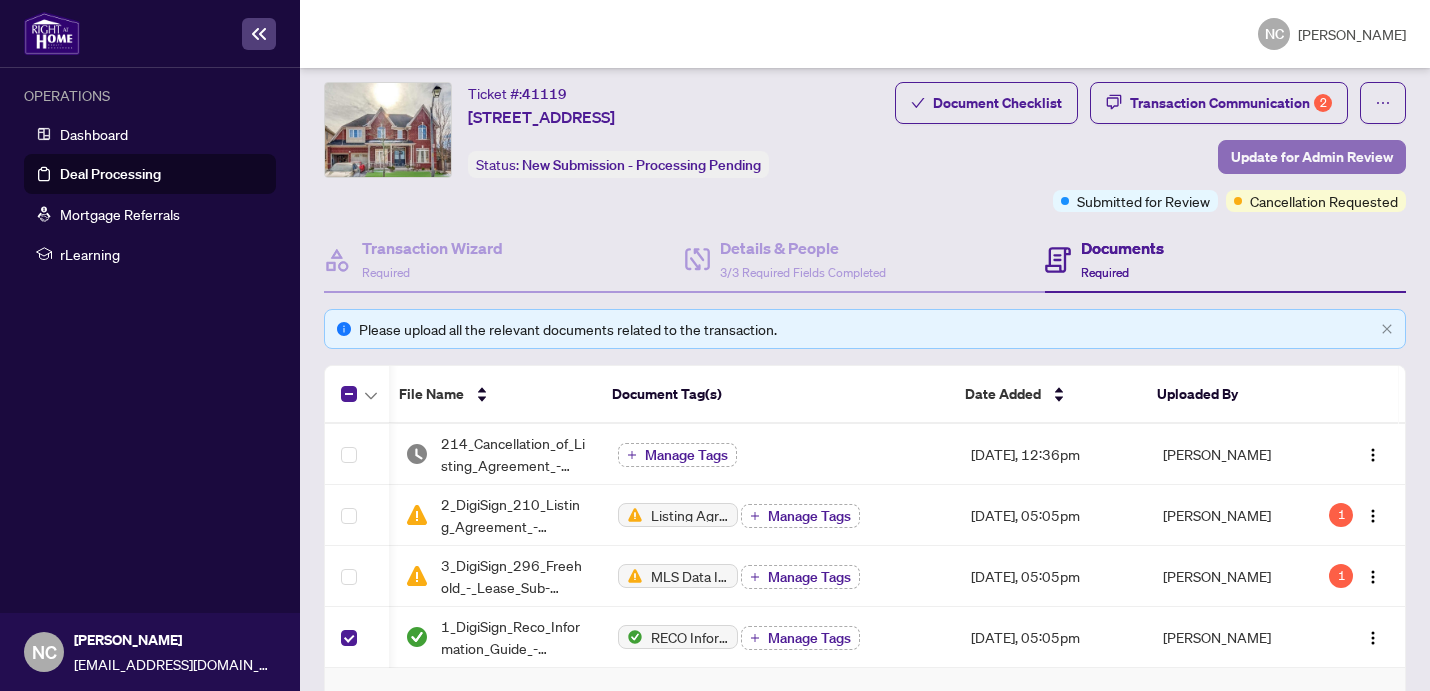 click on "Update for Admin Review" at bounding box center [1312, 157] 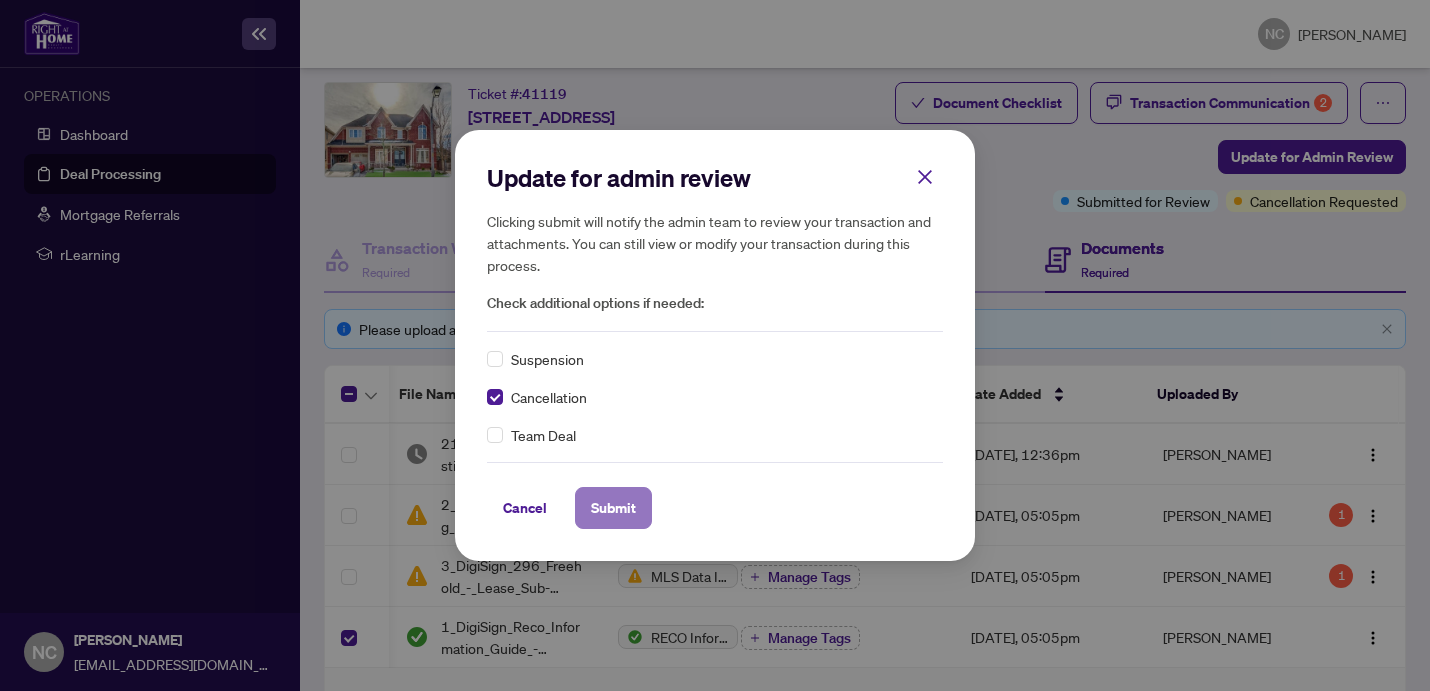 click on "Submit" at bounding box center [613, 508] 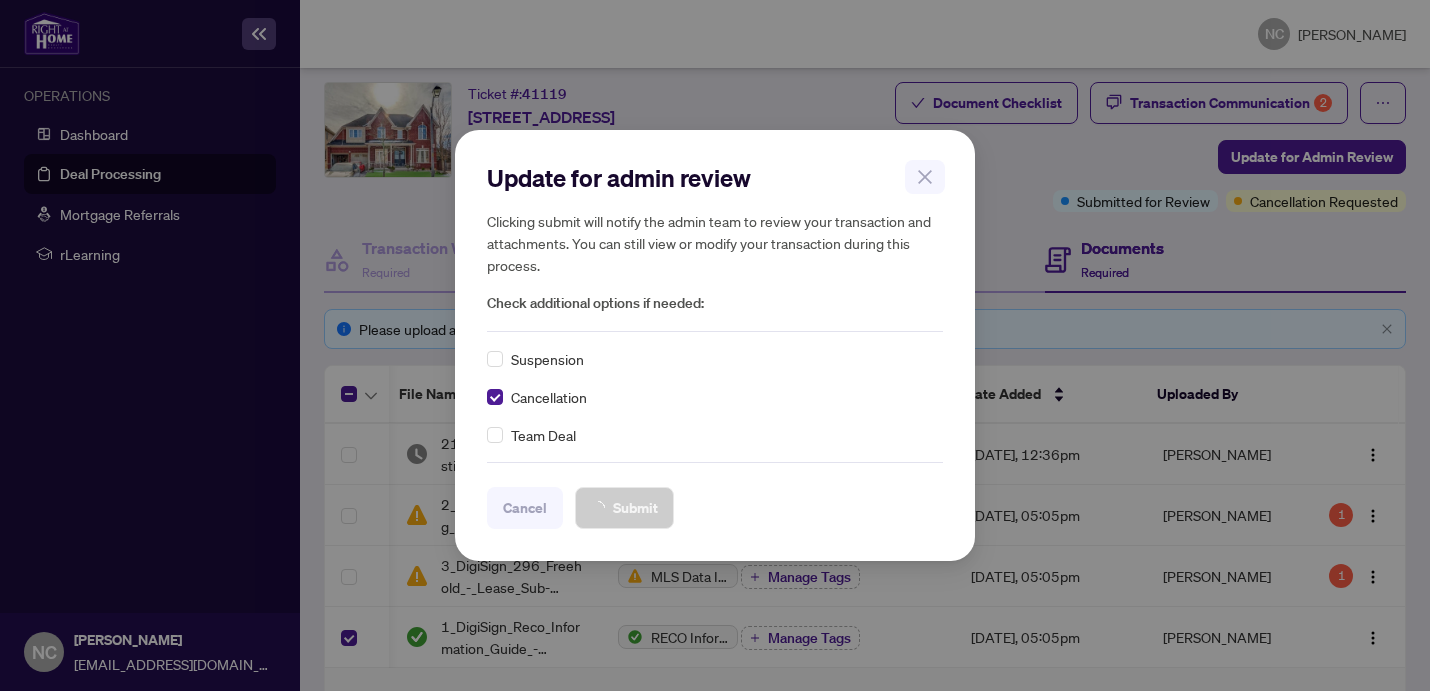 scroll, scrollTop: 0, scrollLeft: 0, axis: both 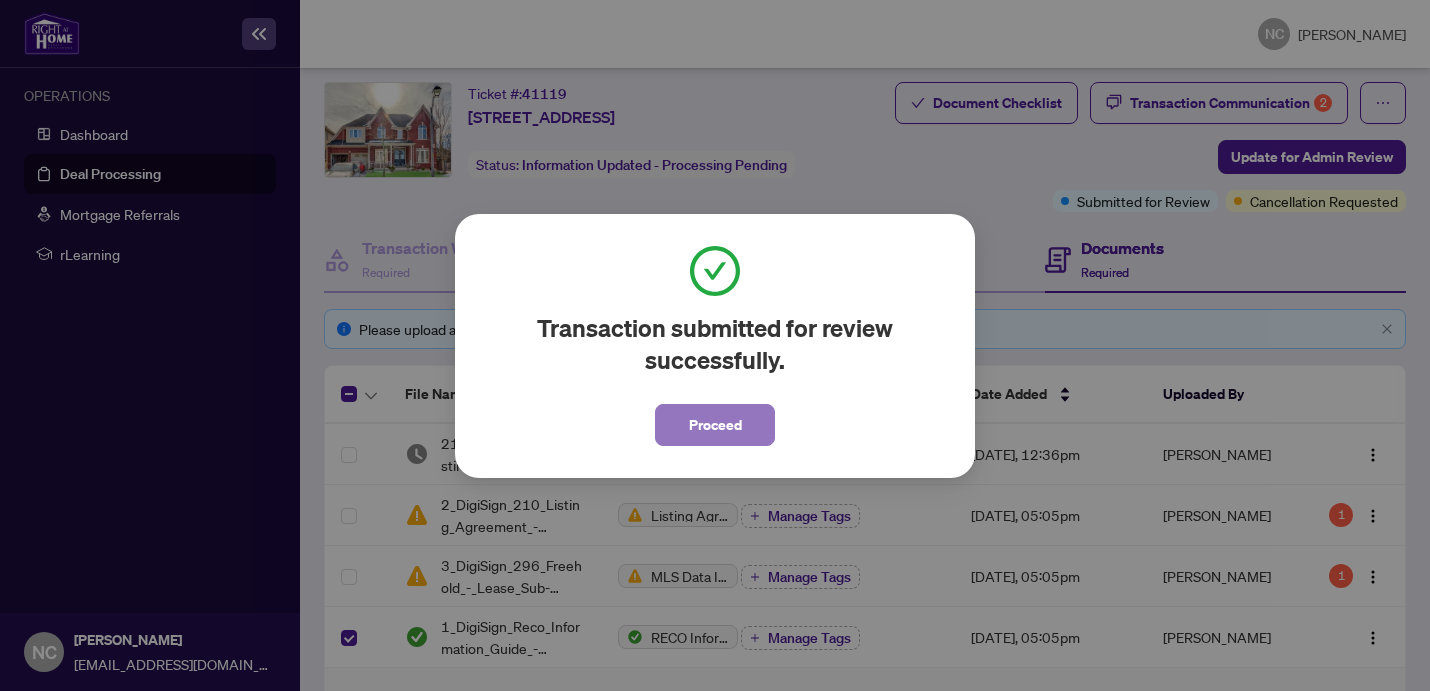 click on "Proceed" at bounding box center [715, 425] 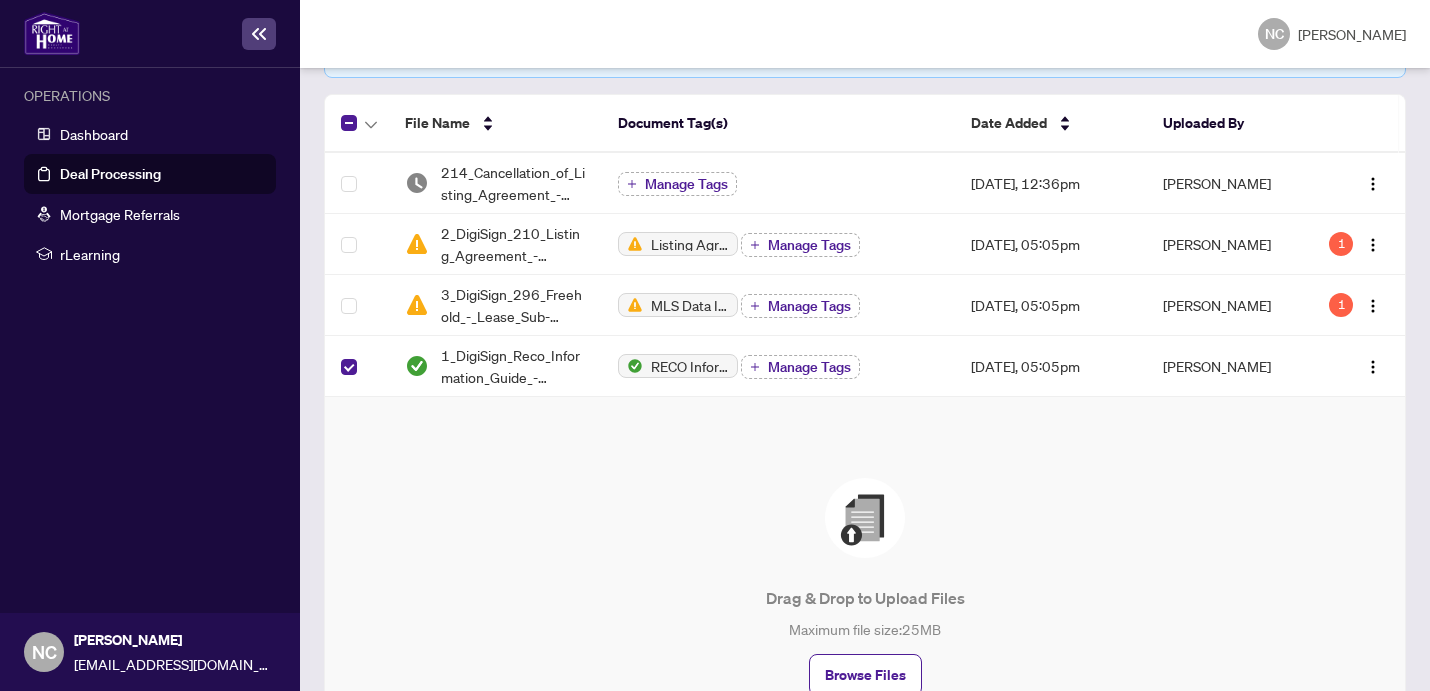 scroll, scrollTop: 322, scrollLeft: 0, axis: vertical 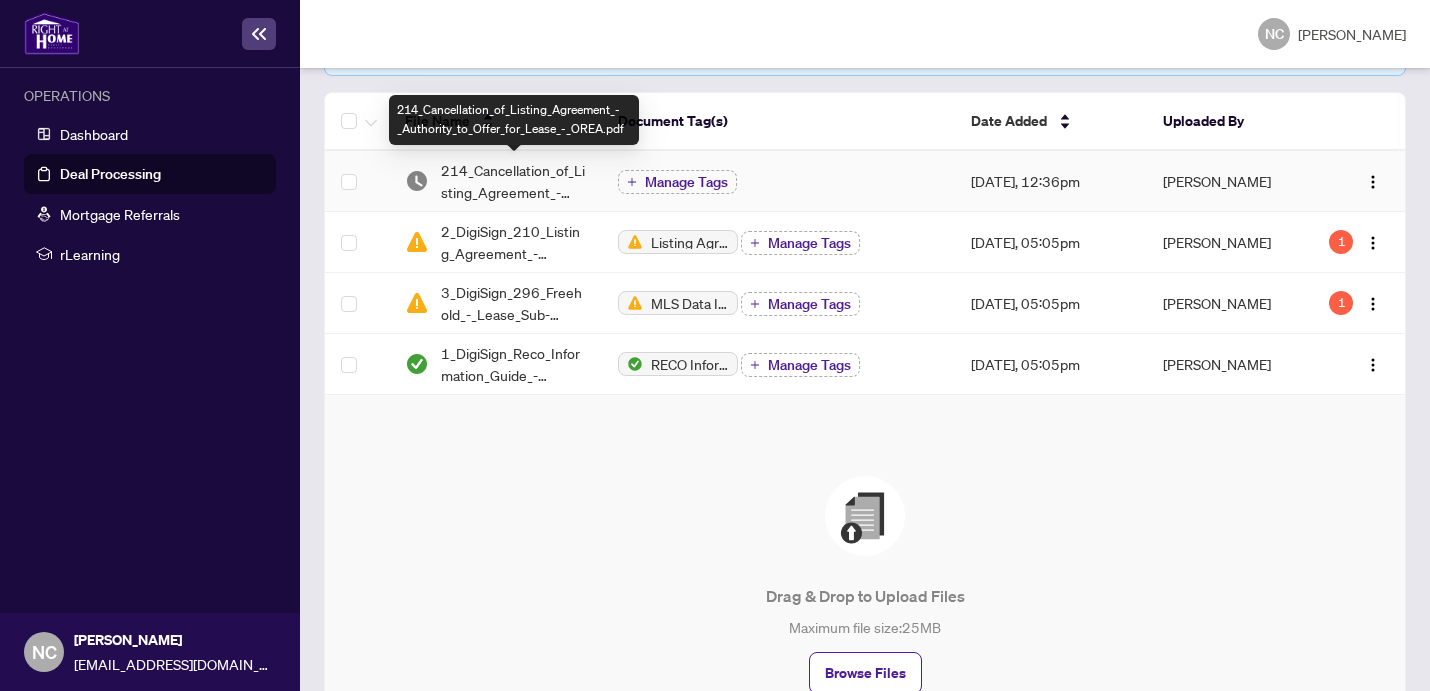click on "214_Cancellation_of_Listing_Agreement_-_Authority_to_Offer_for_Lease_-_OREA.pdf" at bounding box center [513, 181] 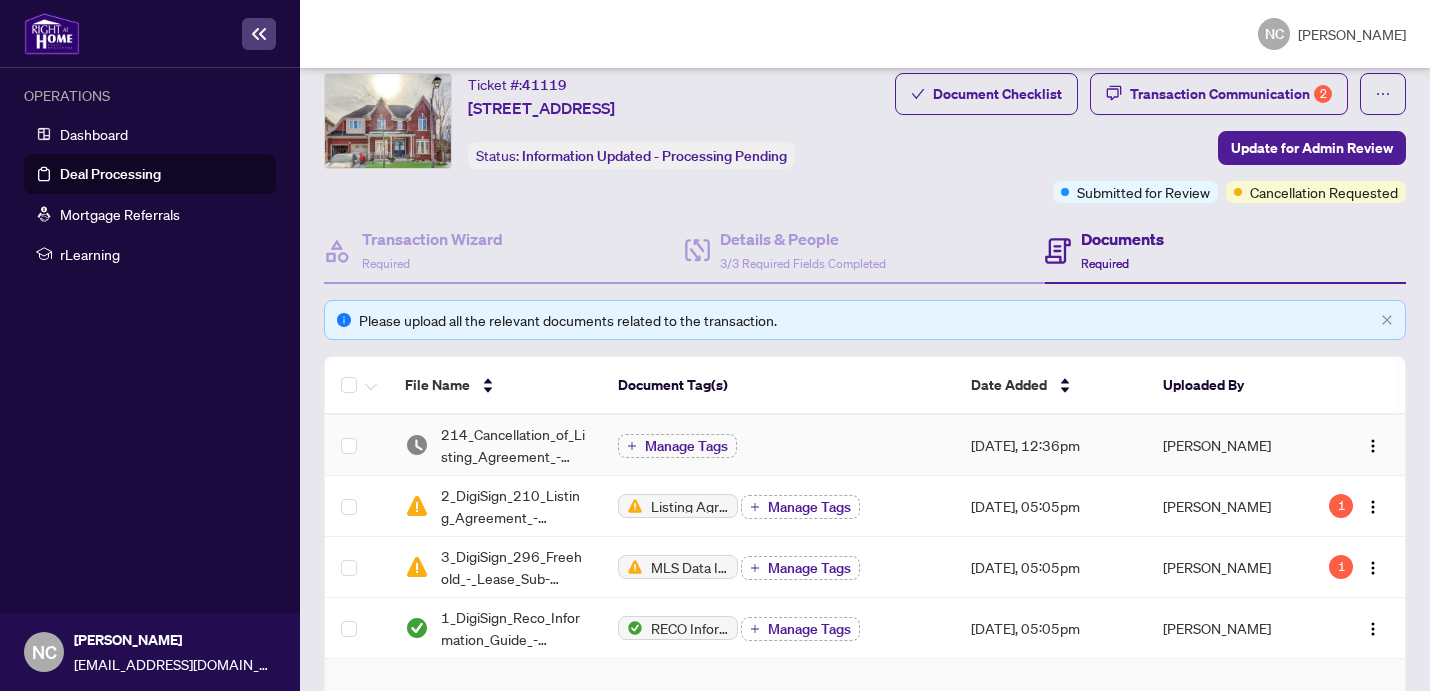 click on "Manage Tags" at bounding box center (686, 446) 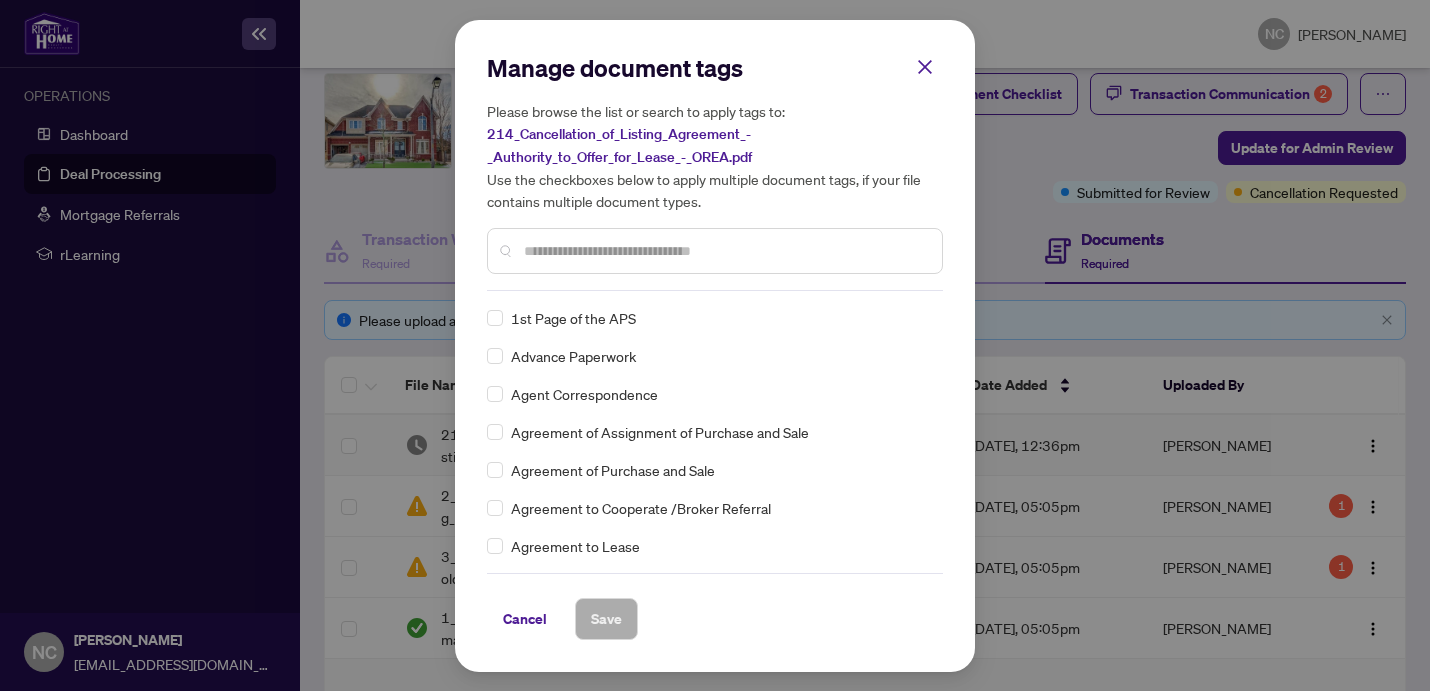 click at bounding box center (725, 251) 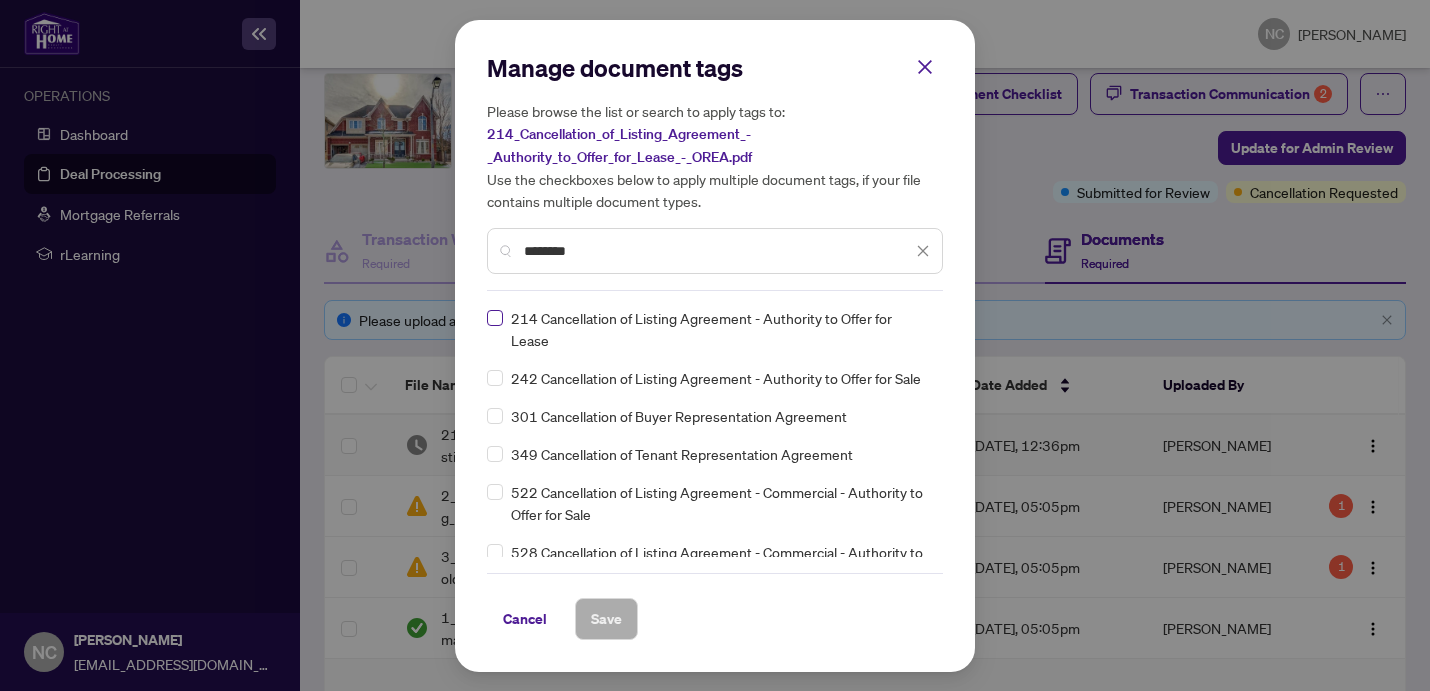 type on "********" 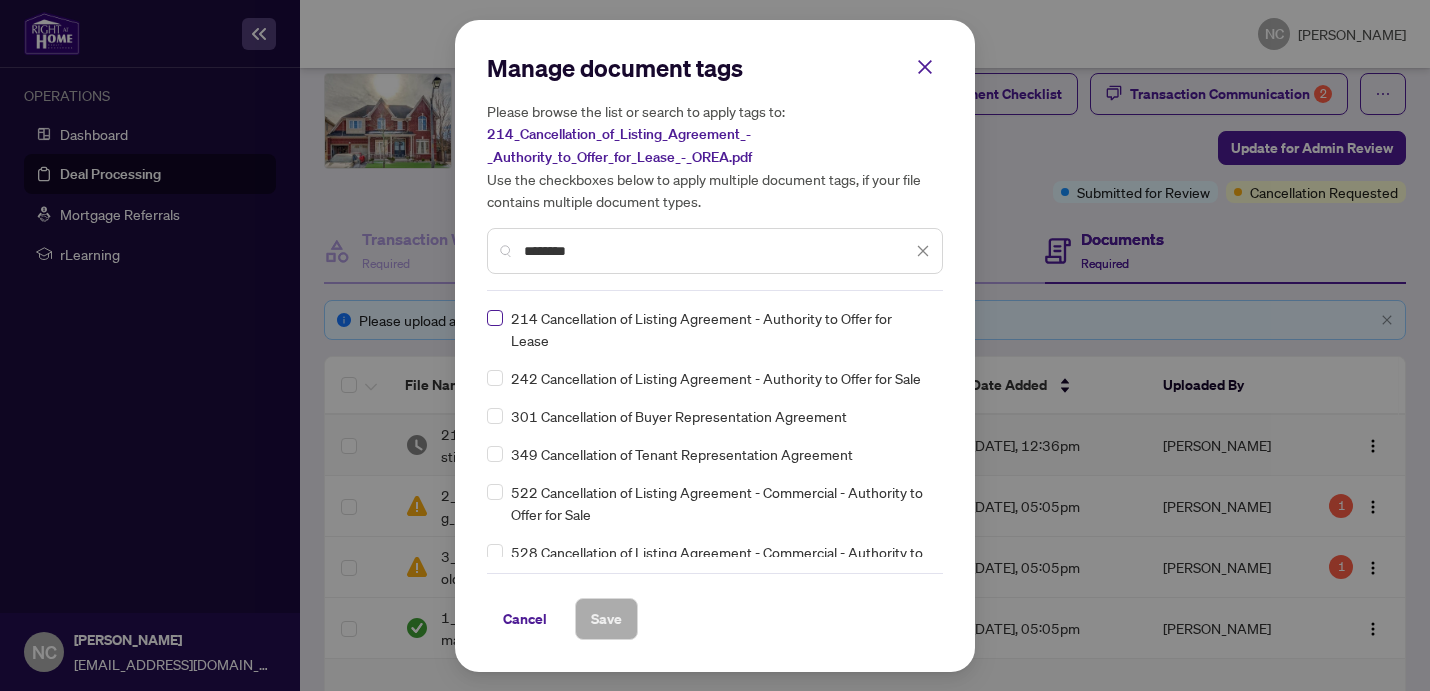 click at bounding box center [495, 318] 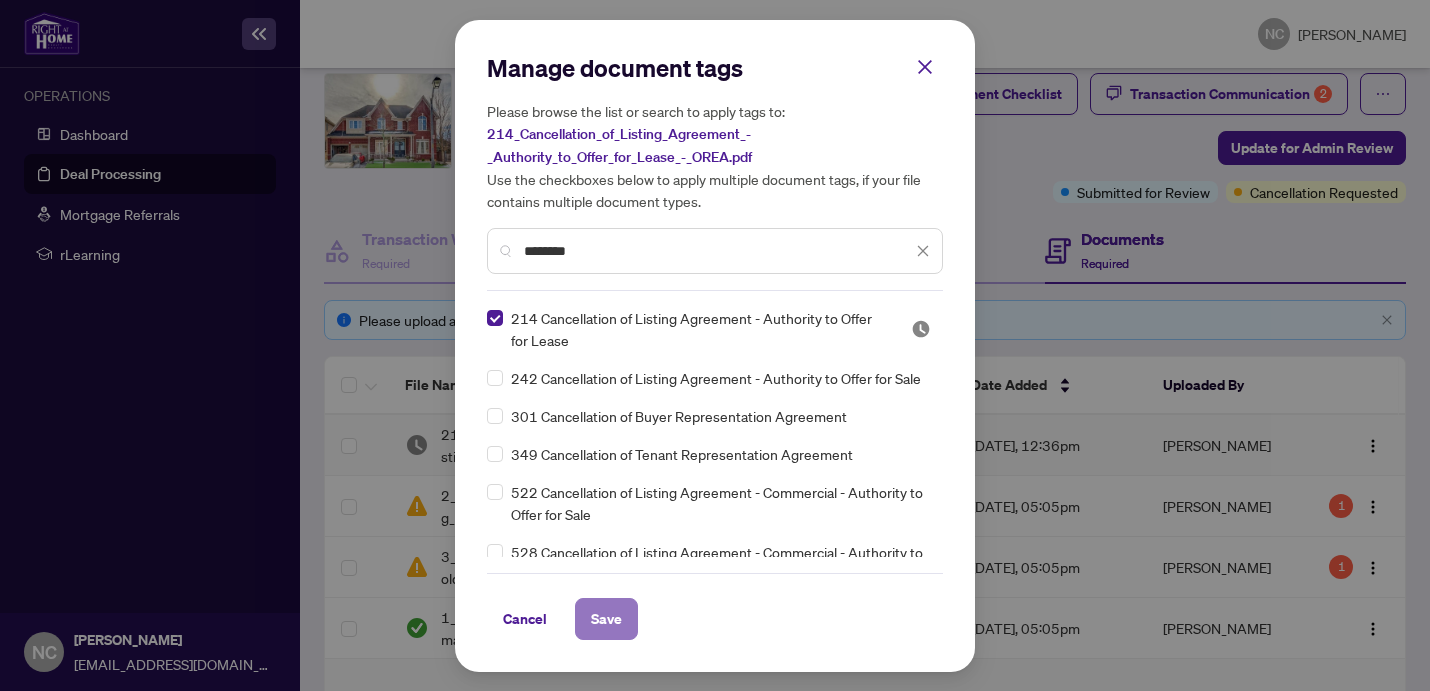 click on "Save" at bounding box center (606, 619) 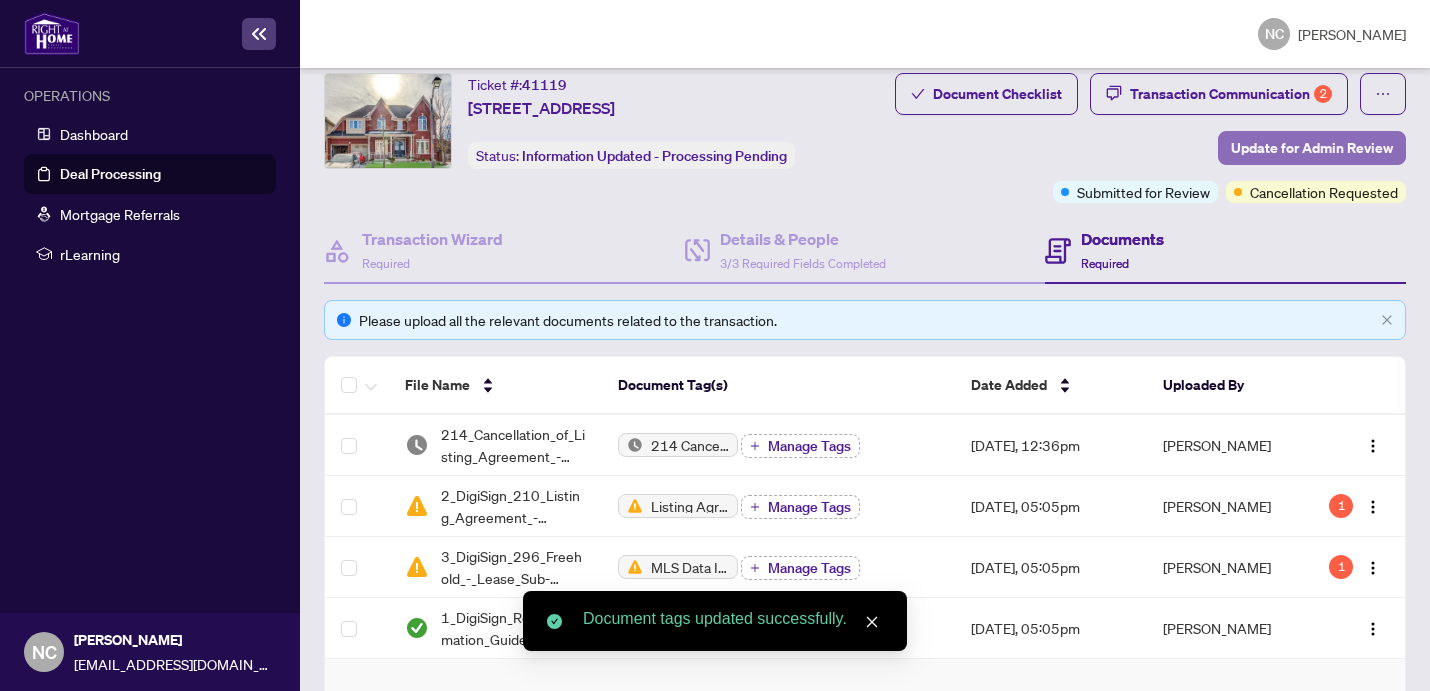 click on "Update for Admin Review" at bounding box center (1312, 148) 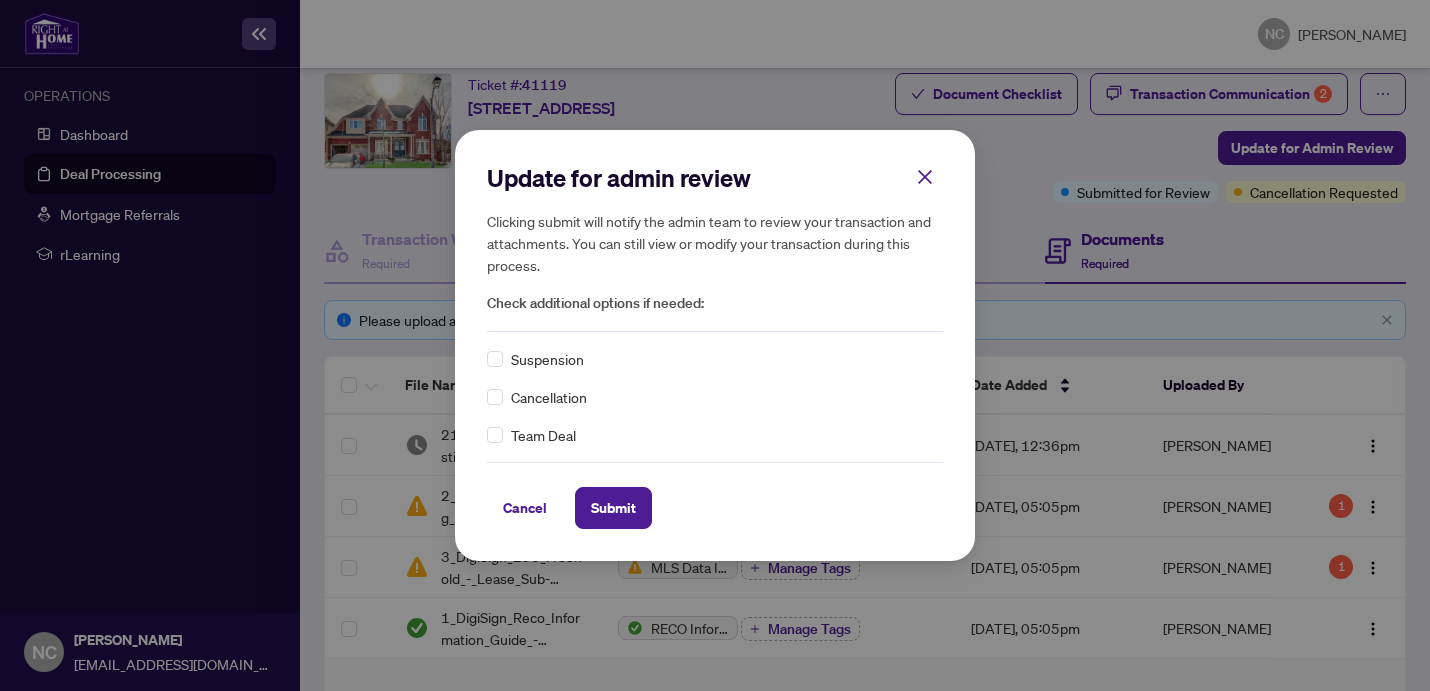 click on "Suspension Cancellation Team Deal" at bounding box center (715, 397) 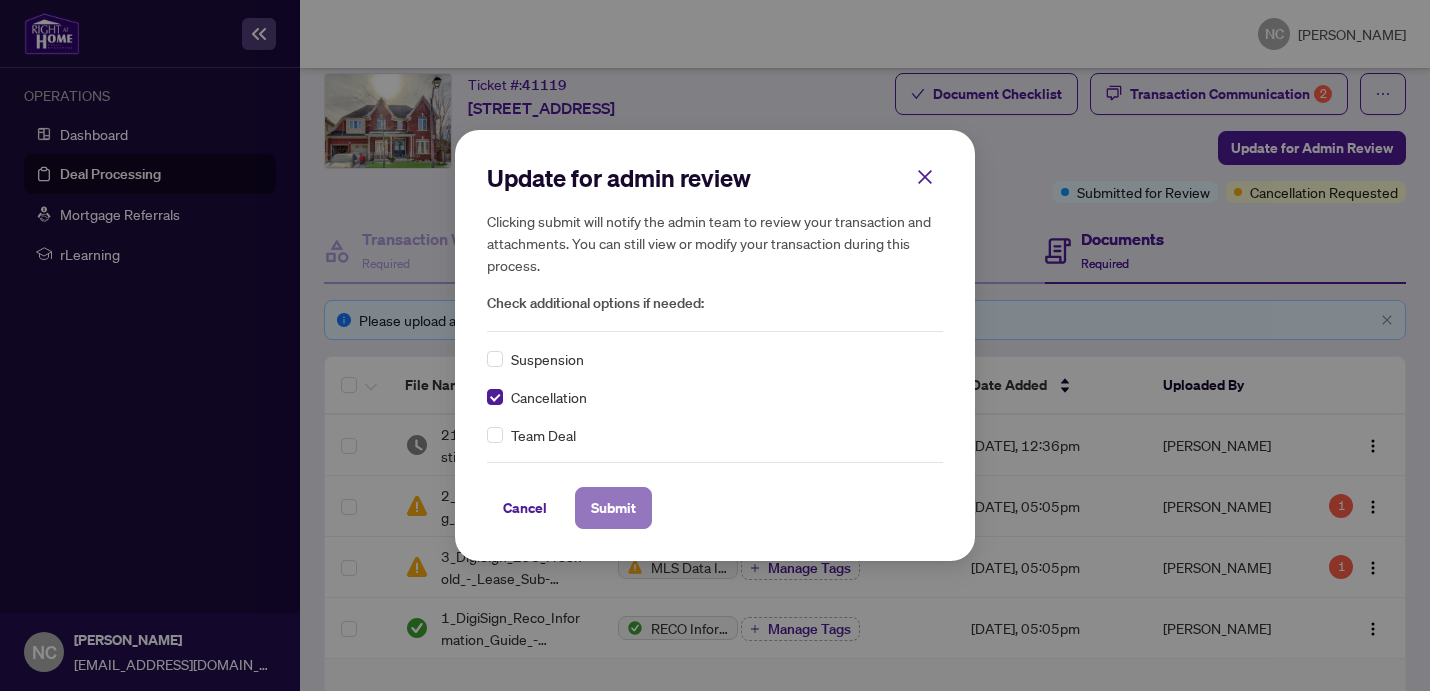 click on "Submit" at bounding box center (613, 508) 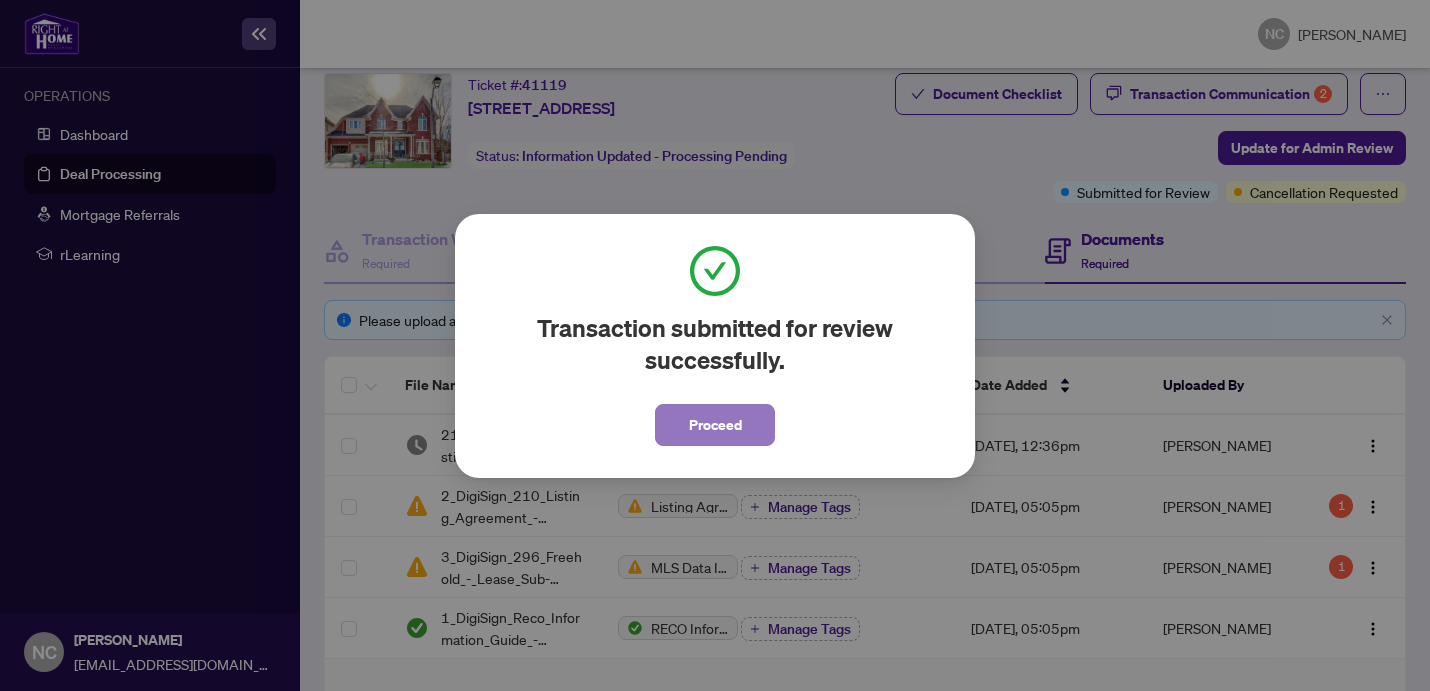 click on "Proceed" at bounding box center (715, 425) 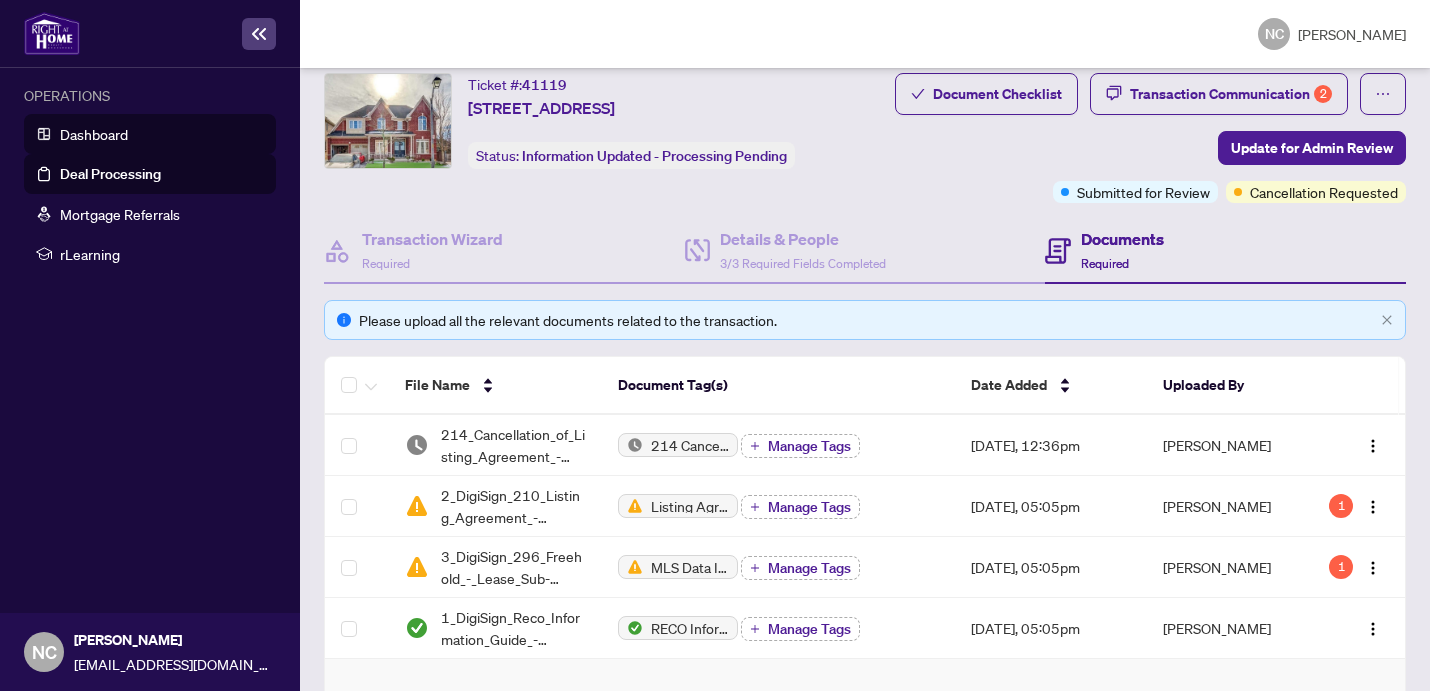 click on "Dashboard" at bounding box center [94, 134] 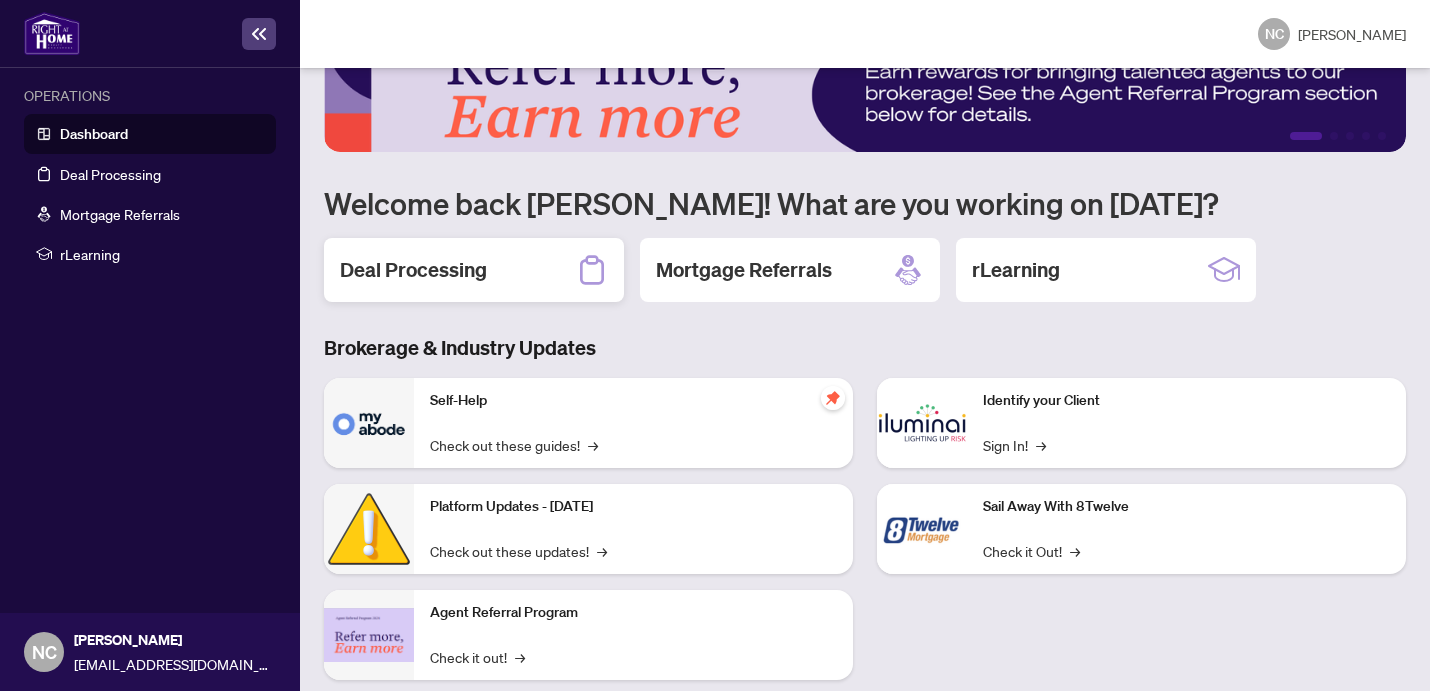 click on "Deal Processing" at bounding box center [474, 270] 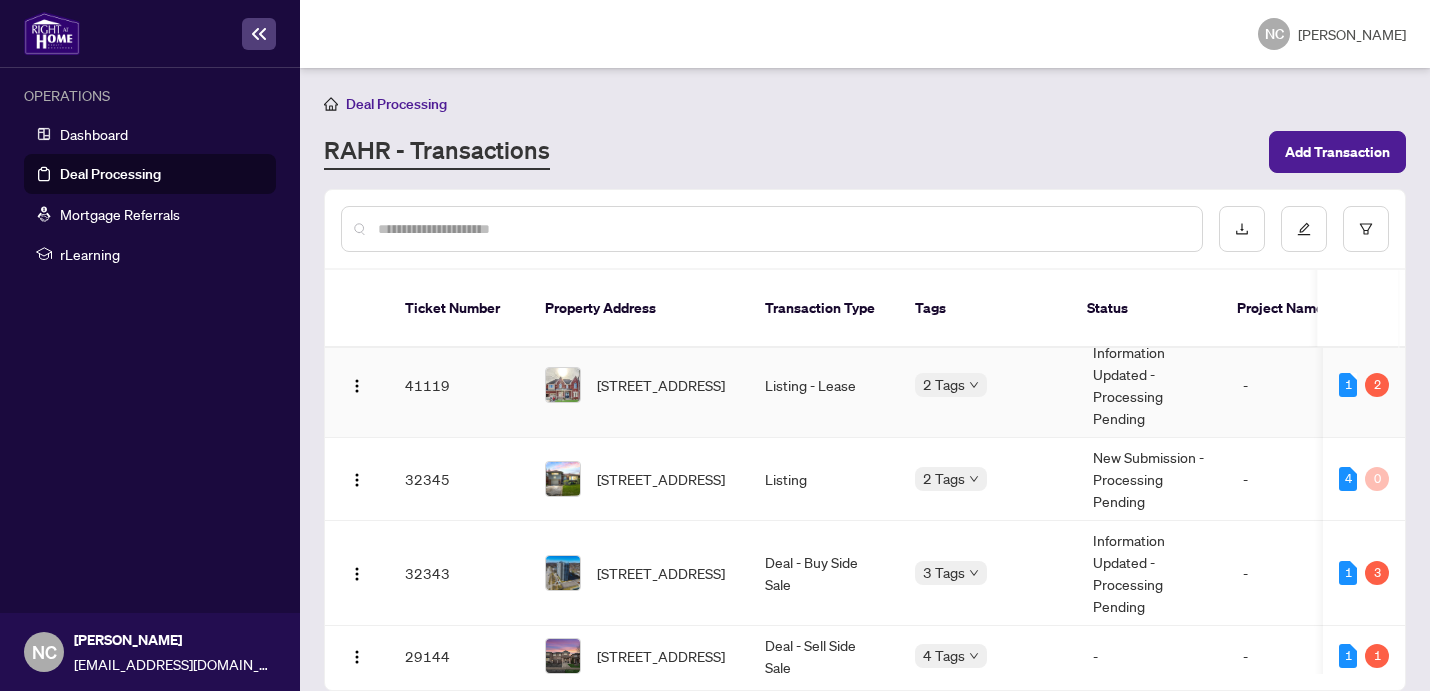 scroll, scrollTop: 0, scrollLeft: 0, axis: both 